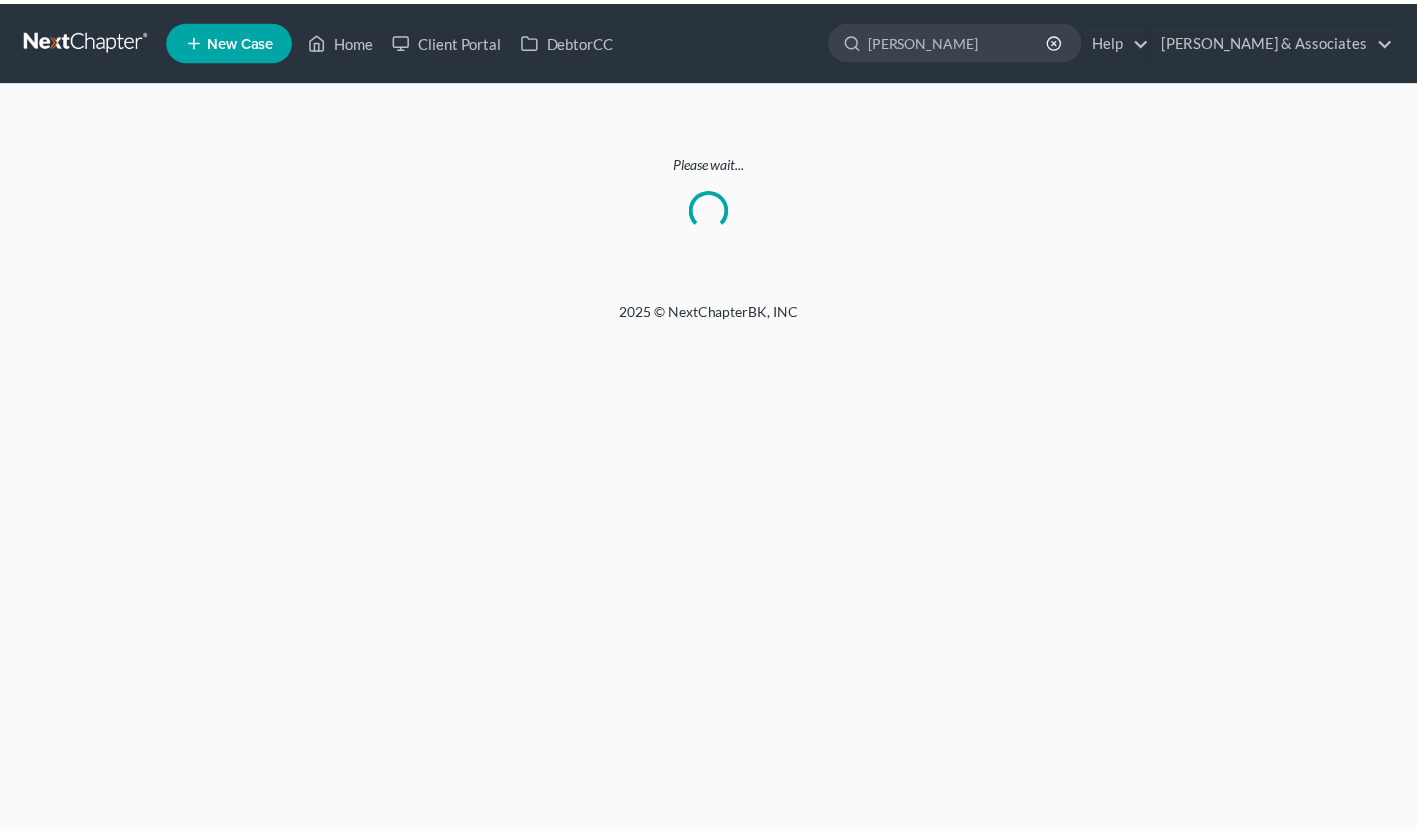 scroll, scrollTop: 0, scrollLeft: 0, axis: both 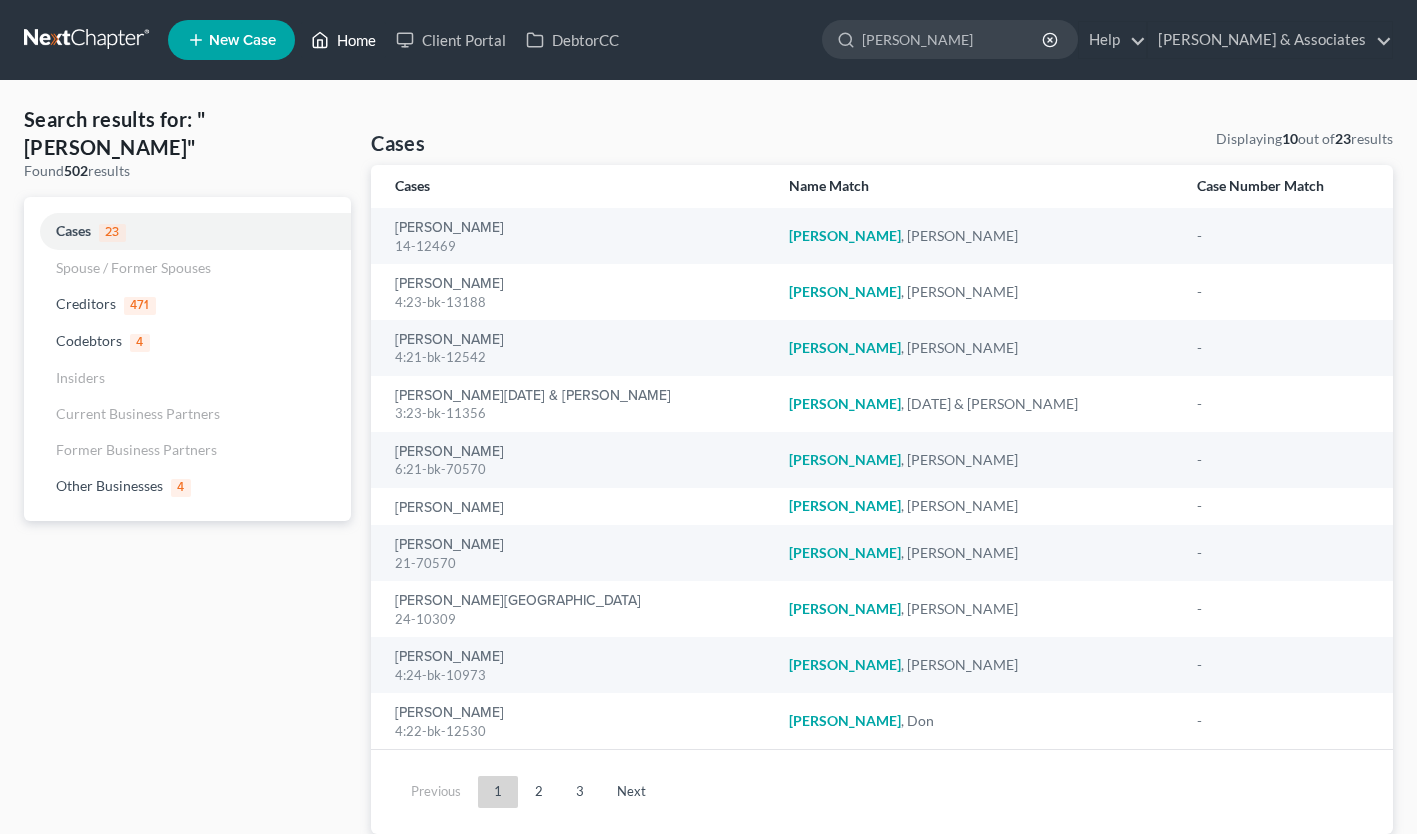 click on "Home" at bounding box center [343, 40] 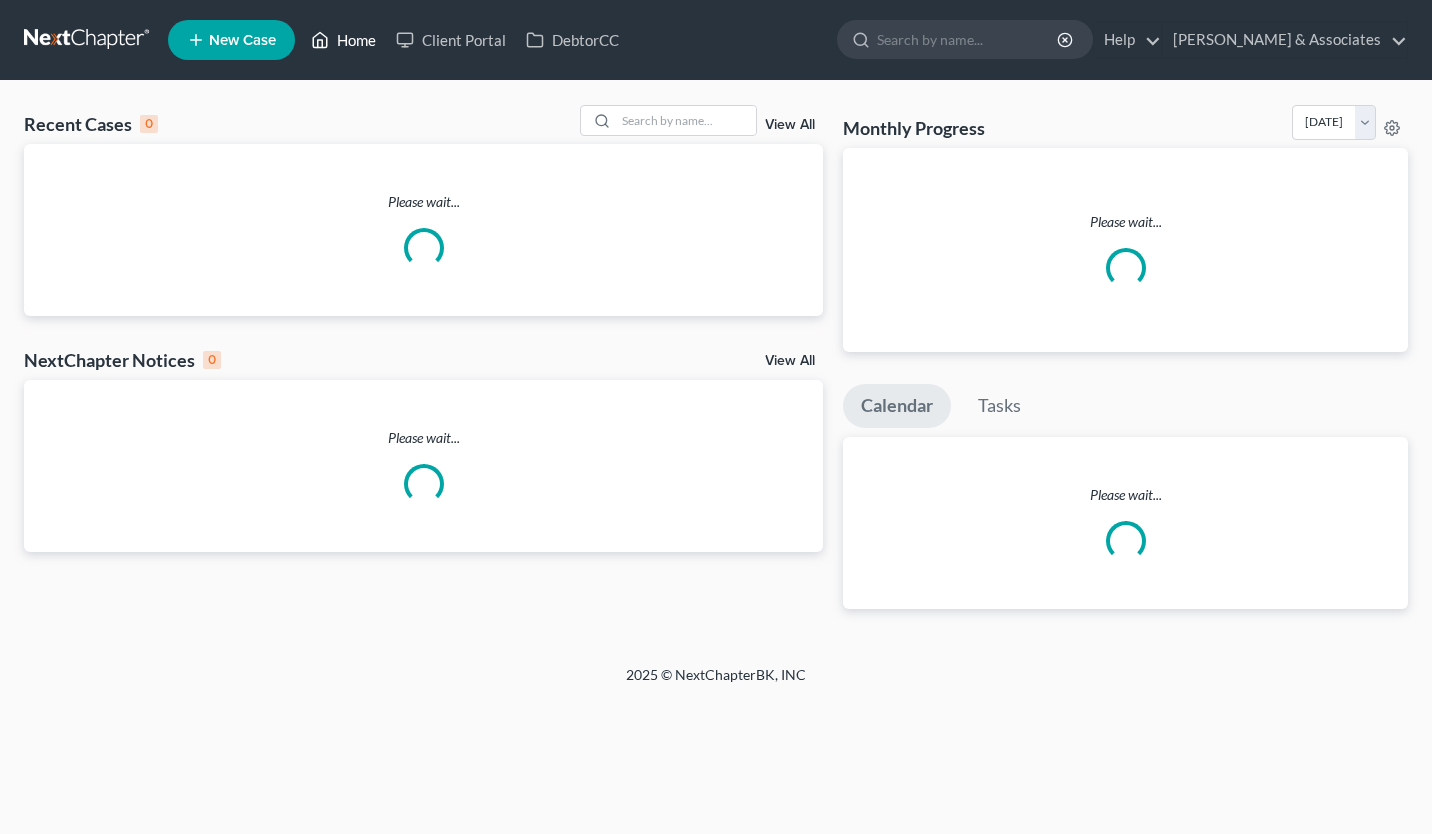 click on "Home" at bounding box center [343, 40] 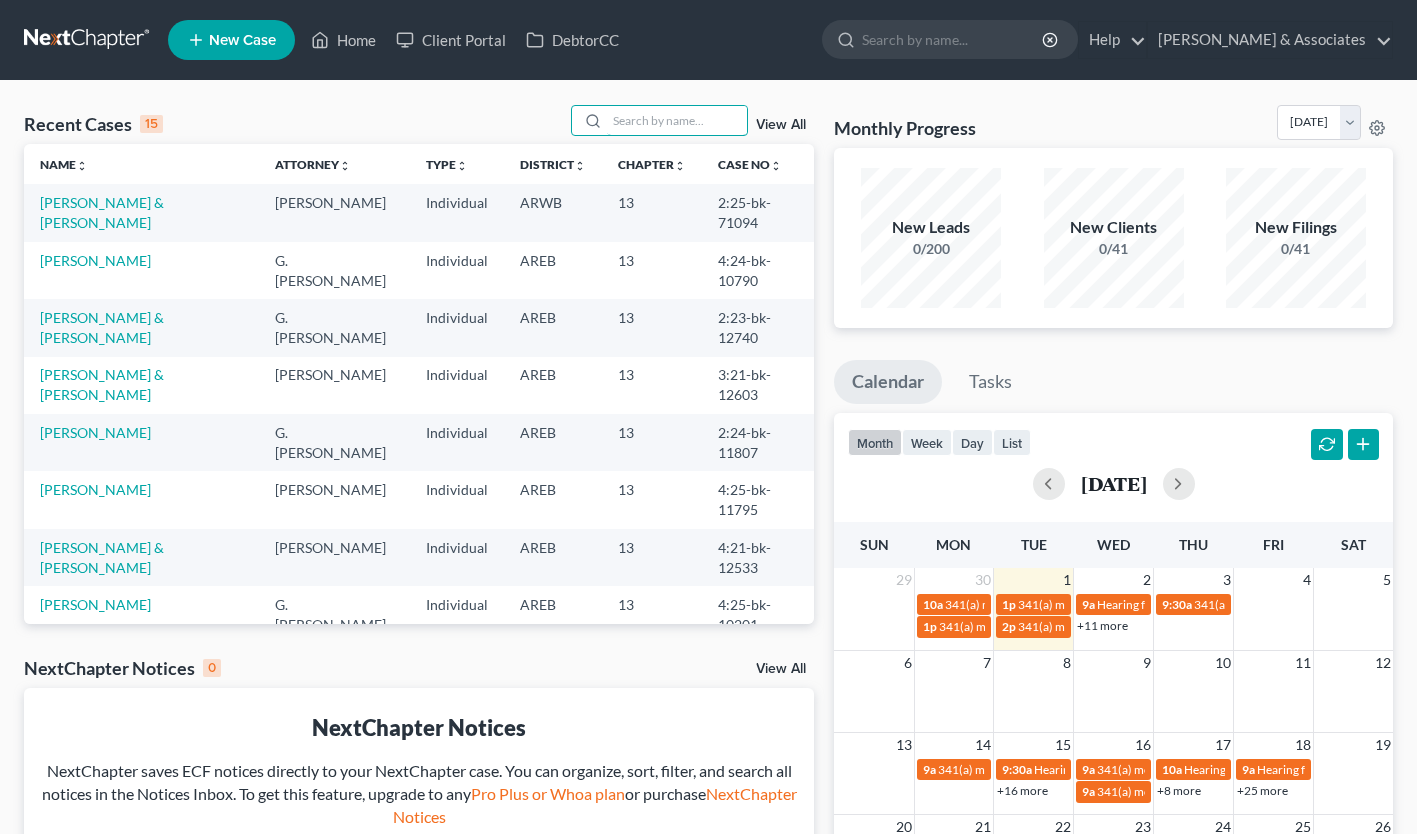 click at bounding box center (677, 120) 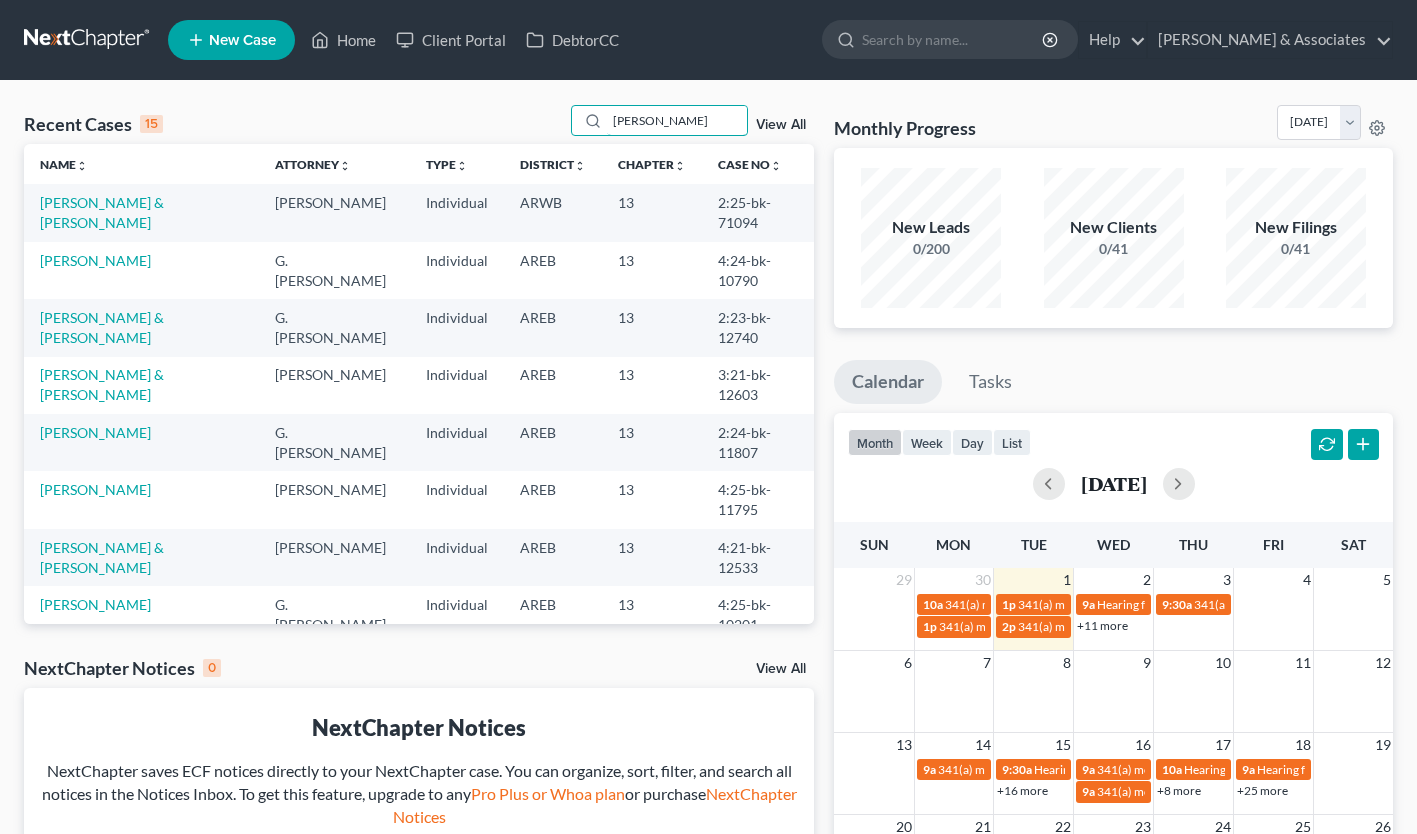 type on "[PERSON_NAME]" 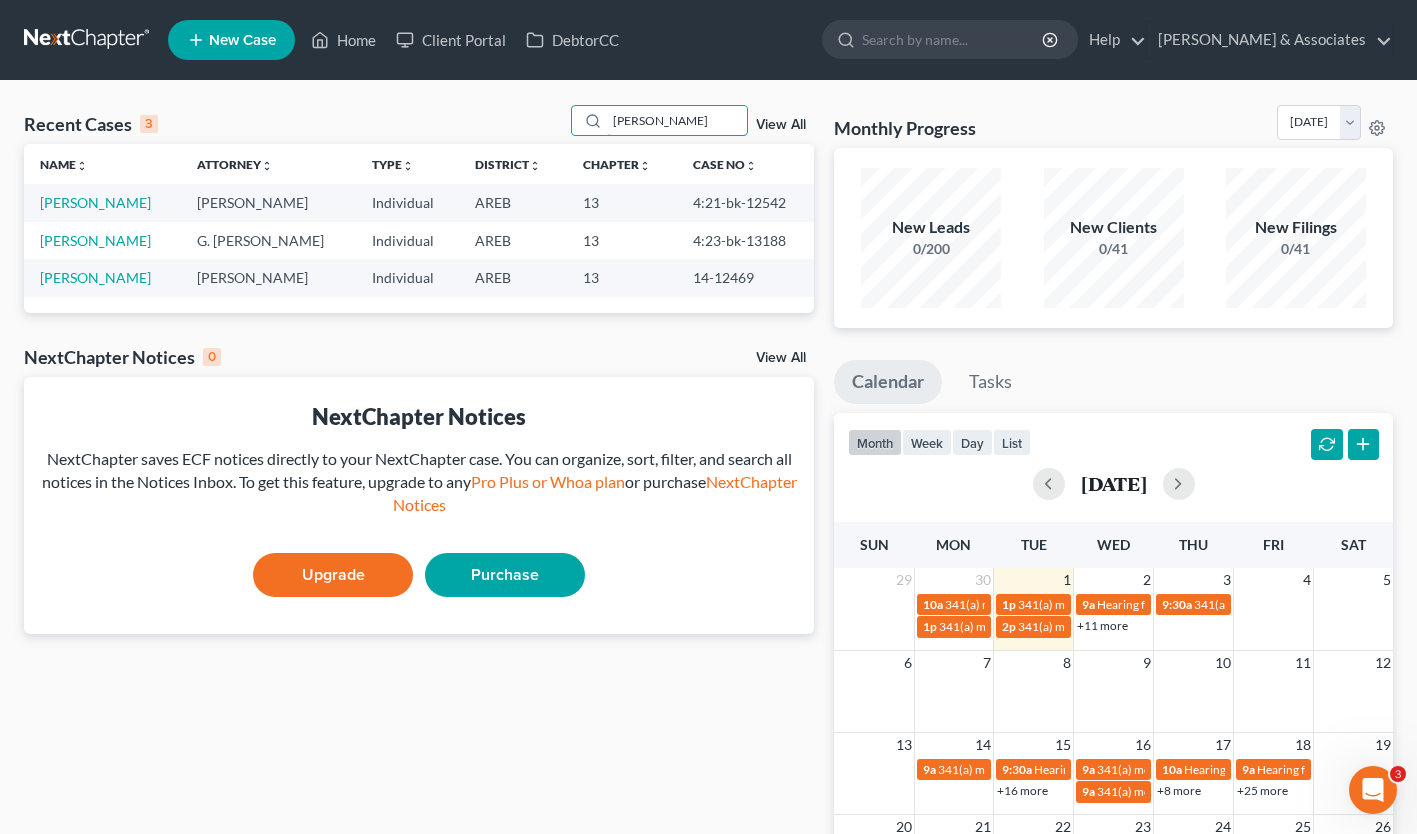 scroll, scrollTop: 0, scrollLeft: 0, axis: both 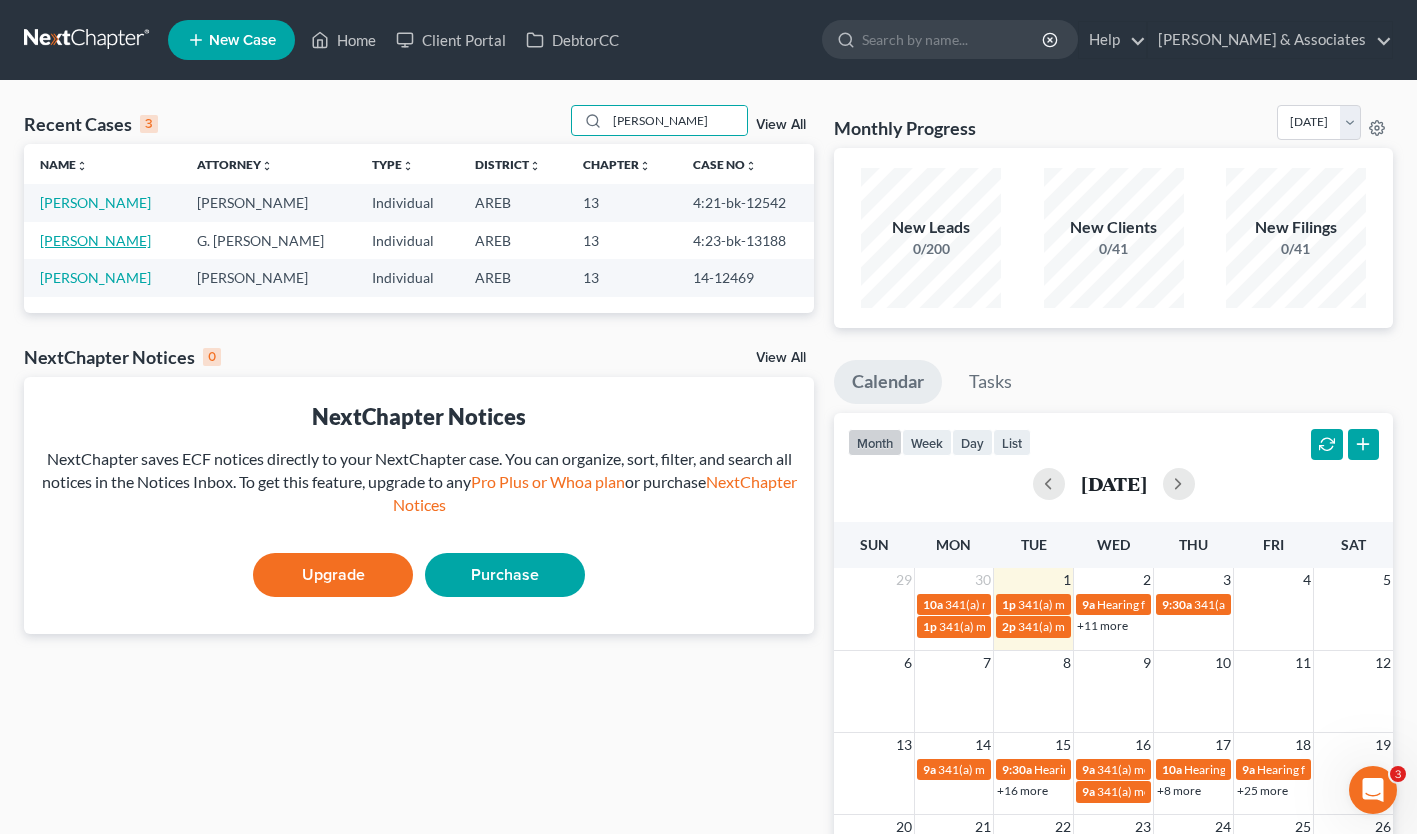 click on "[PERSON_NAME]" at bounding box center (95, 240) 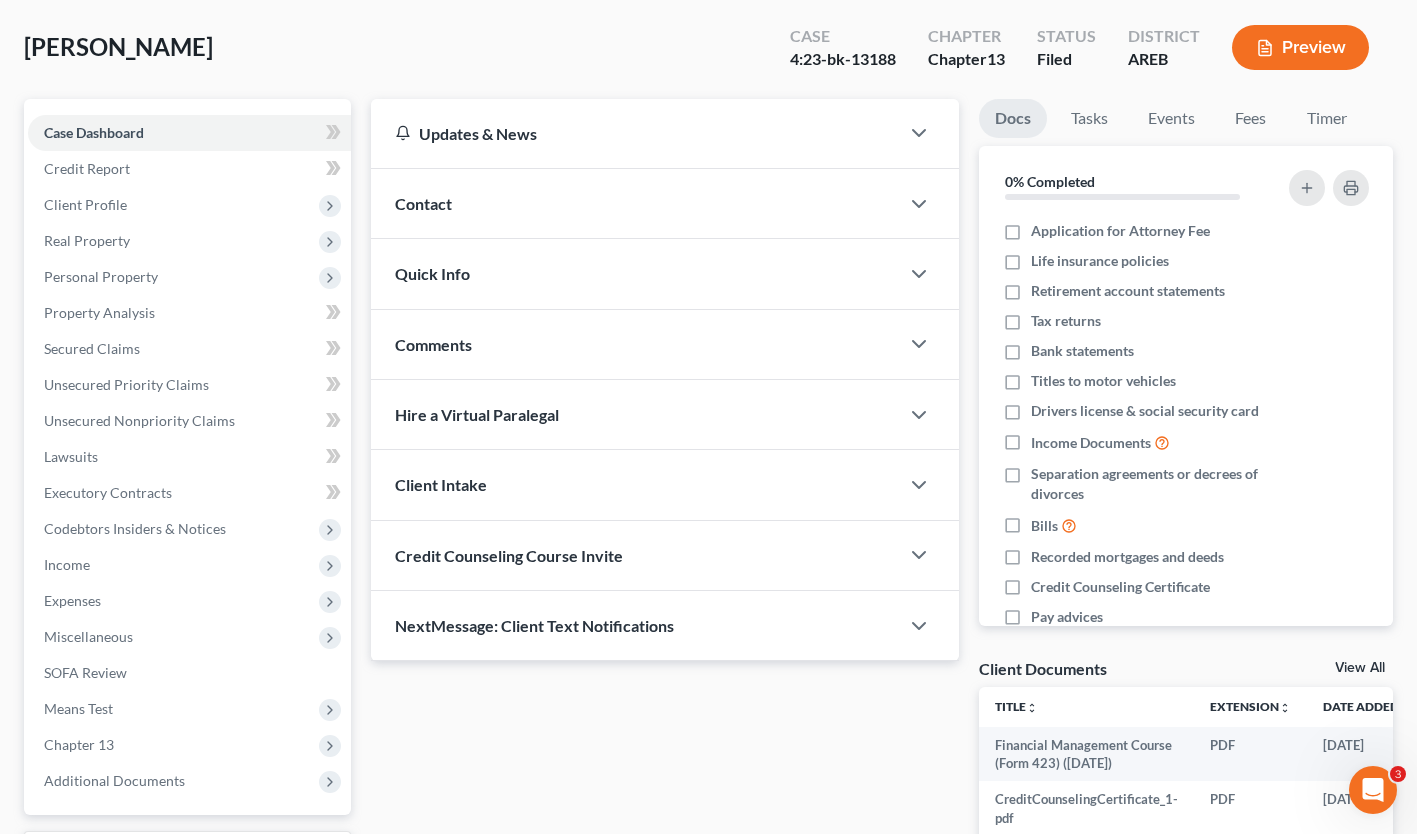 scroll, scrollTop: 92, scrollLeft: 0, axis: vertical 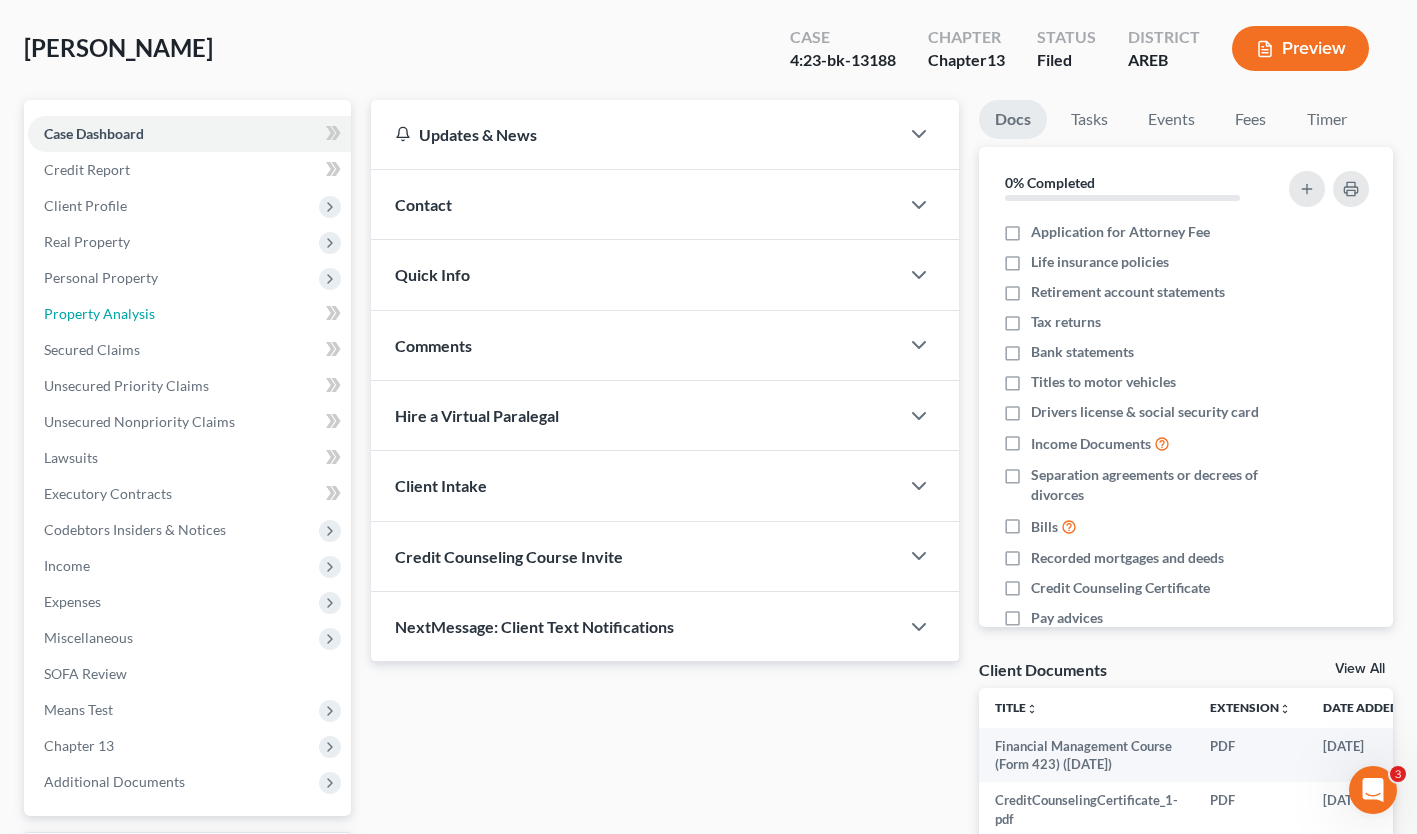 click on "Property Analysis" at bounding box center [189, 314] 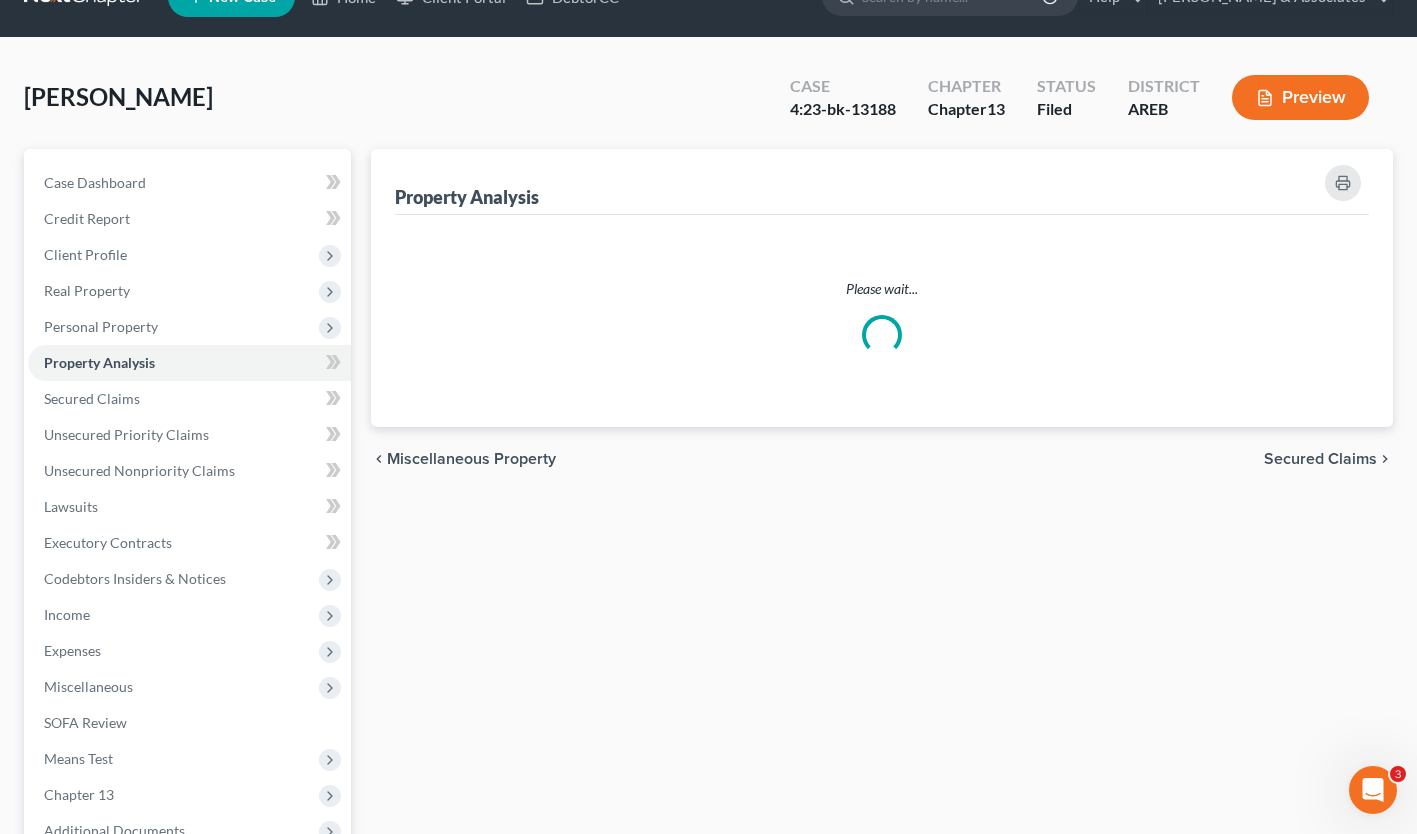 scroll, scrollTop: 0, scrollLeft: 0, axis: both 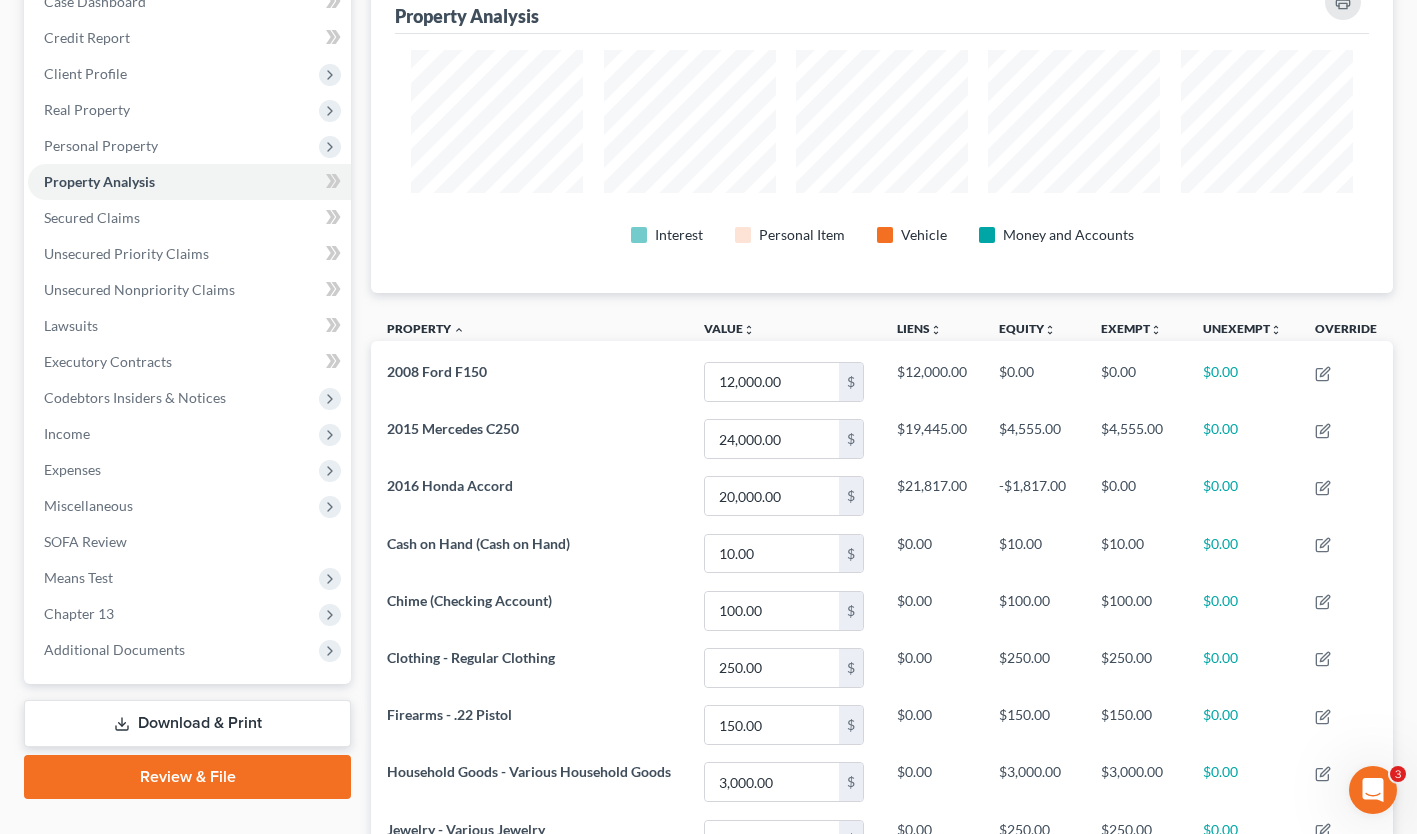click on "Means Test" at bounding box center [189, 578] 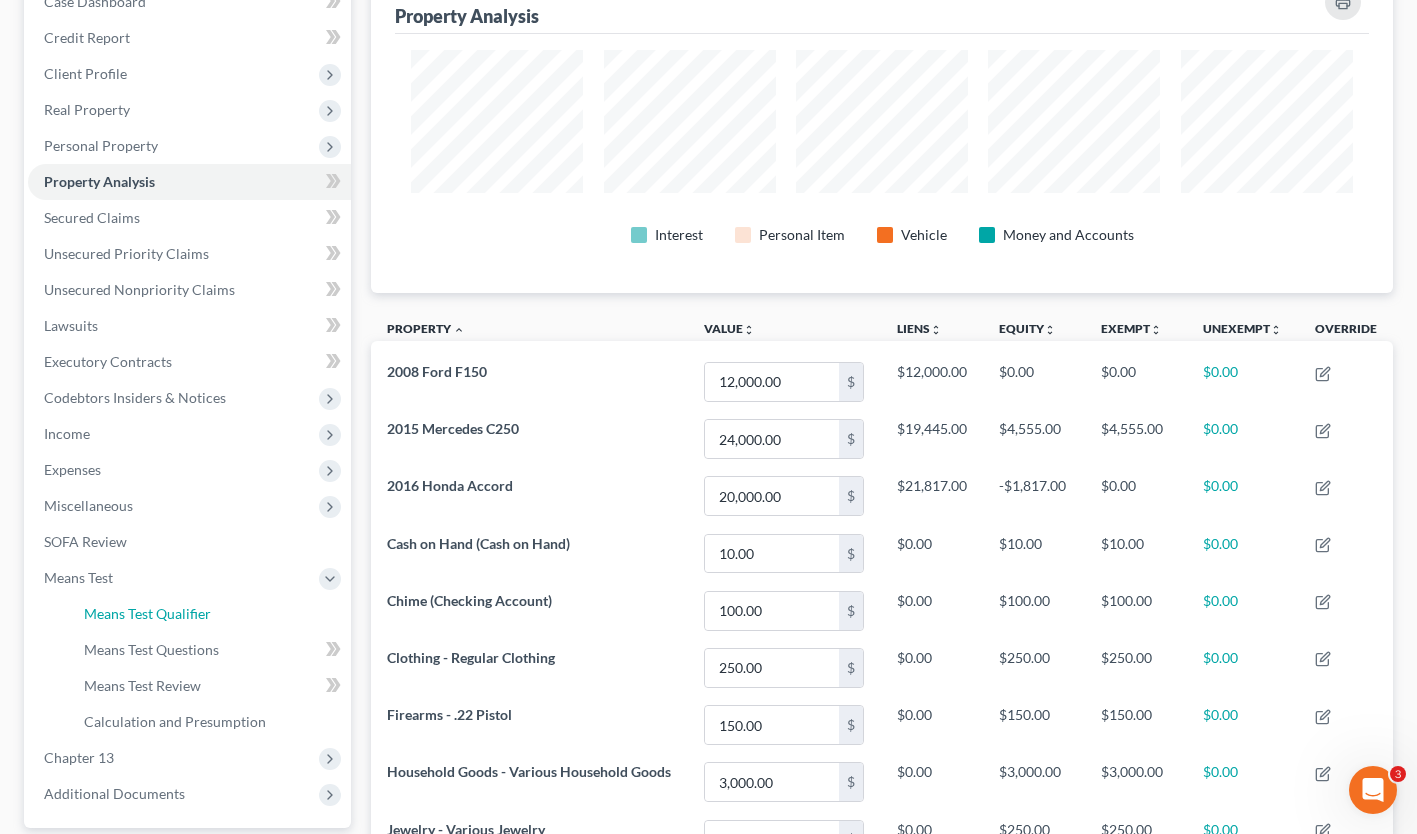 click on "Means Test Qualifier" at bounding box center [209, 614] 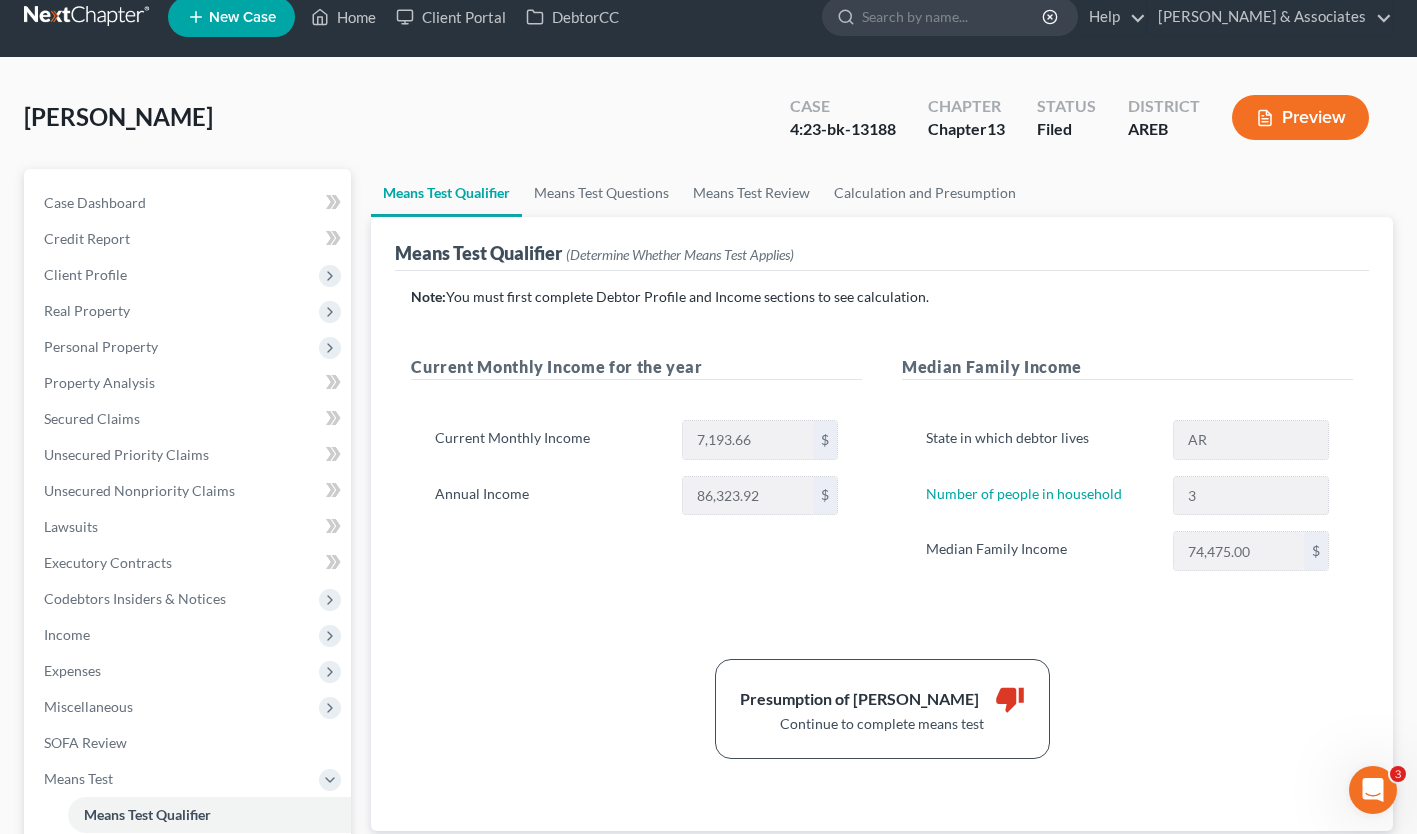 scroll, scrollTop: 22, scrollLeft: 0, axis: vertical 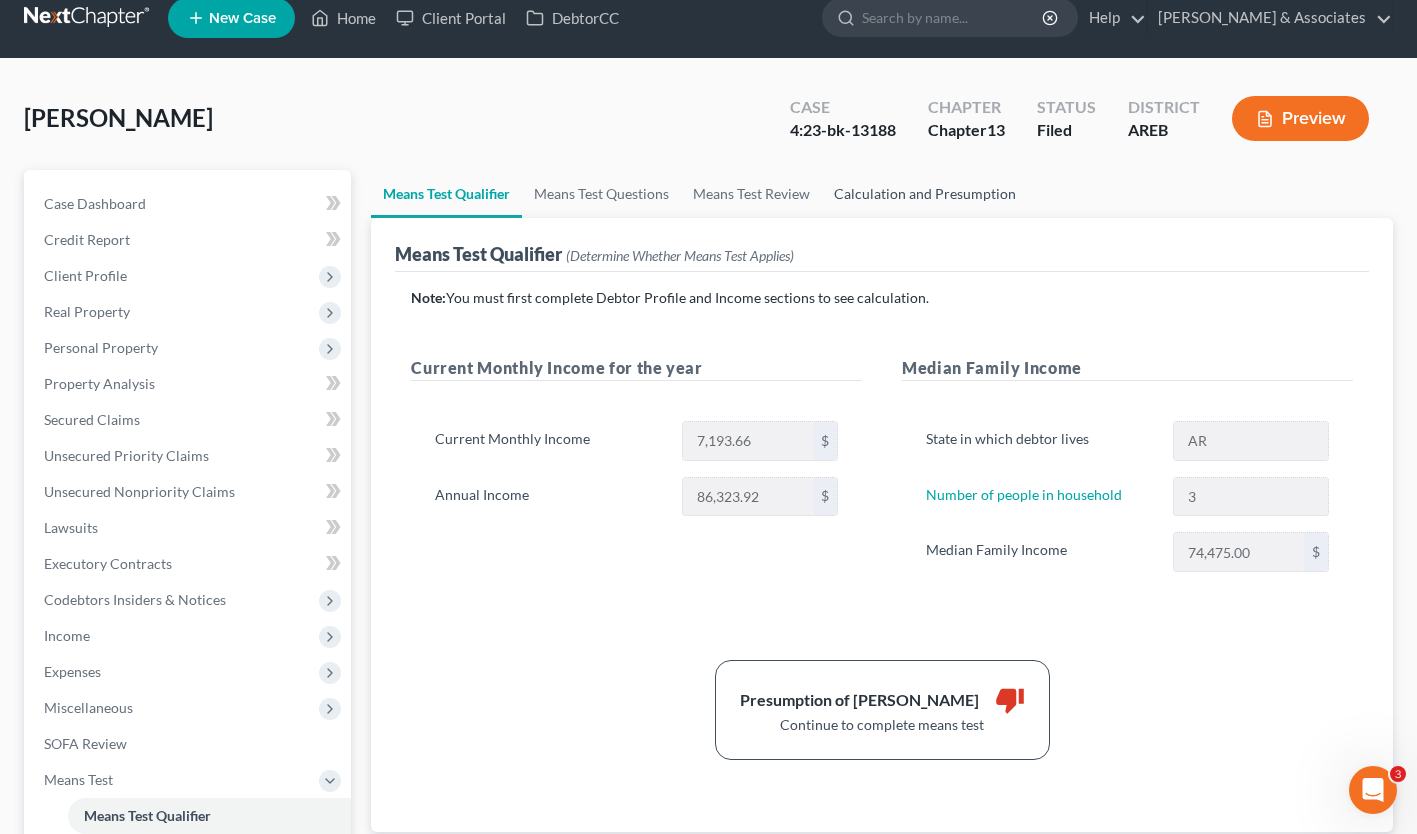 click on "Calculation and Presumption" at bounding box center (925, 194) 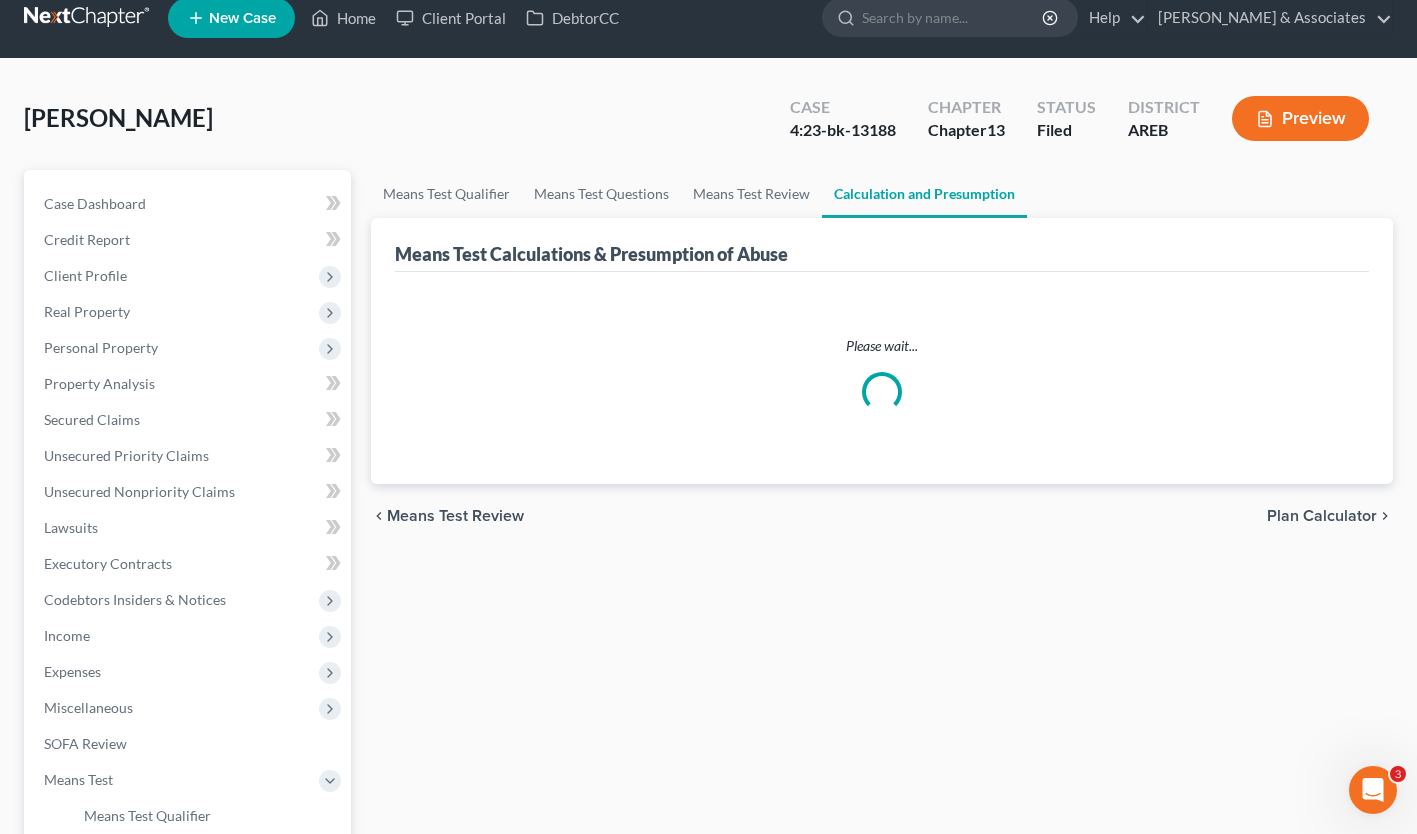 scroll, scrollTop: 0, scrollLeft: 0, axis: both 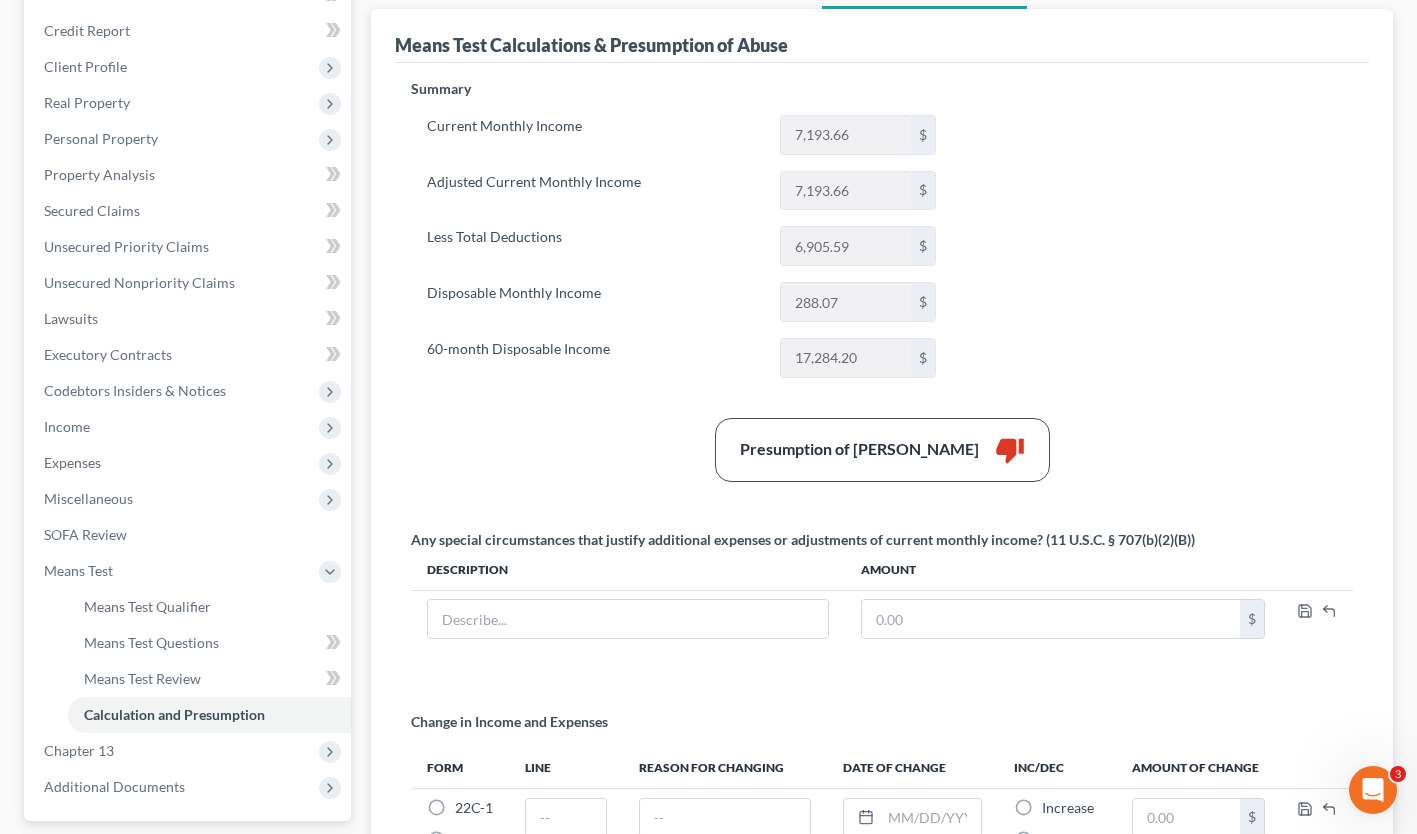 click on "Expenses" at bounding box center (189, 463) 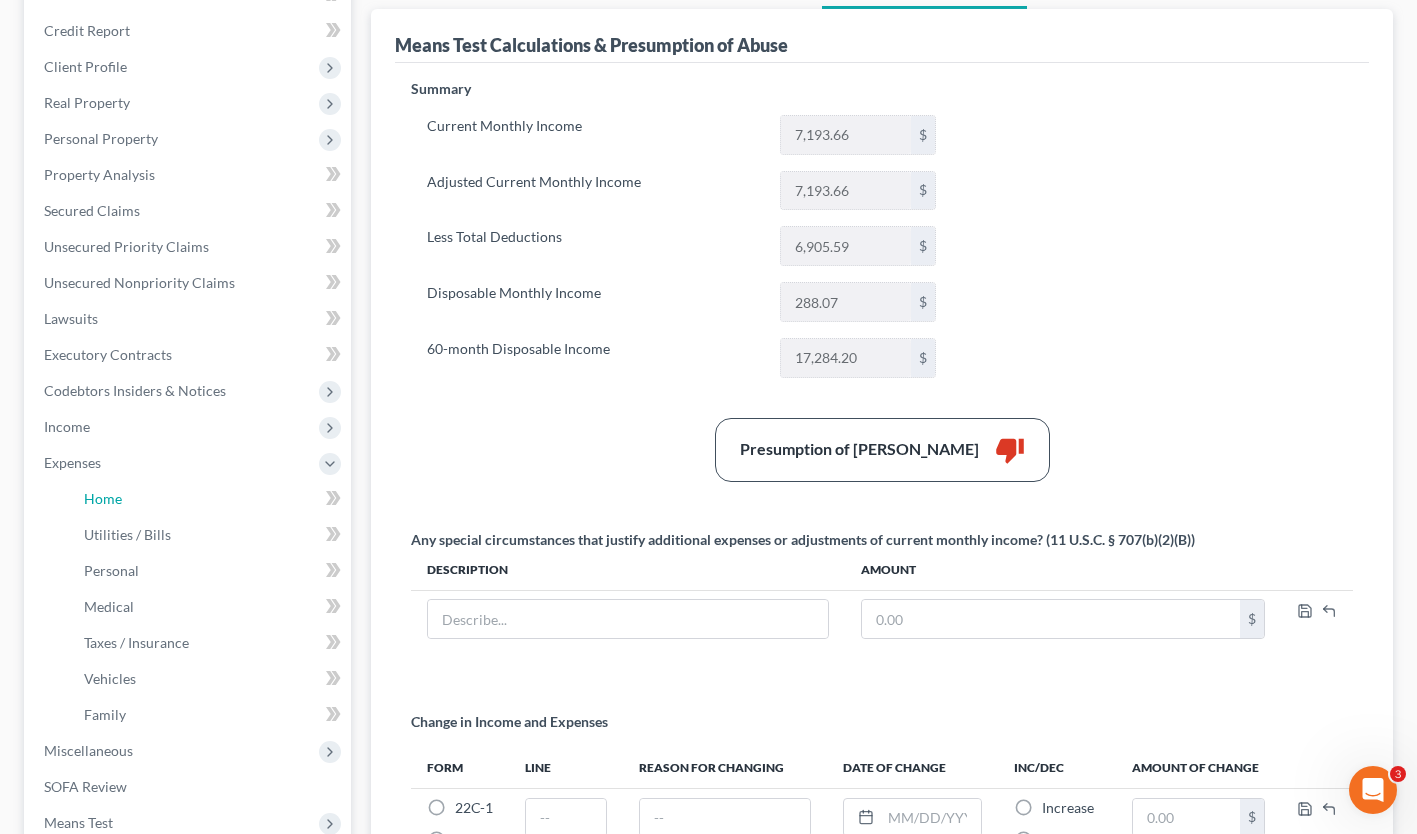 click on "Home" at bounding box center [209, 499] 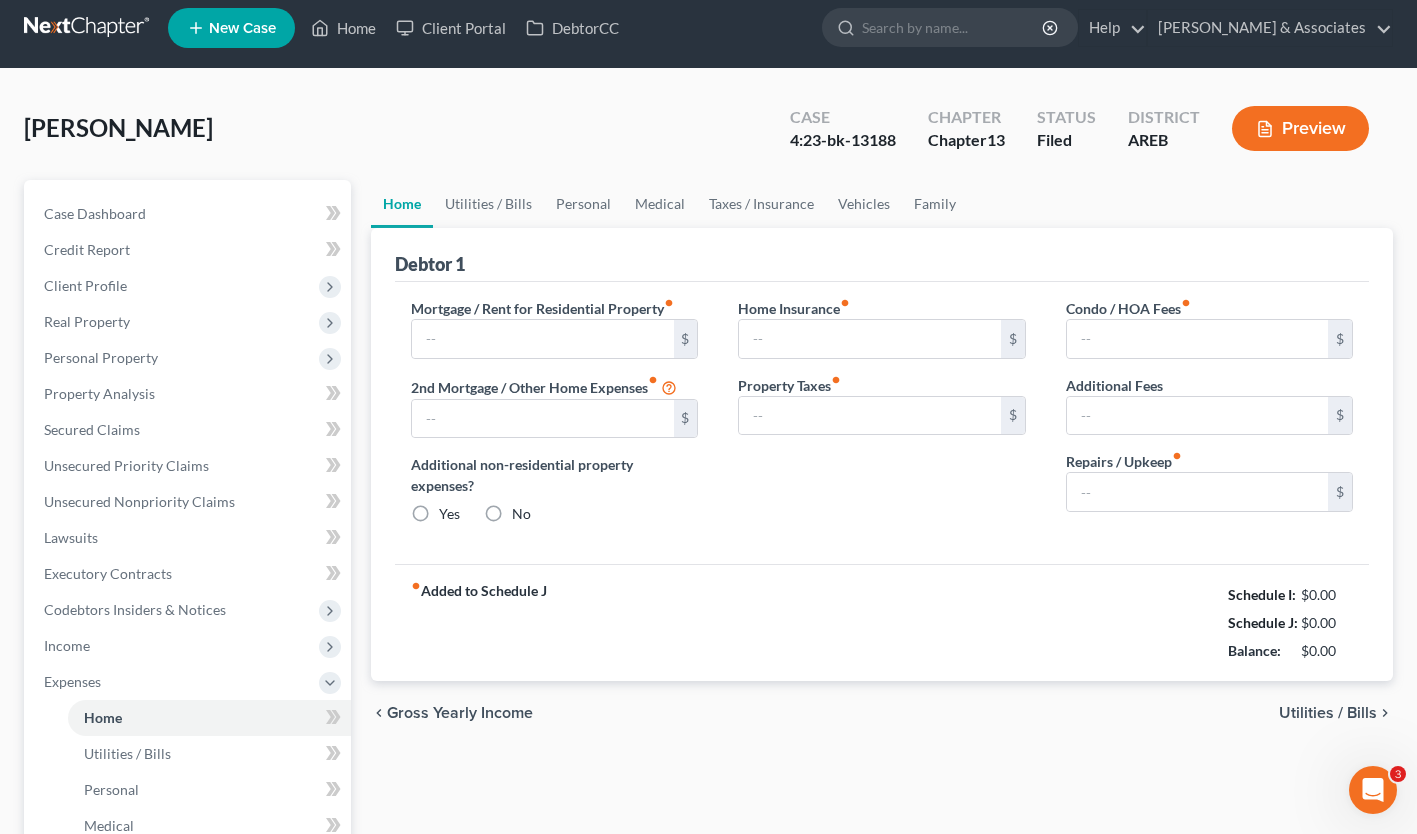scroll, scrollTop: 0, scrollLeft: 0, axis: both 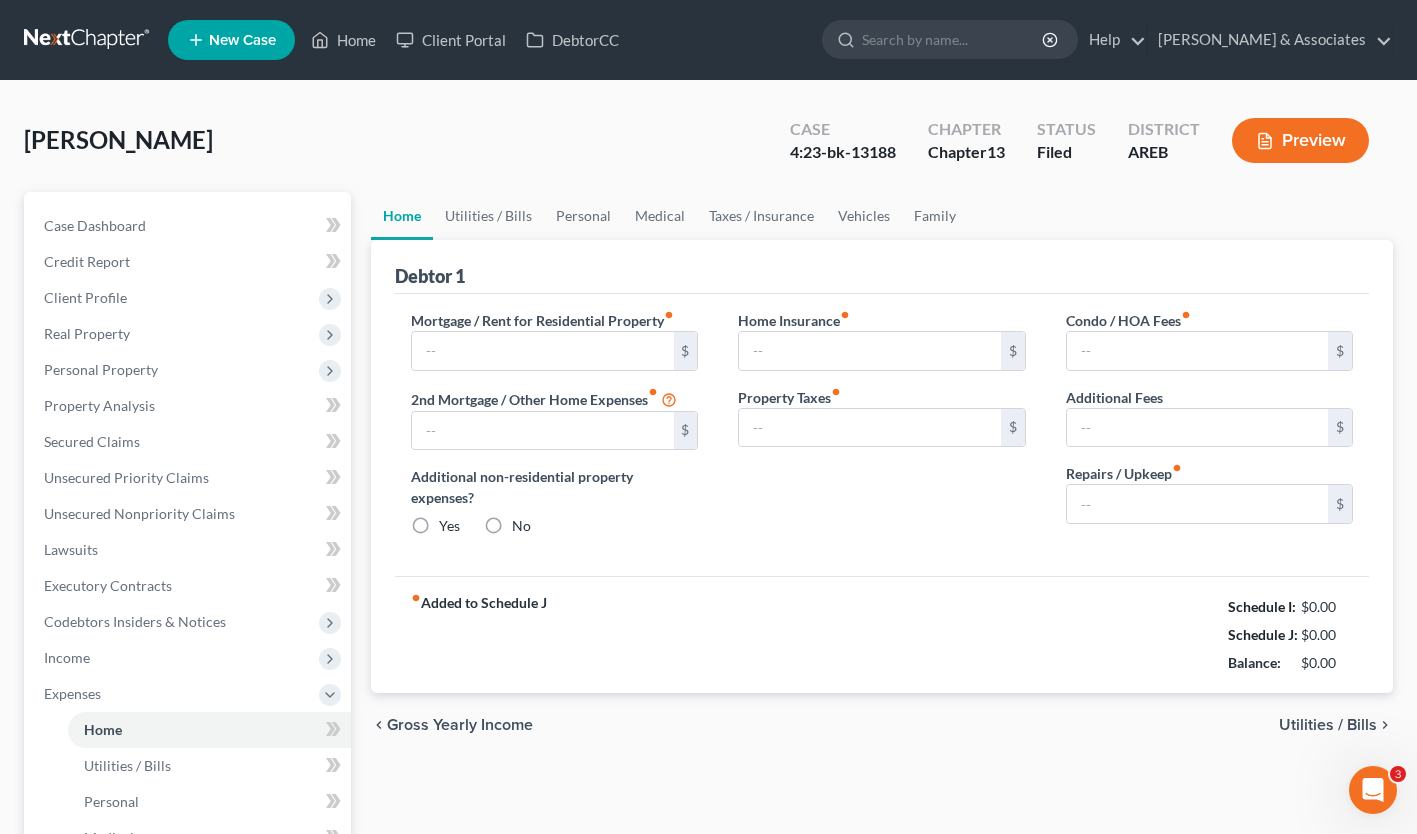 type on "975.00" 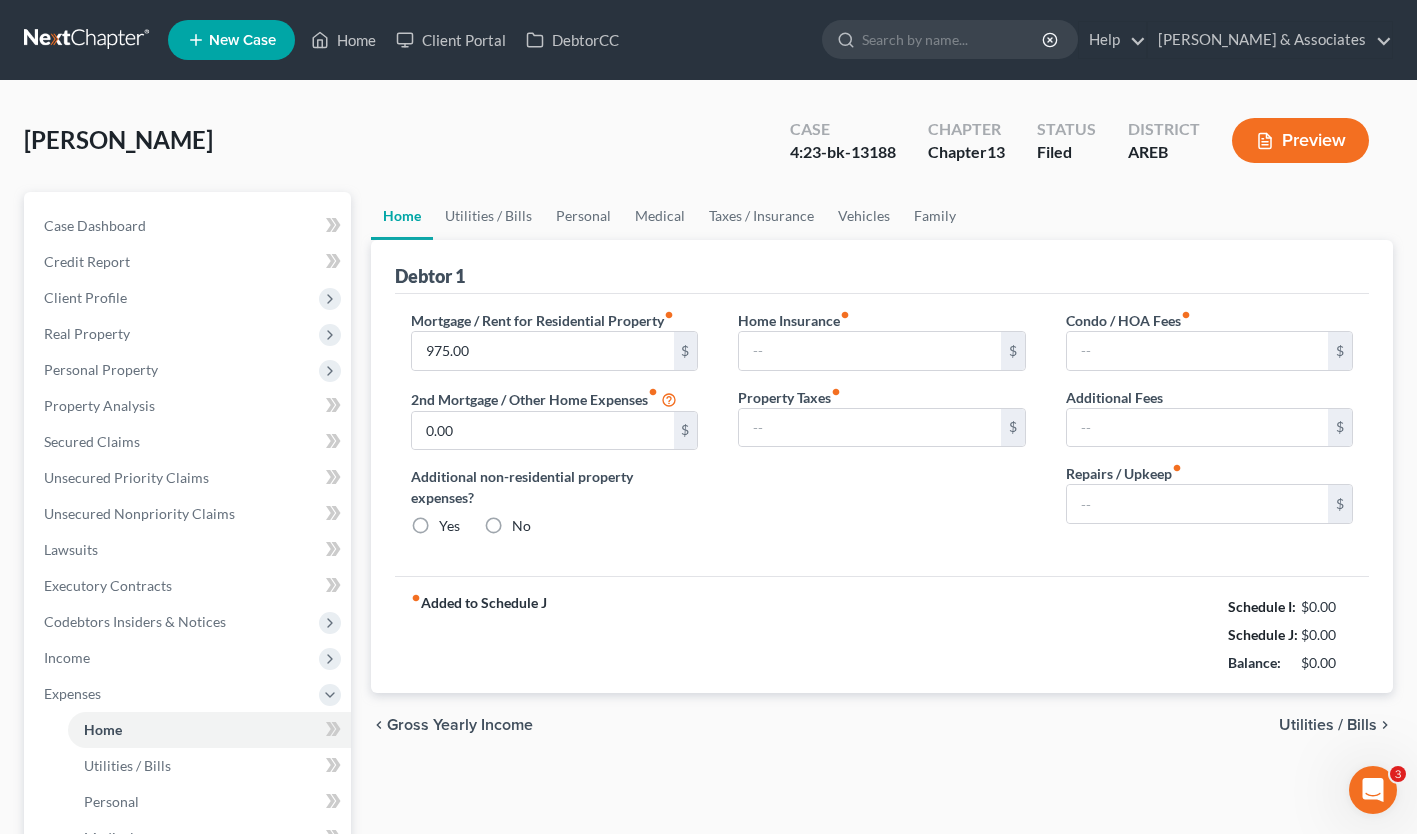 radio on "true" 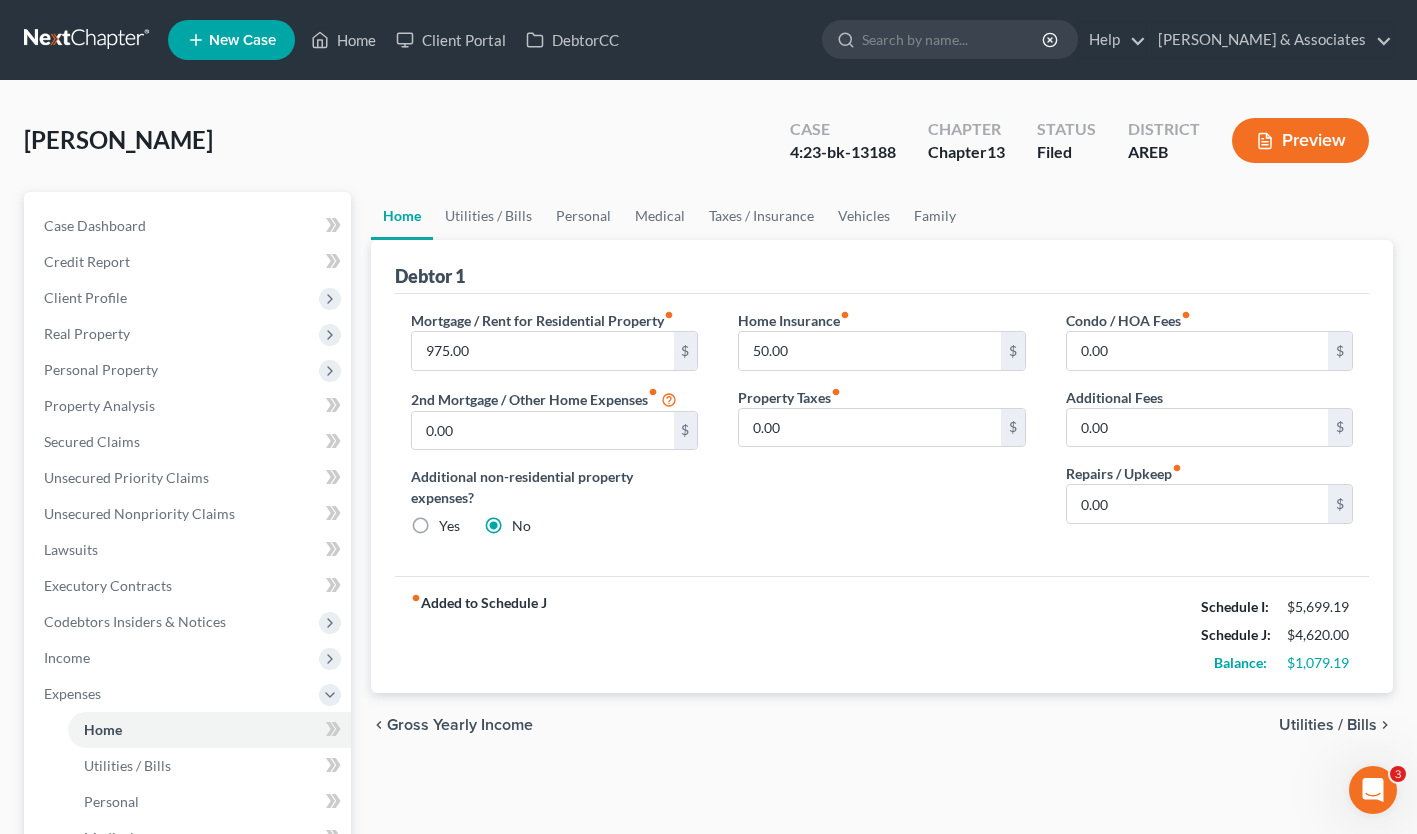 click on "Additional Fees" at bounding box center [1114, 397] 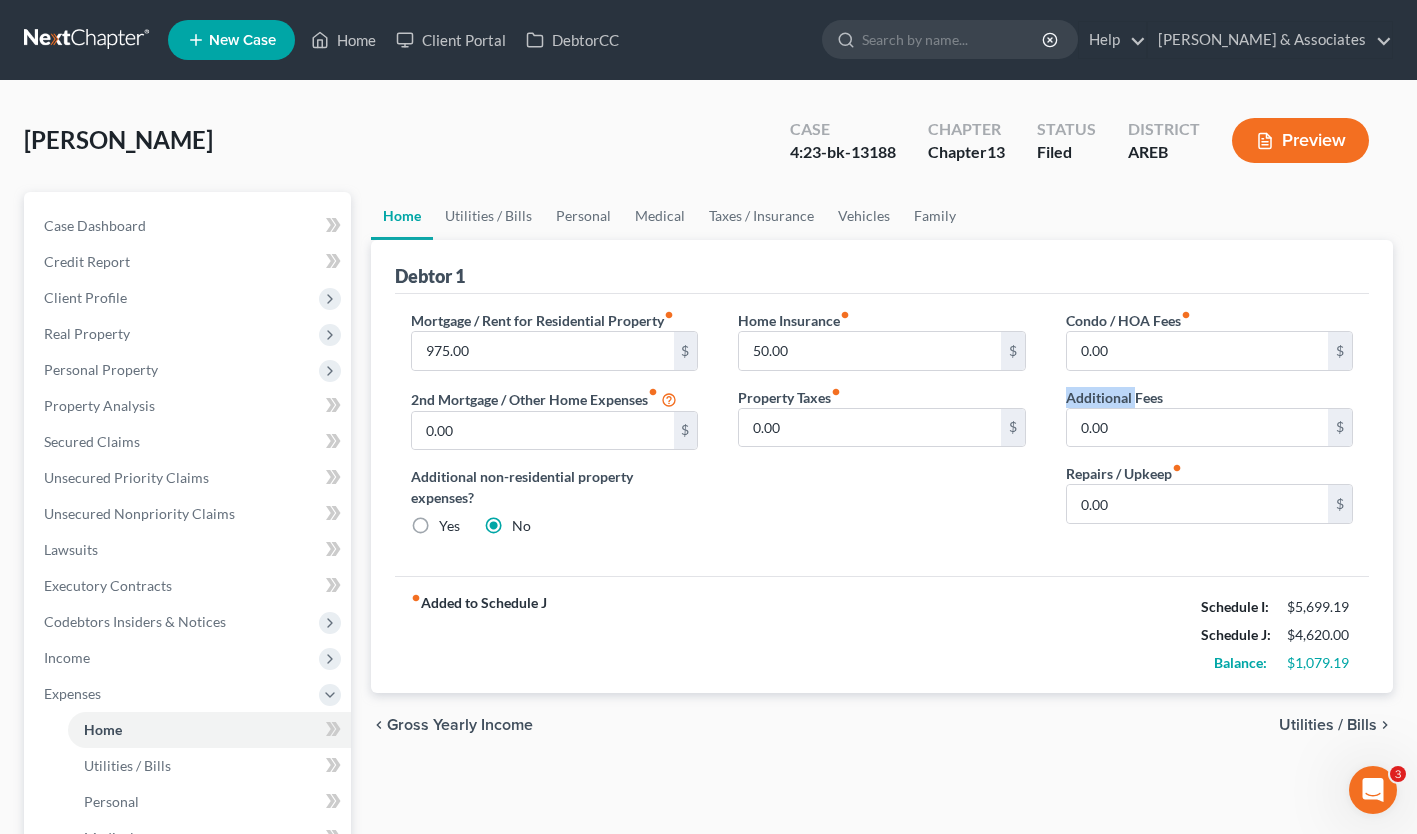 click on "Additional Fees" at bounding box center (1114, 397) 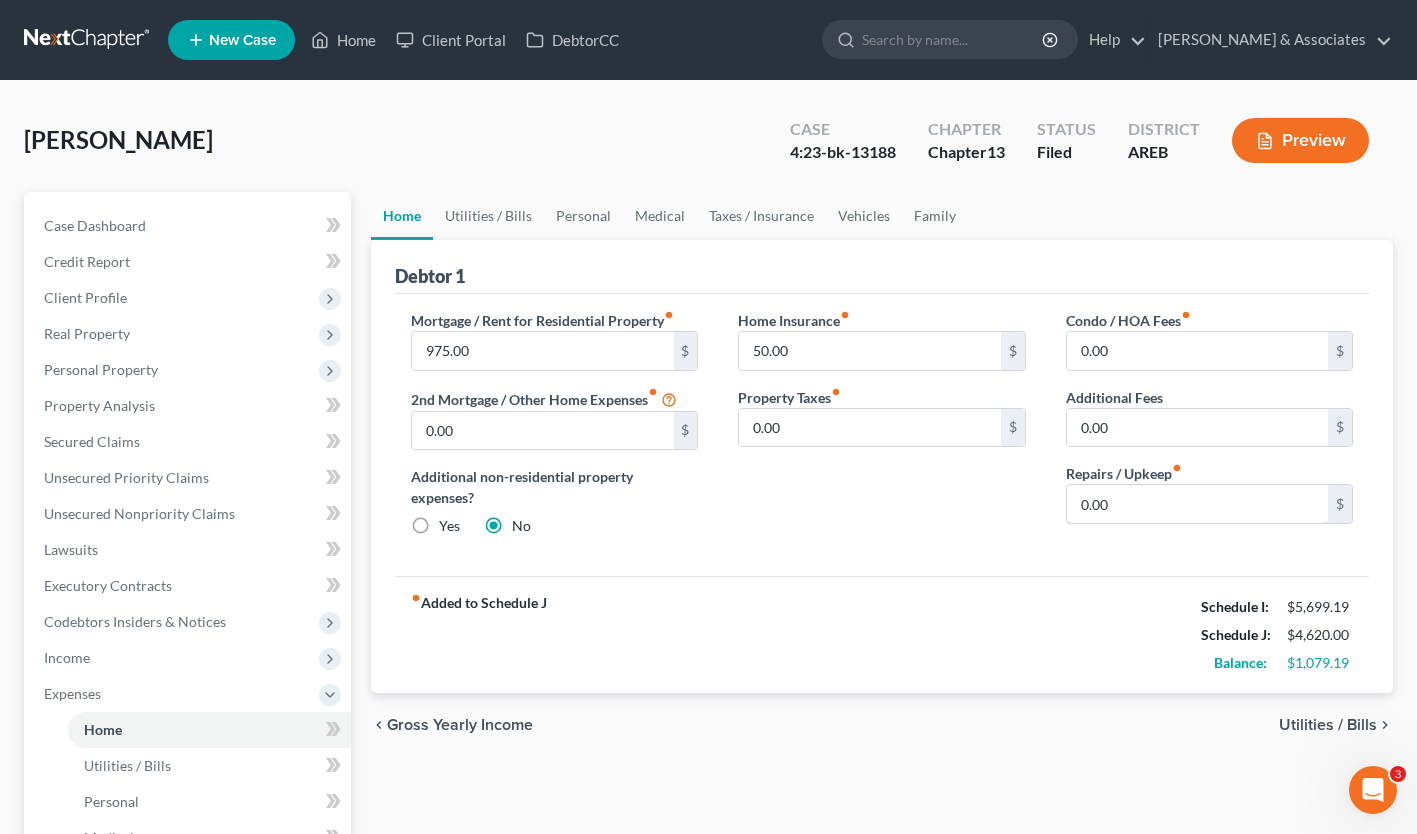 drag, startPoint x: 1081, startPoint y: 391, endPoint x: 1128, endPoint y: 512, distance: 129.80756 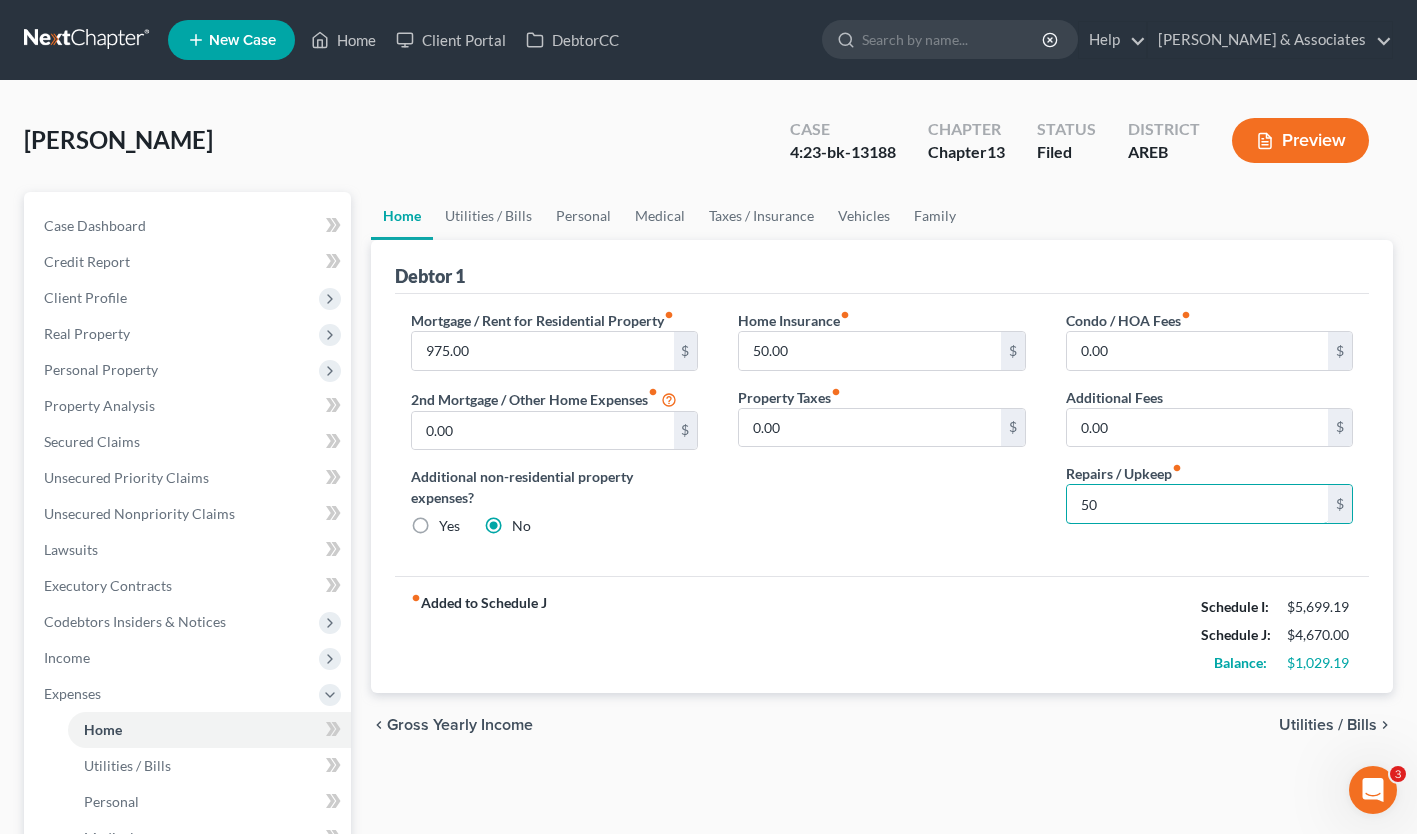 type on "50" 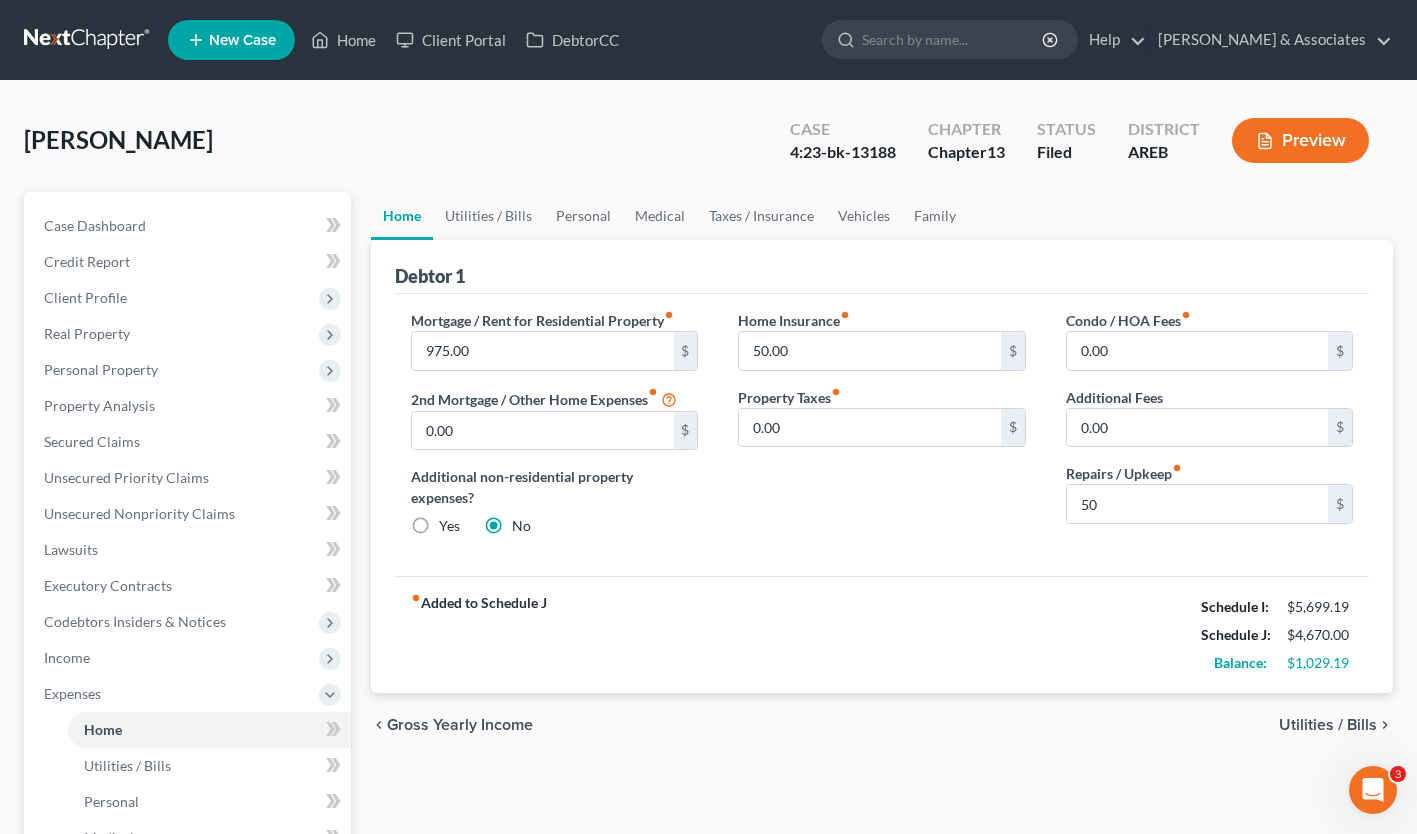 type 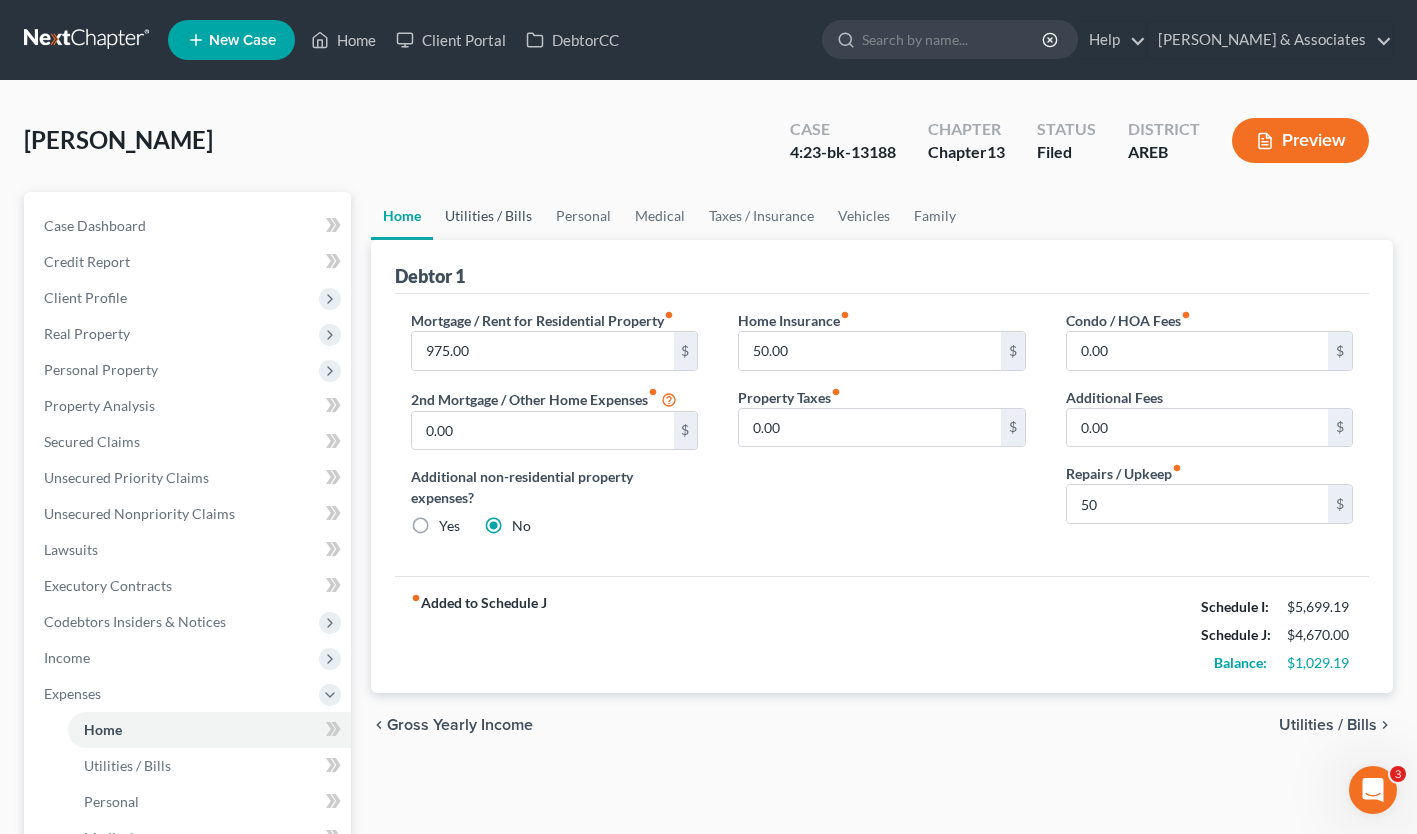 click on "Utilities / Bills" at bounding box center [488, 216] 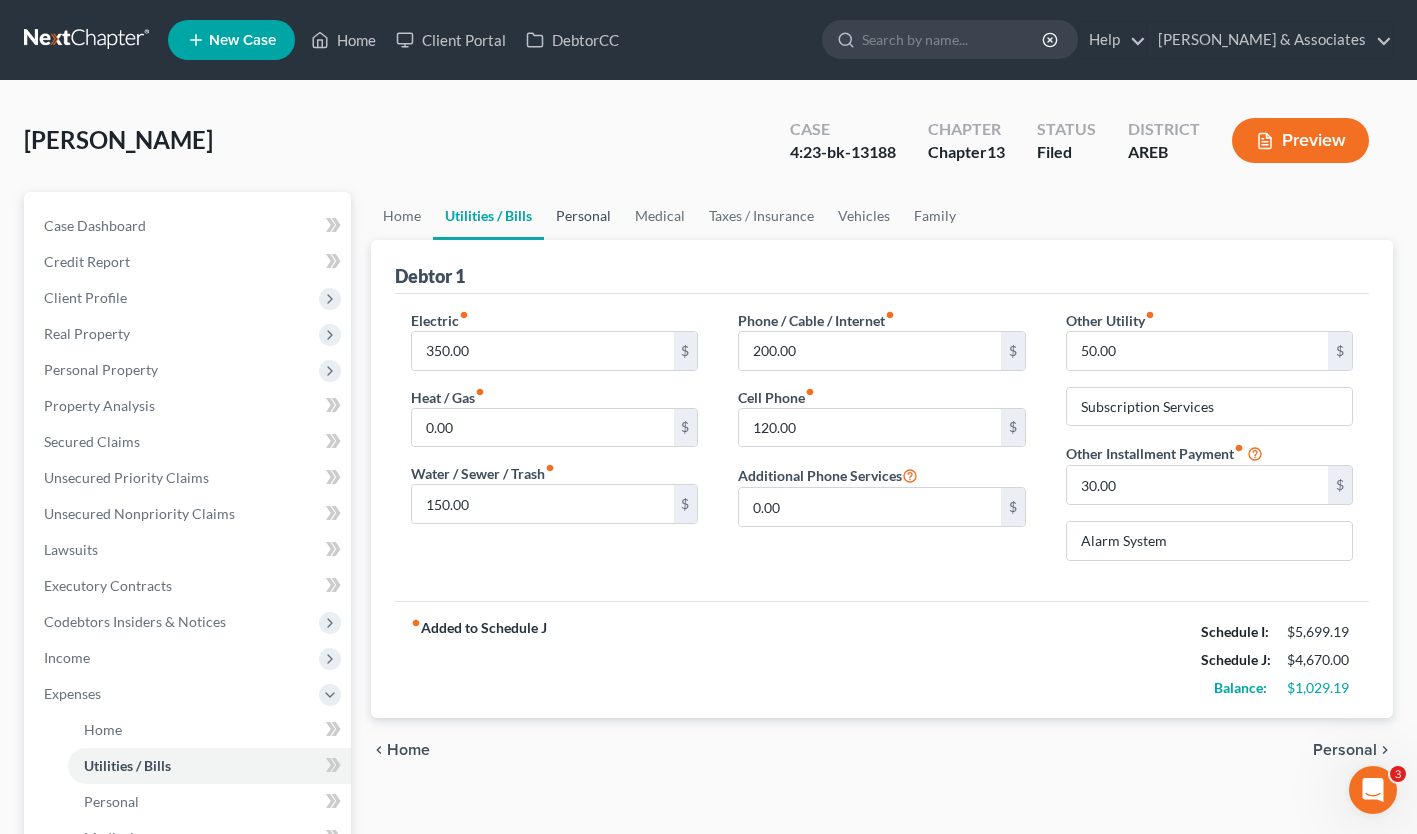 click on "Personal" at bounding box center (583, 216) 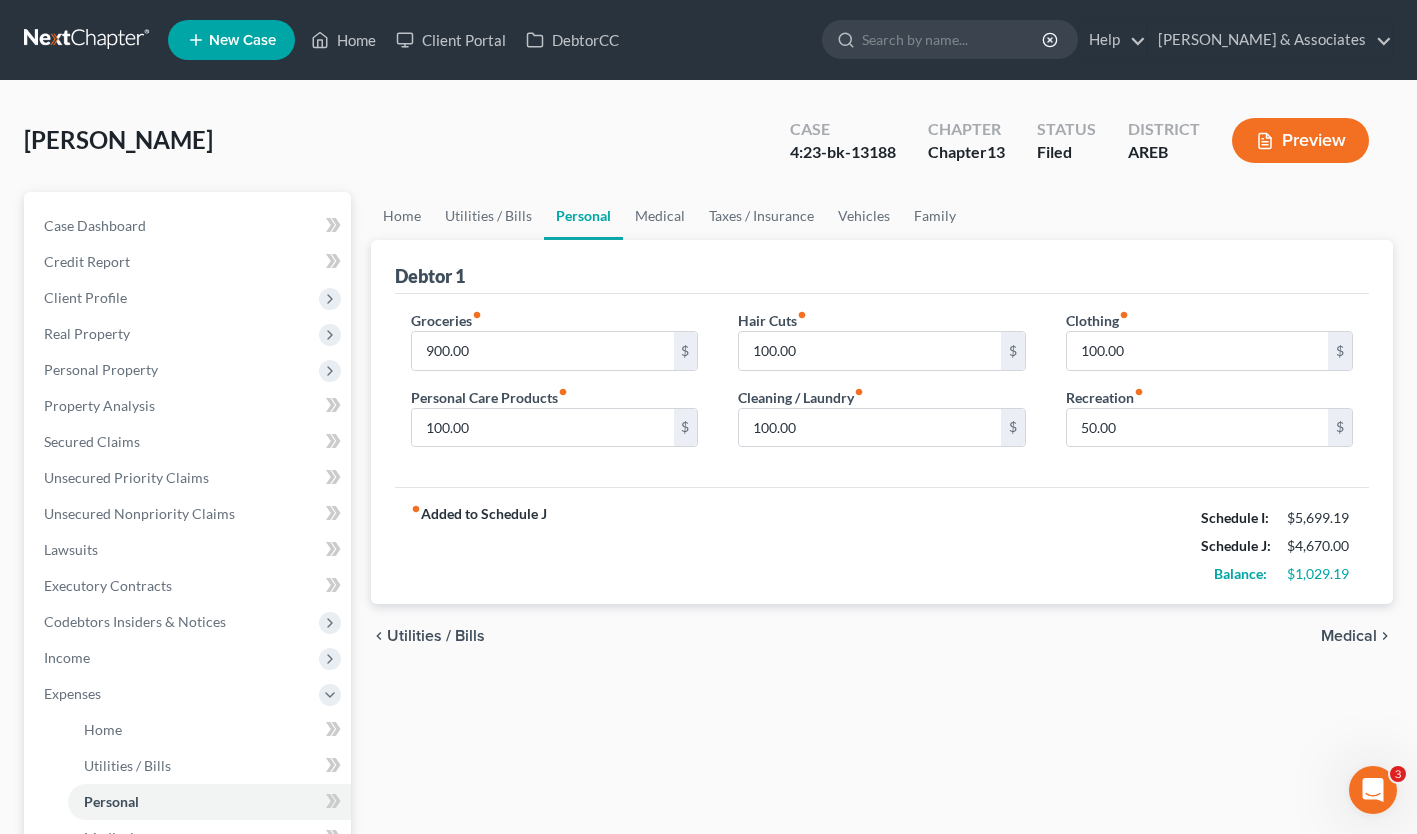 click on "Client Profile" at bounding box center [189, 298] 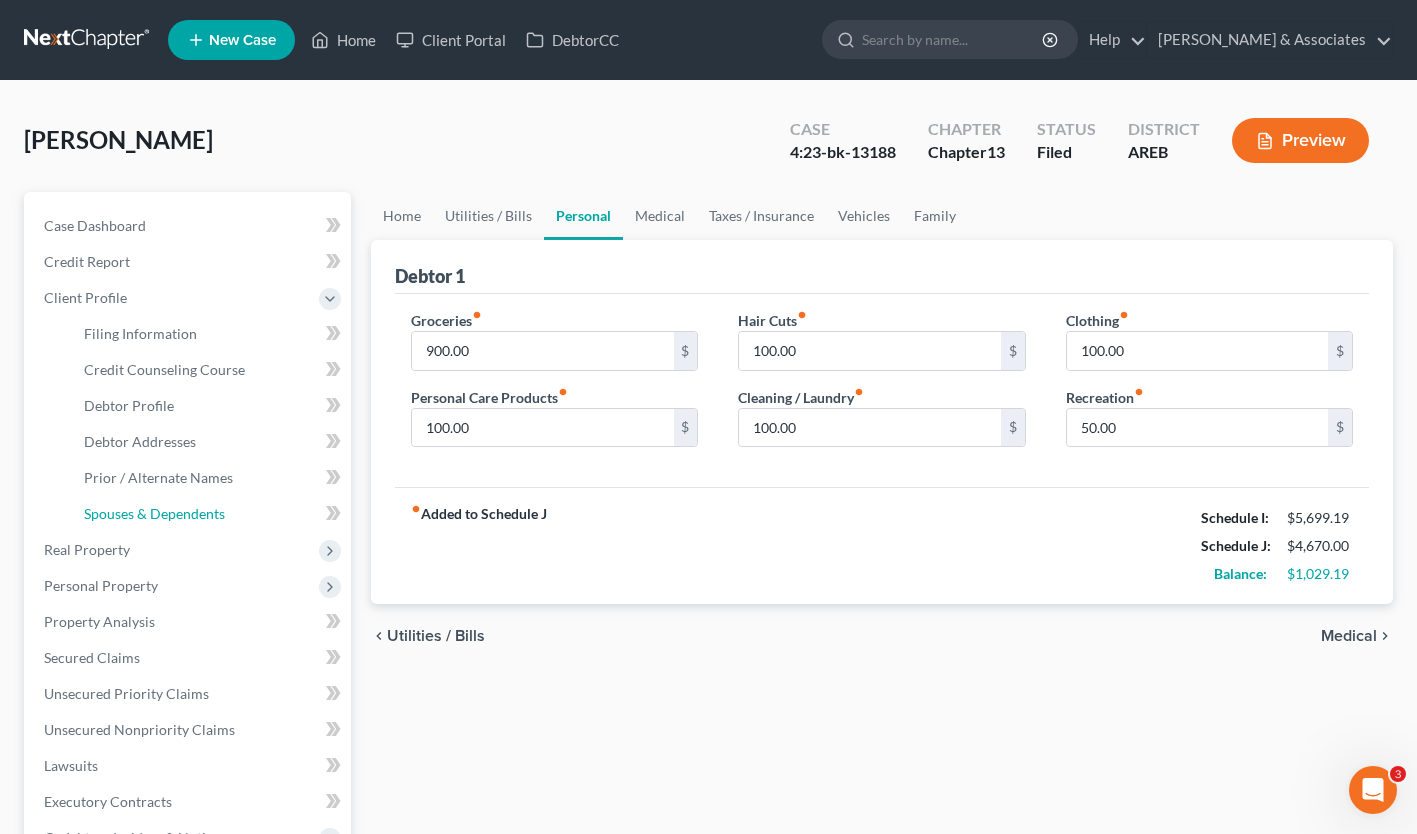 click on "Spouses & Dependents" at bounding box center [209, 514] 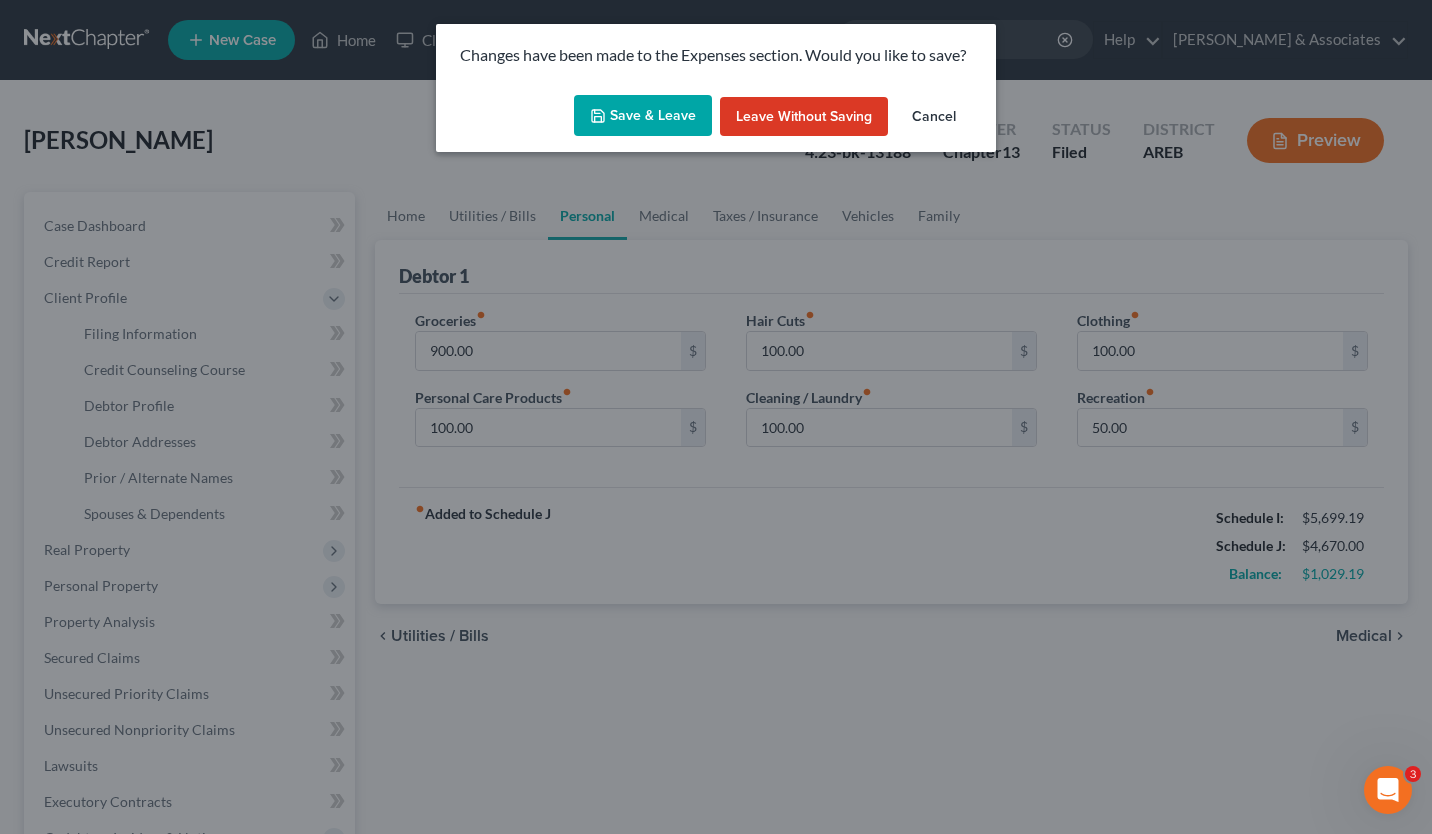 click on "Save & Leave" at bounding box center (643, 116) 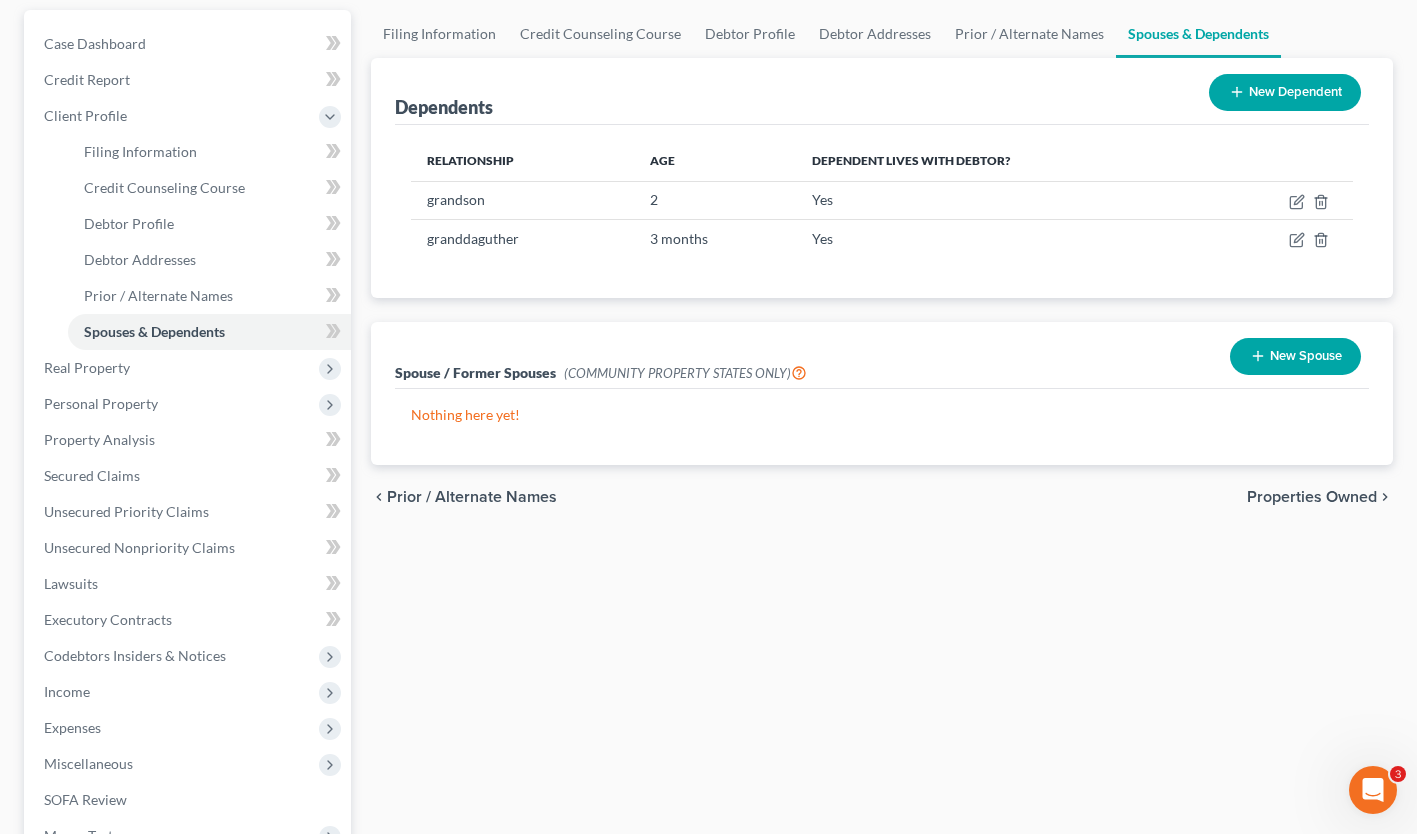 scroll, scrollTop: 183, scrollLeft: 0, axis: vertical 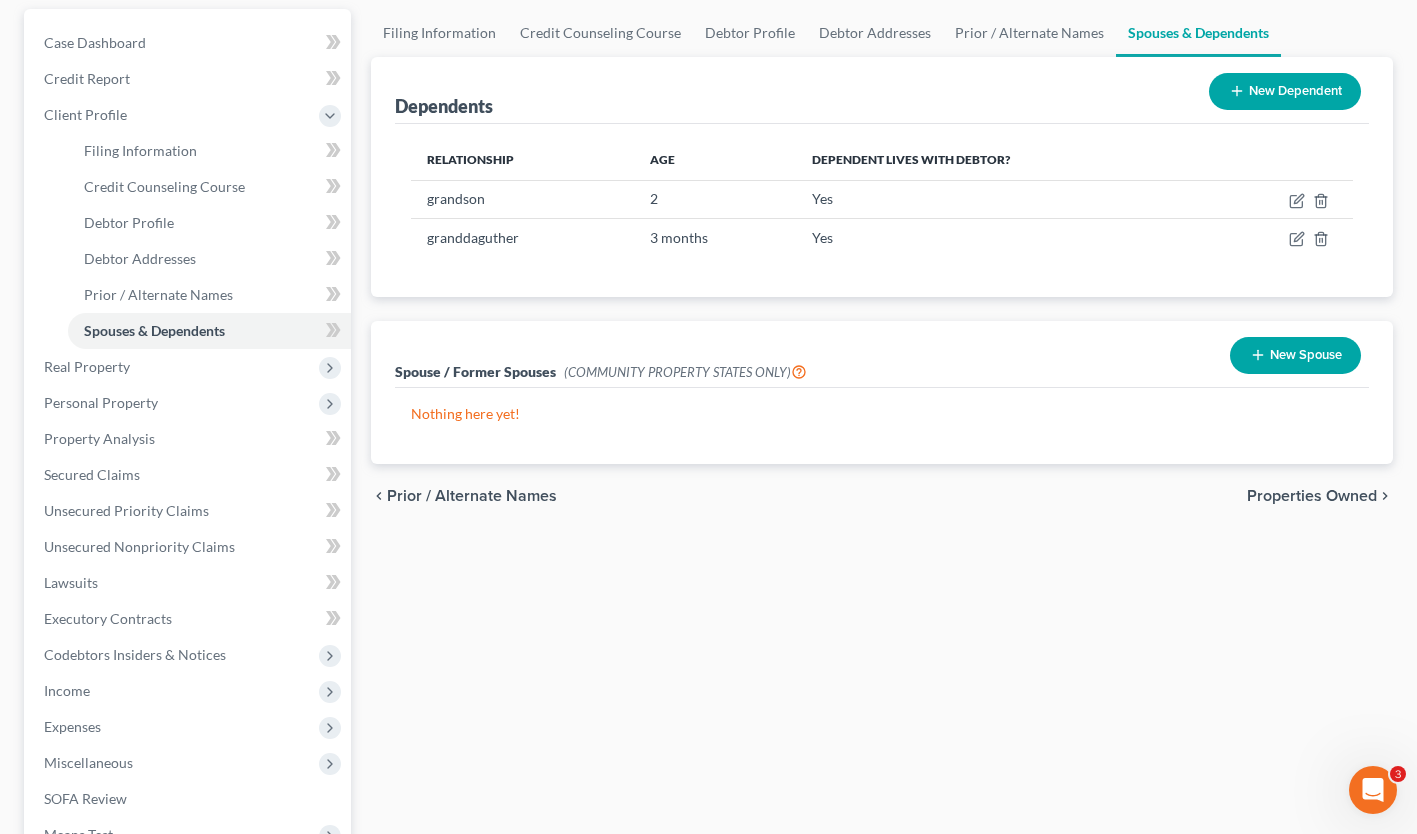 click on "Expenses" at bounding box center [189, 727] 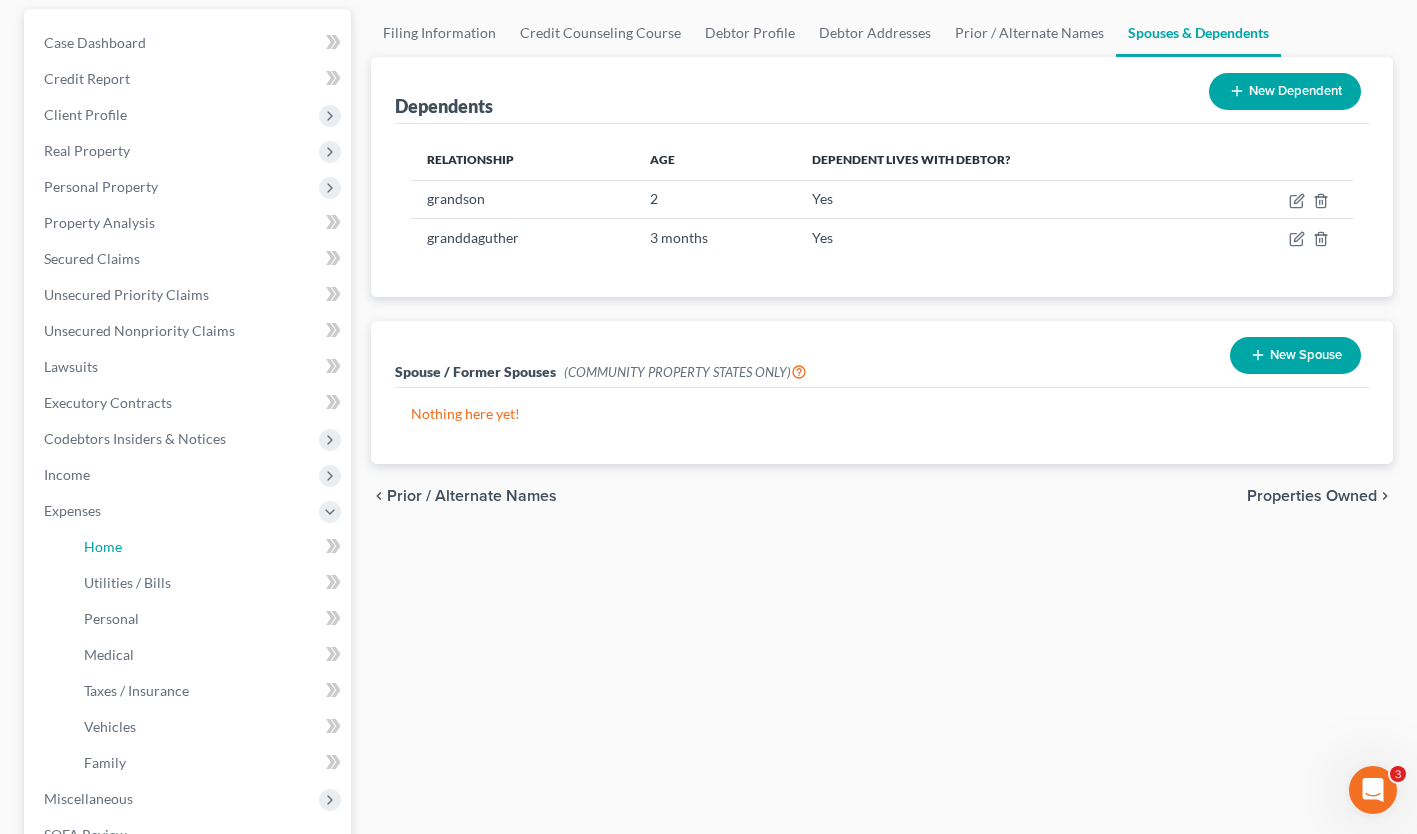 click on "Home" at bounding box center (209, 547) 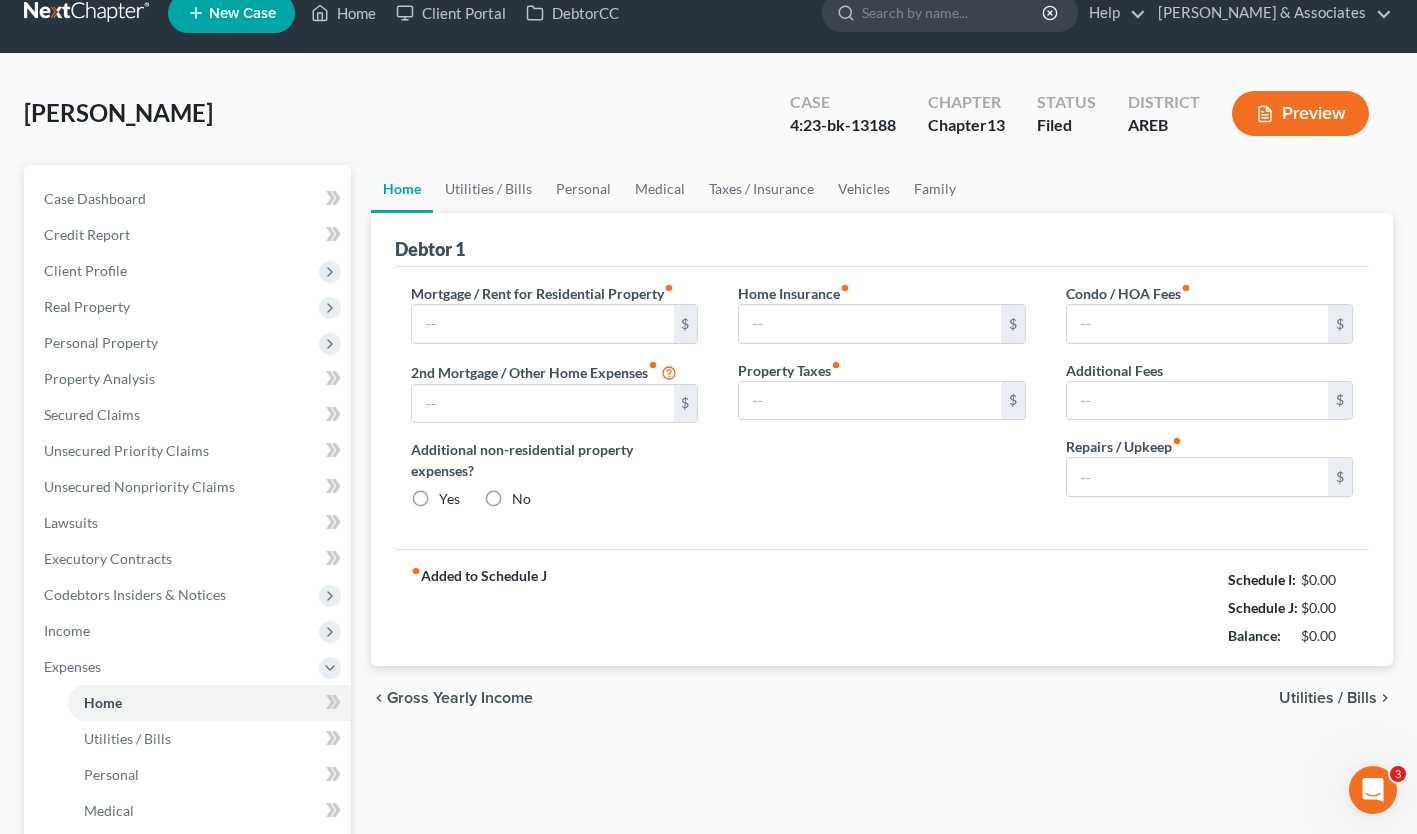scroll, scrollTop: 4, scrollLeft: 0, axis: vertical 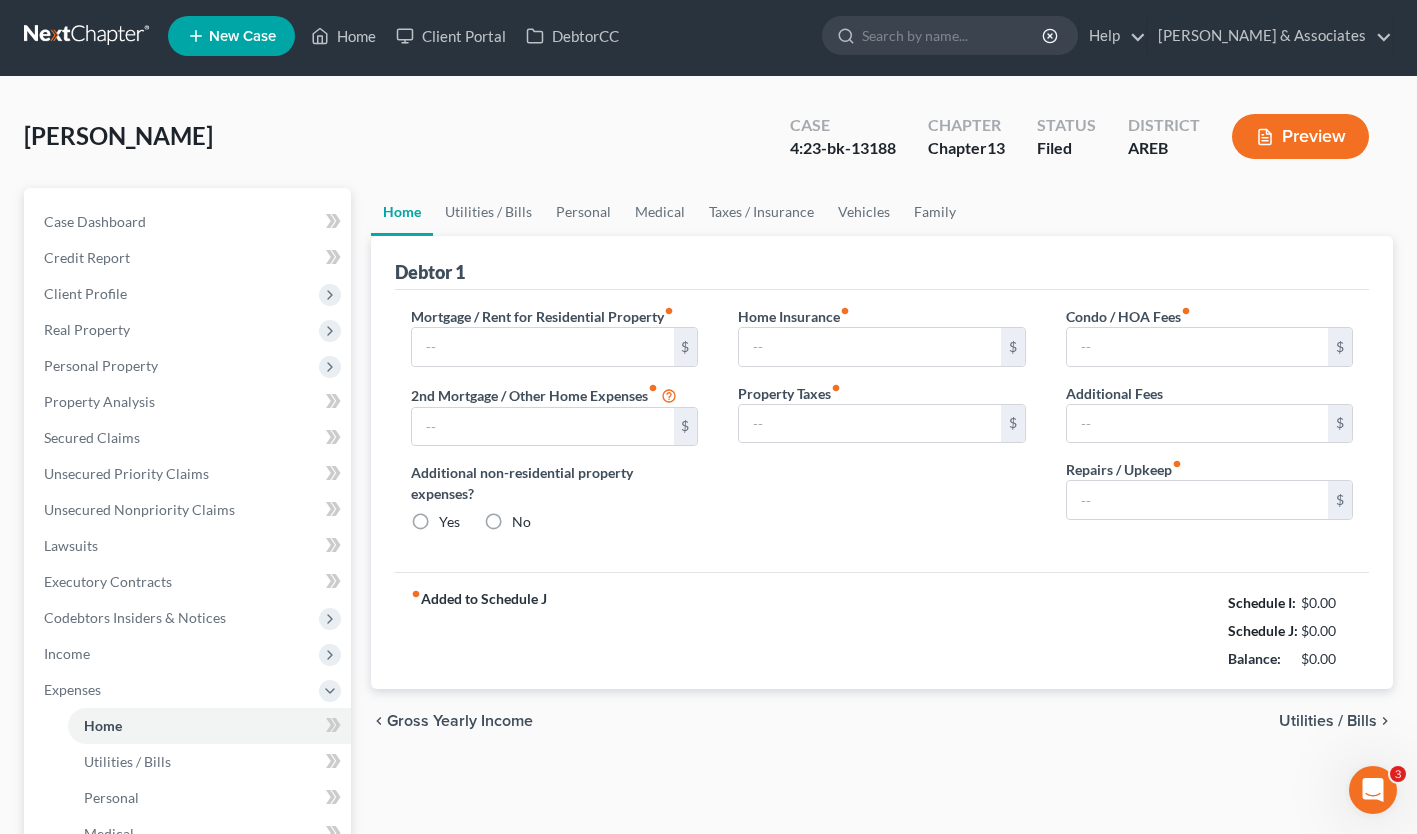 type on "975.00" 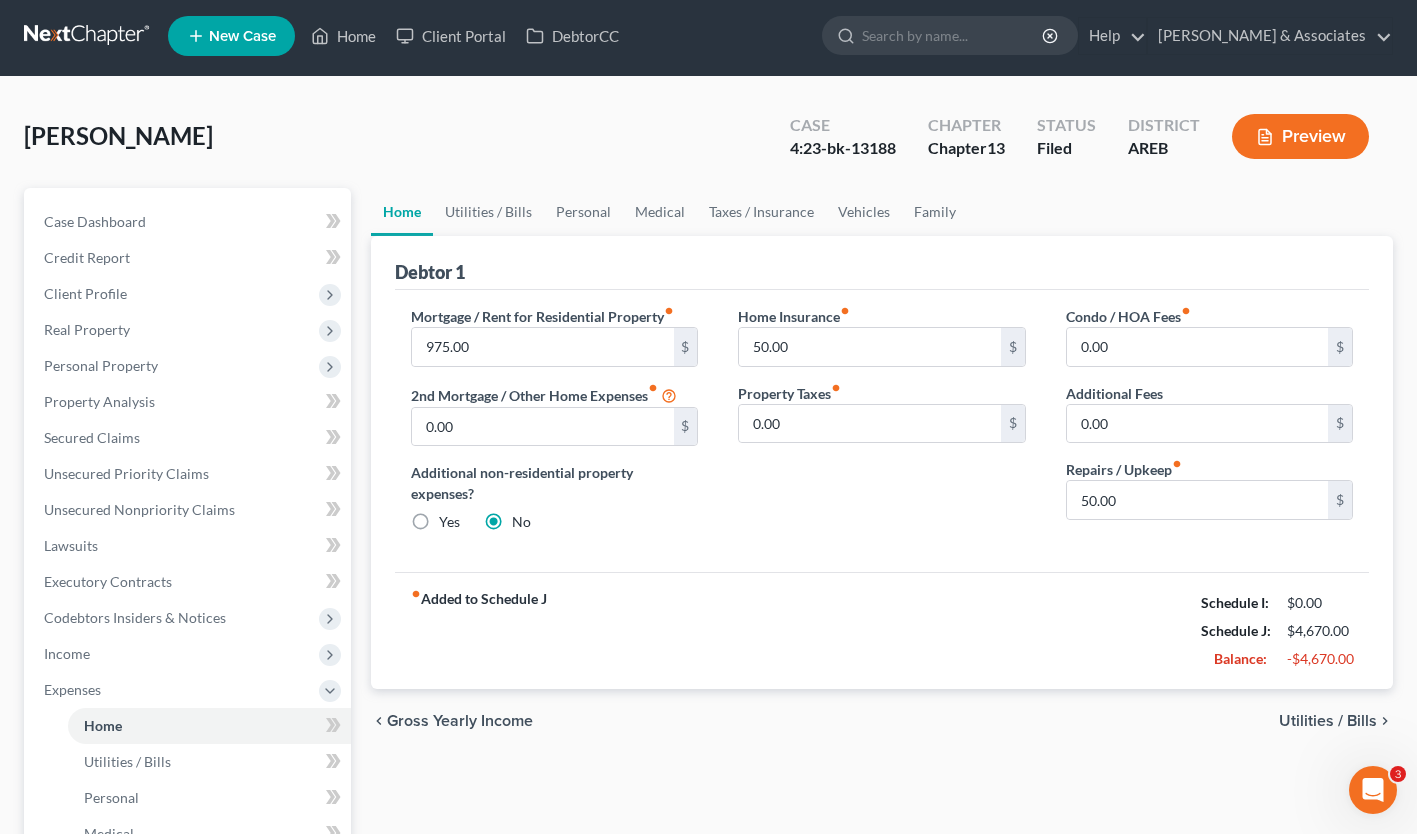 scroll, scrollTop: 0, scrollLeft: 0, axis: both 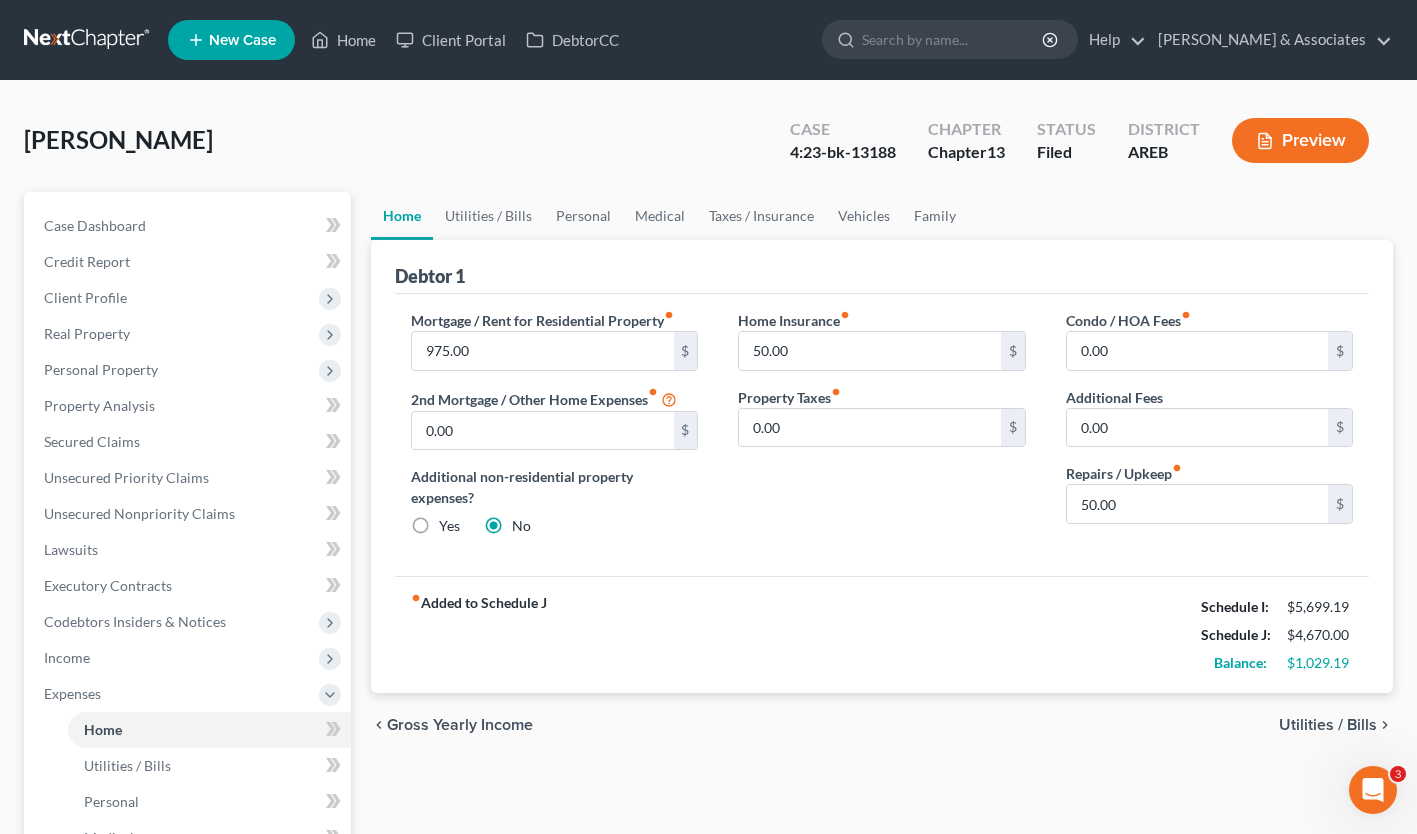 click on "Home Insurance  fiber_manual_record 50.00 $" at bounding box center (881, 340) 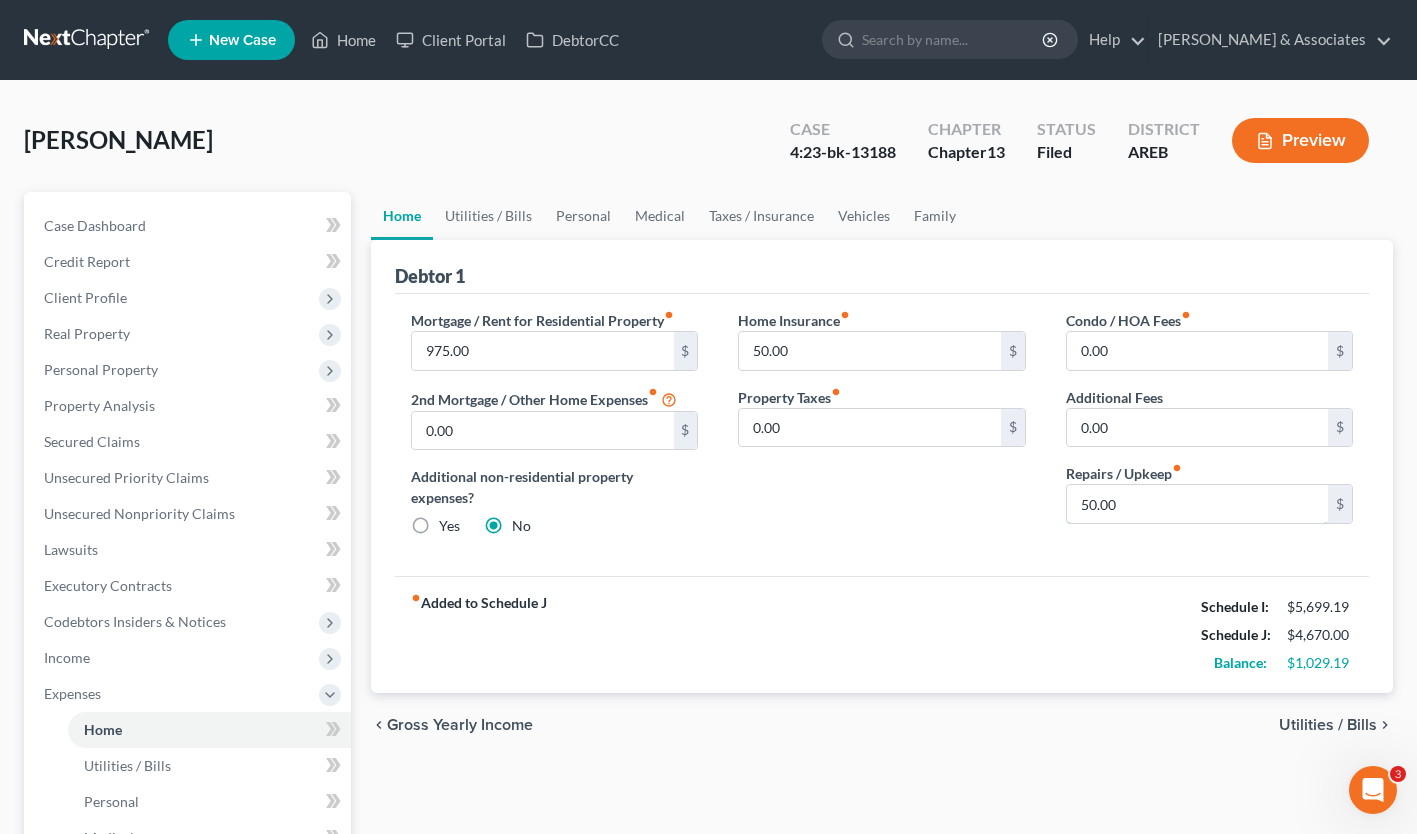 click on "50.00" at bounding box center (1197, 504) 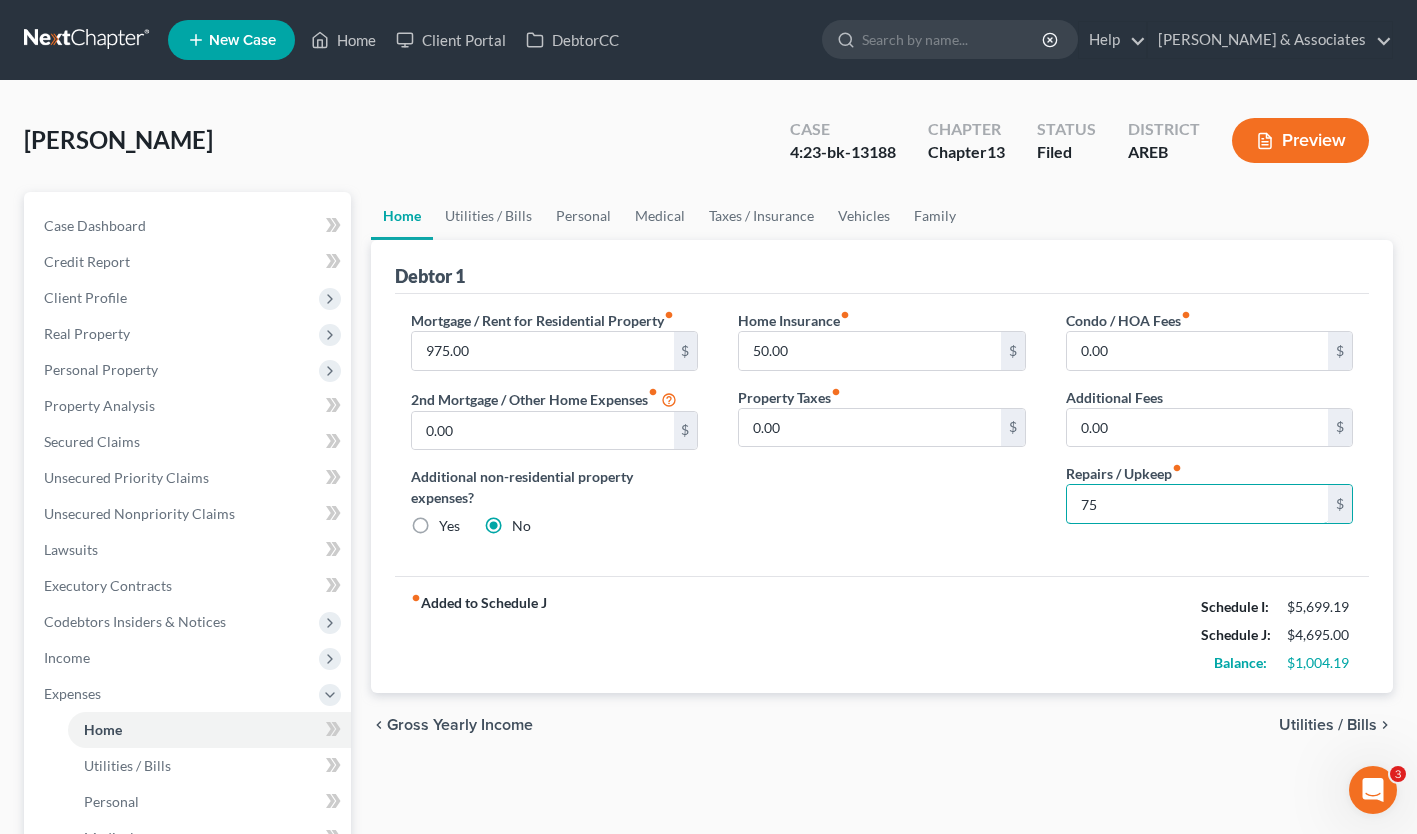 type on "75" 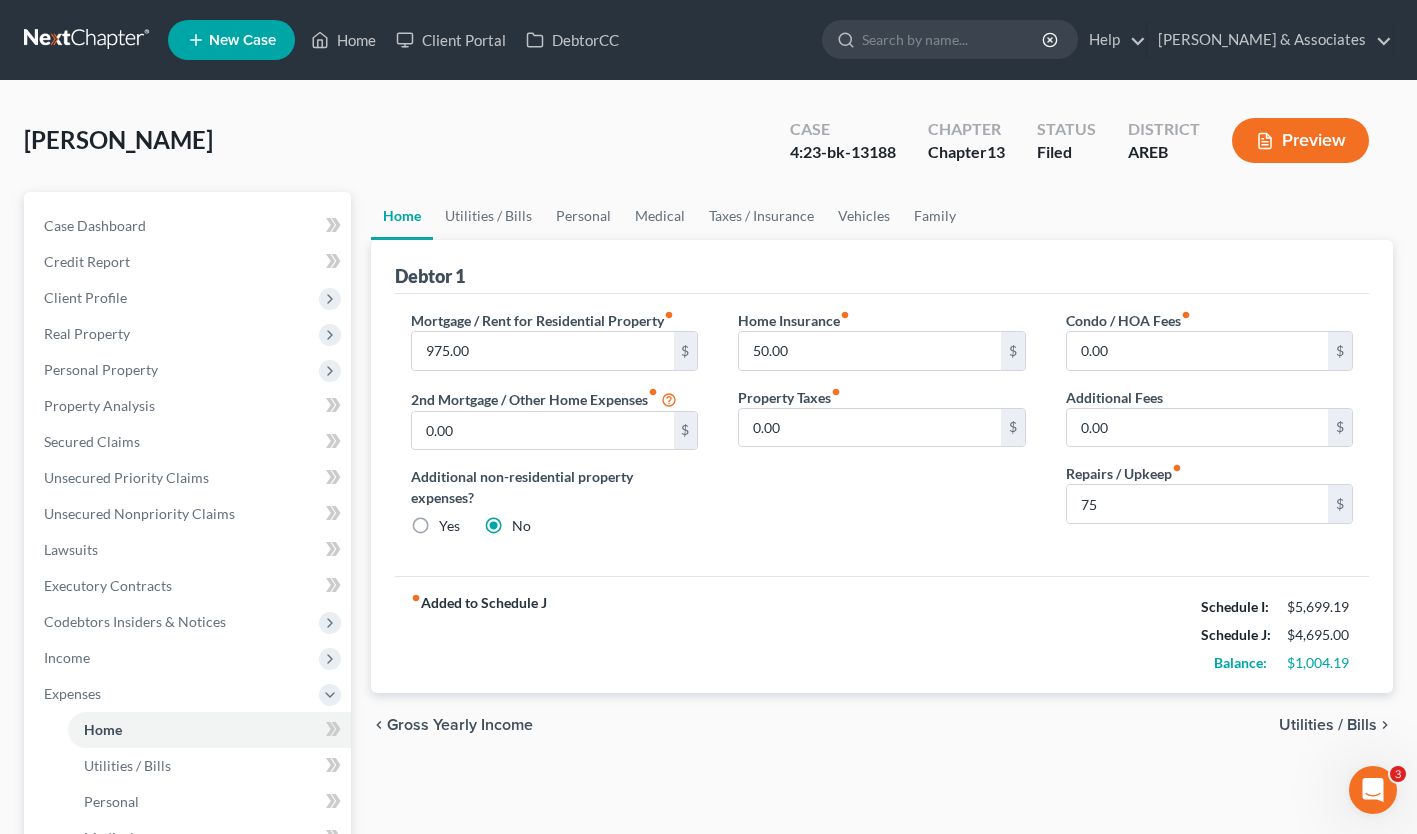 type 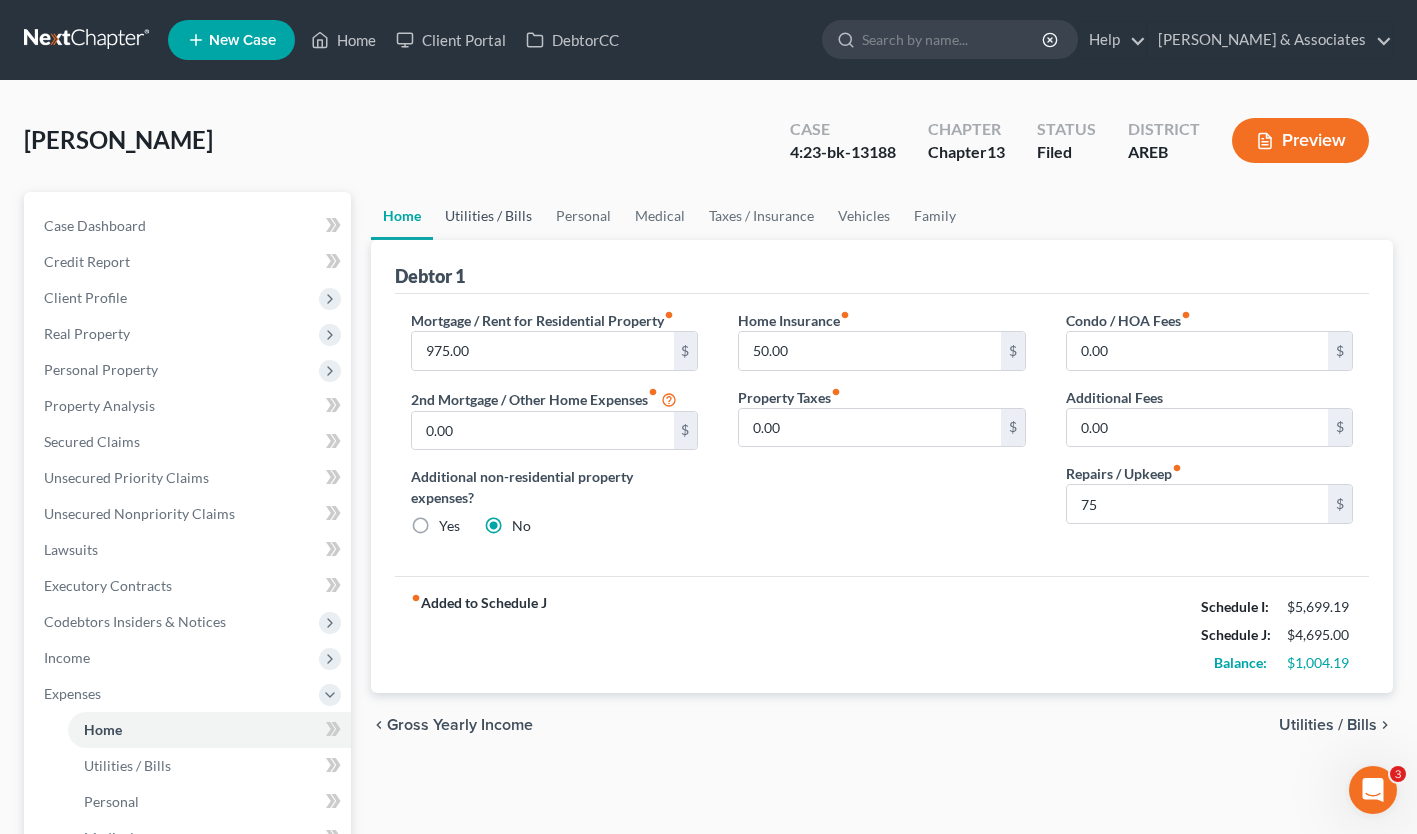click on "Utilities / Bills" at bounding box center [488, 216] 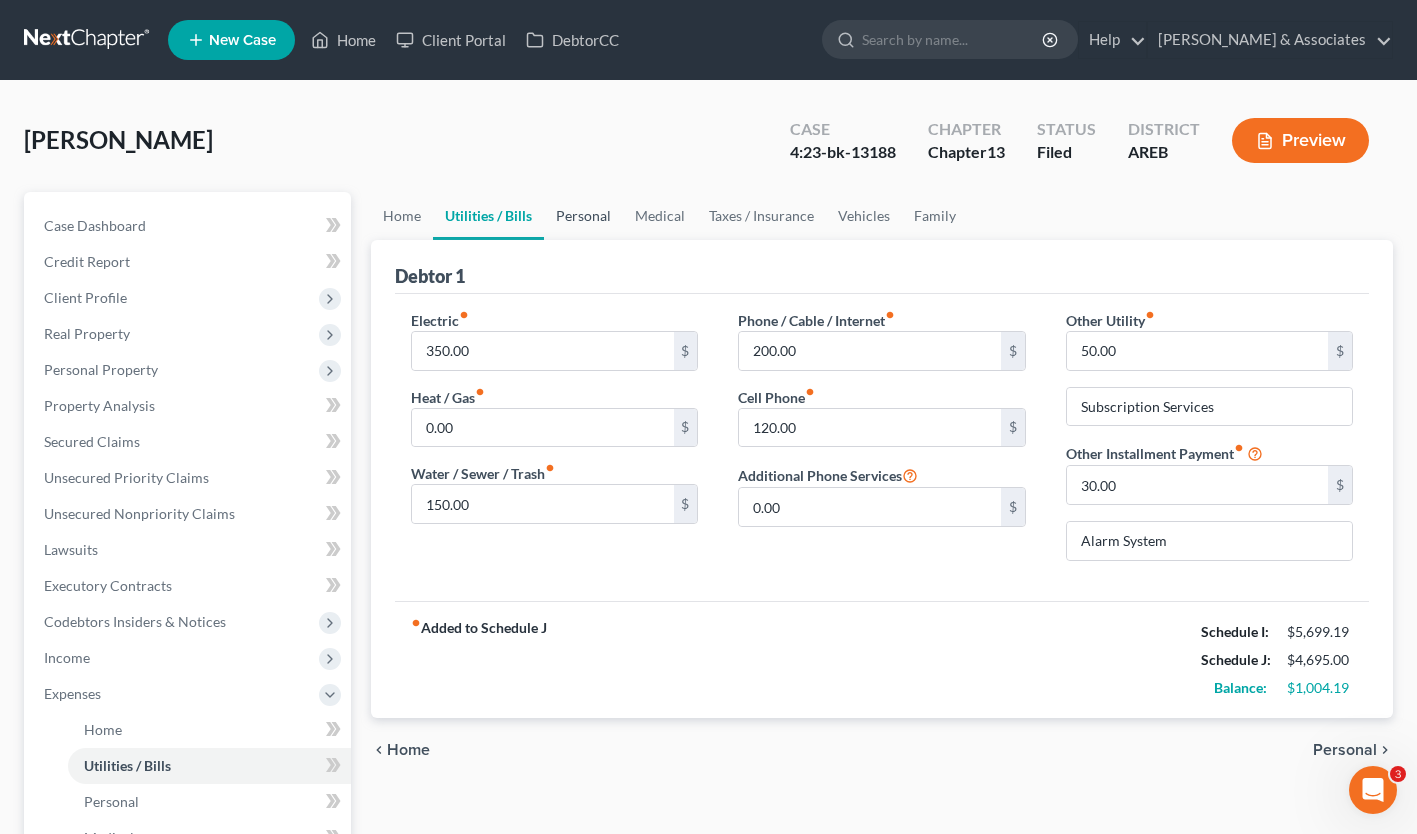 click on "Personal" at bounding box center [583, 216] 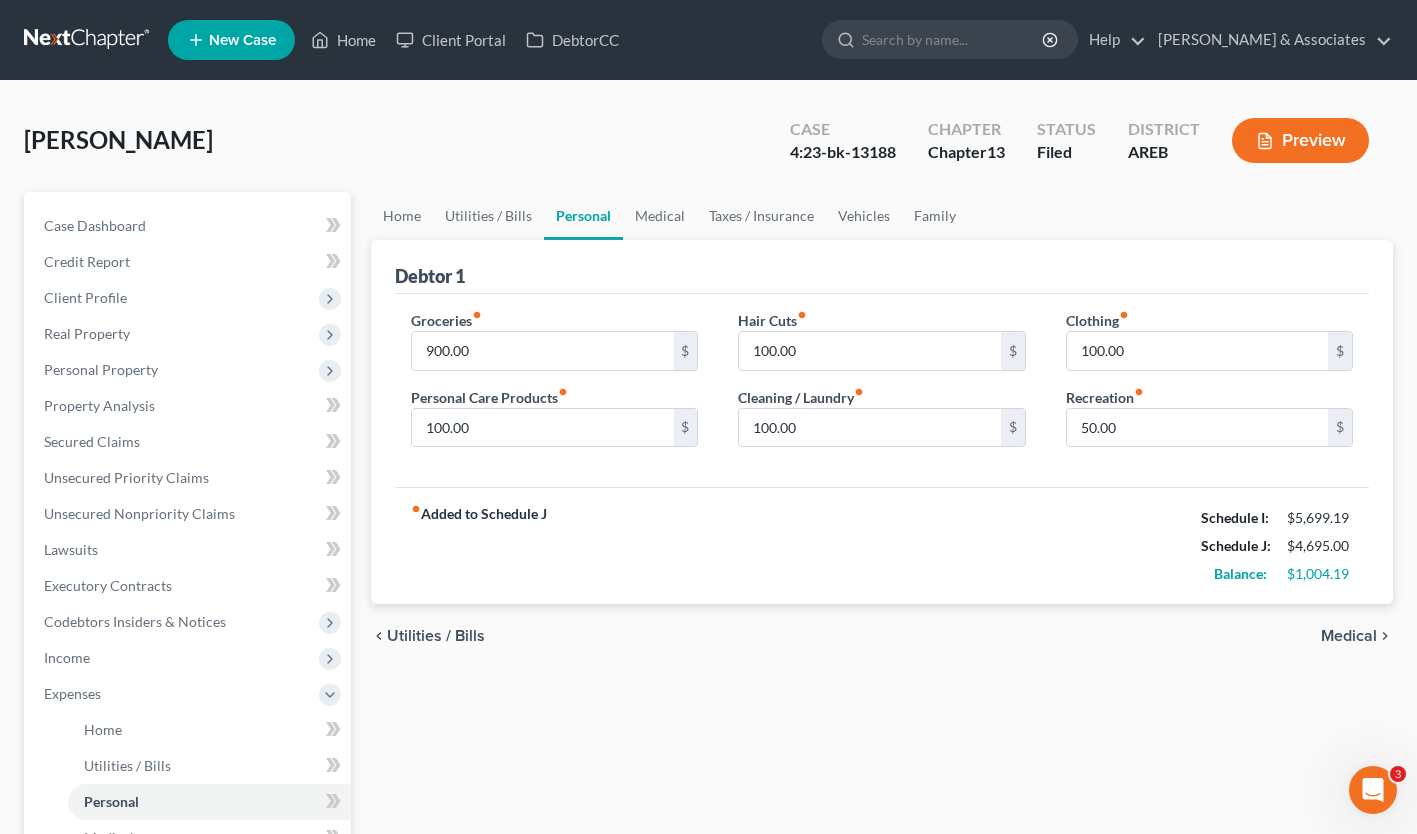 drag, startPoint x: 1298, startPoint y: 136, endPoint x: 1020, endPoint y: 202, distance: 285.72714 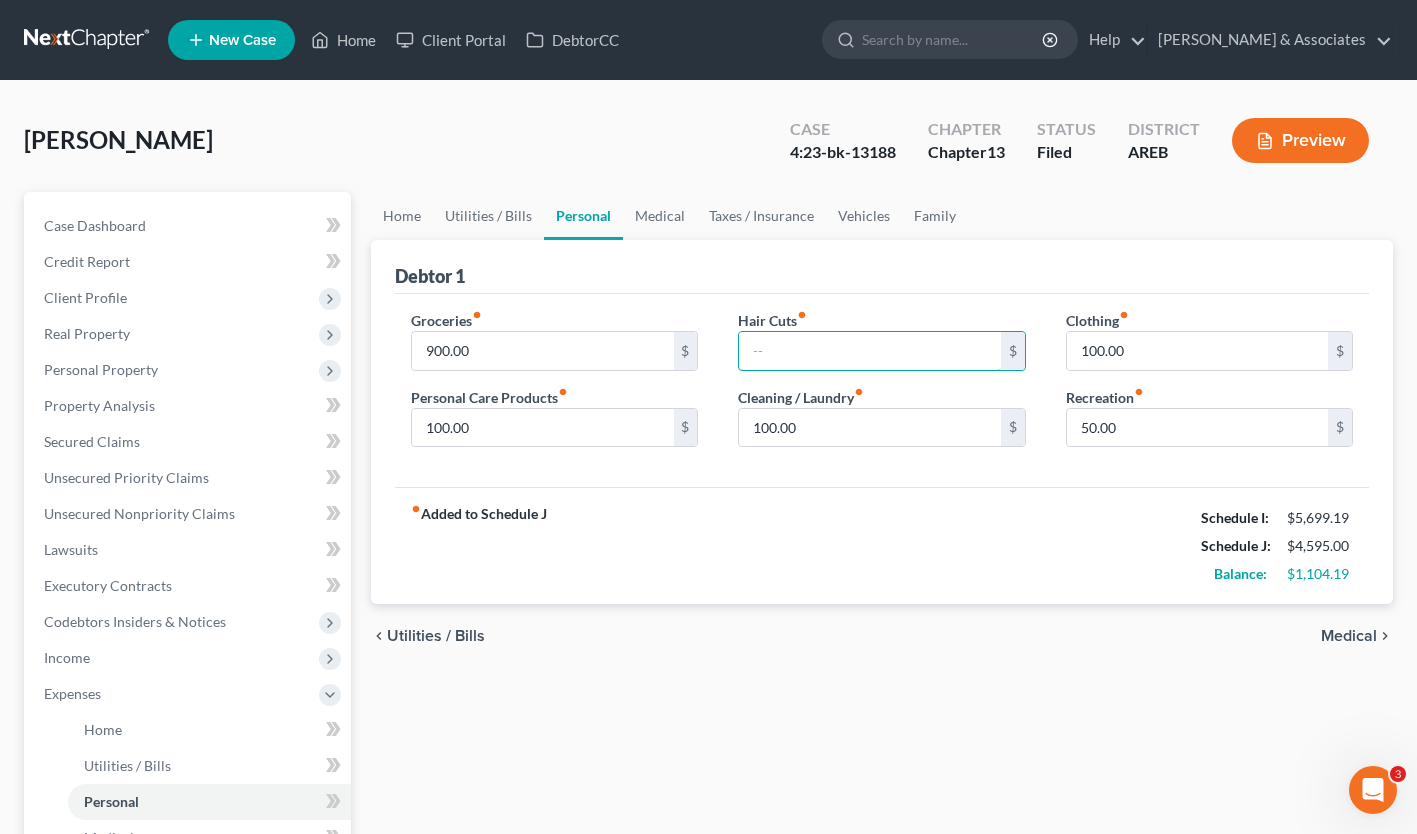 type 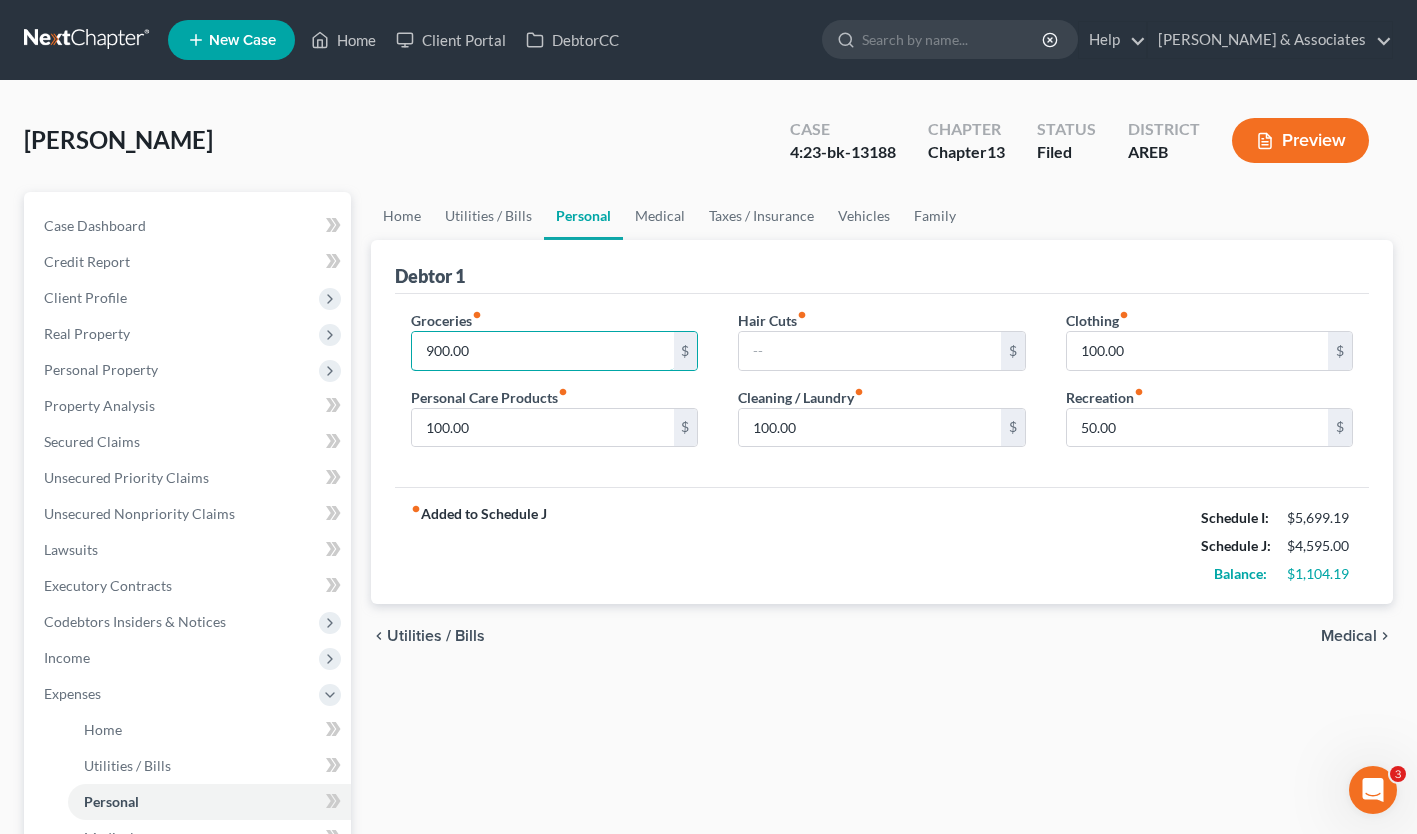click on "900.00" at bounding box center [542, 351] 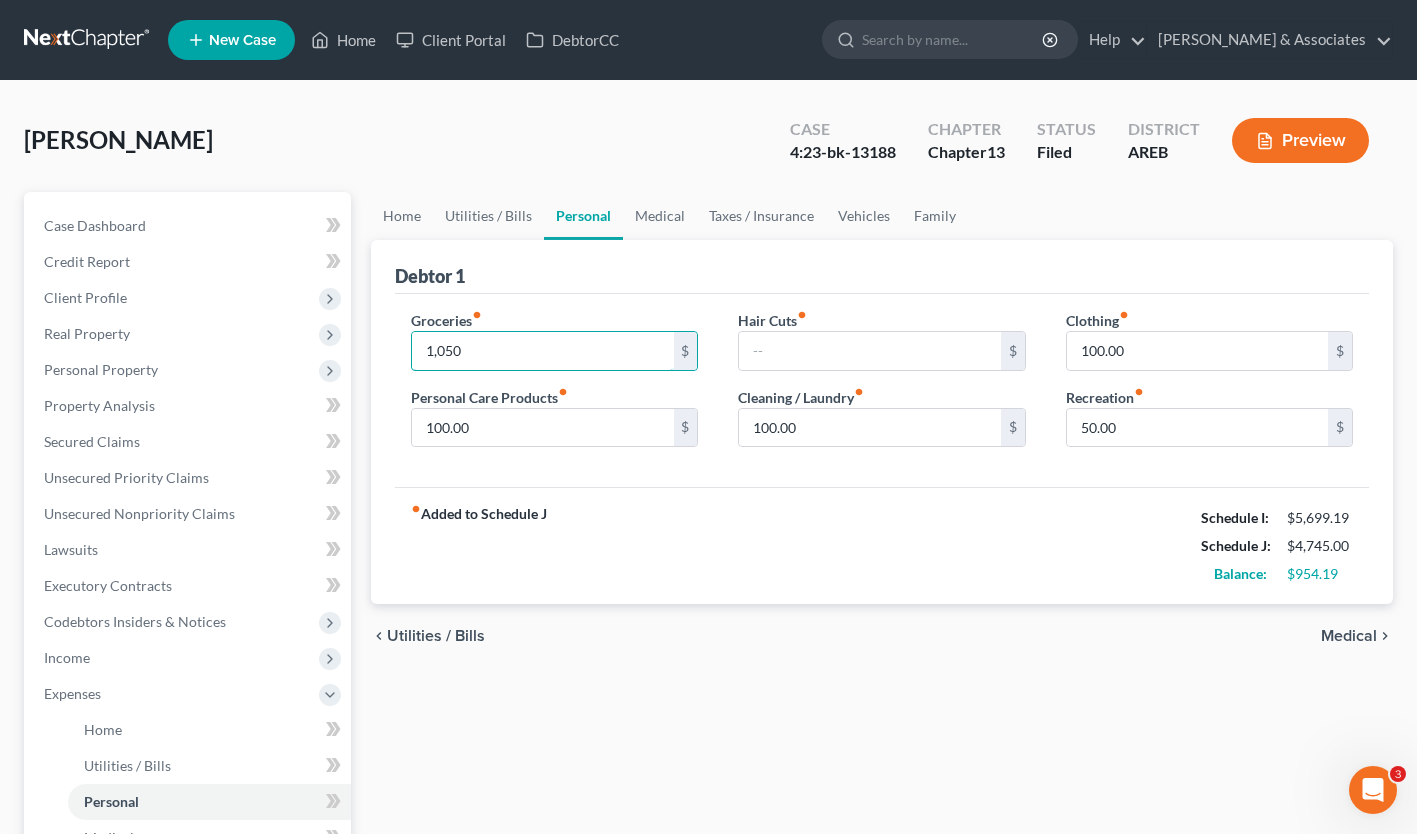 type on "1,050" 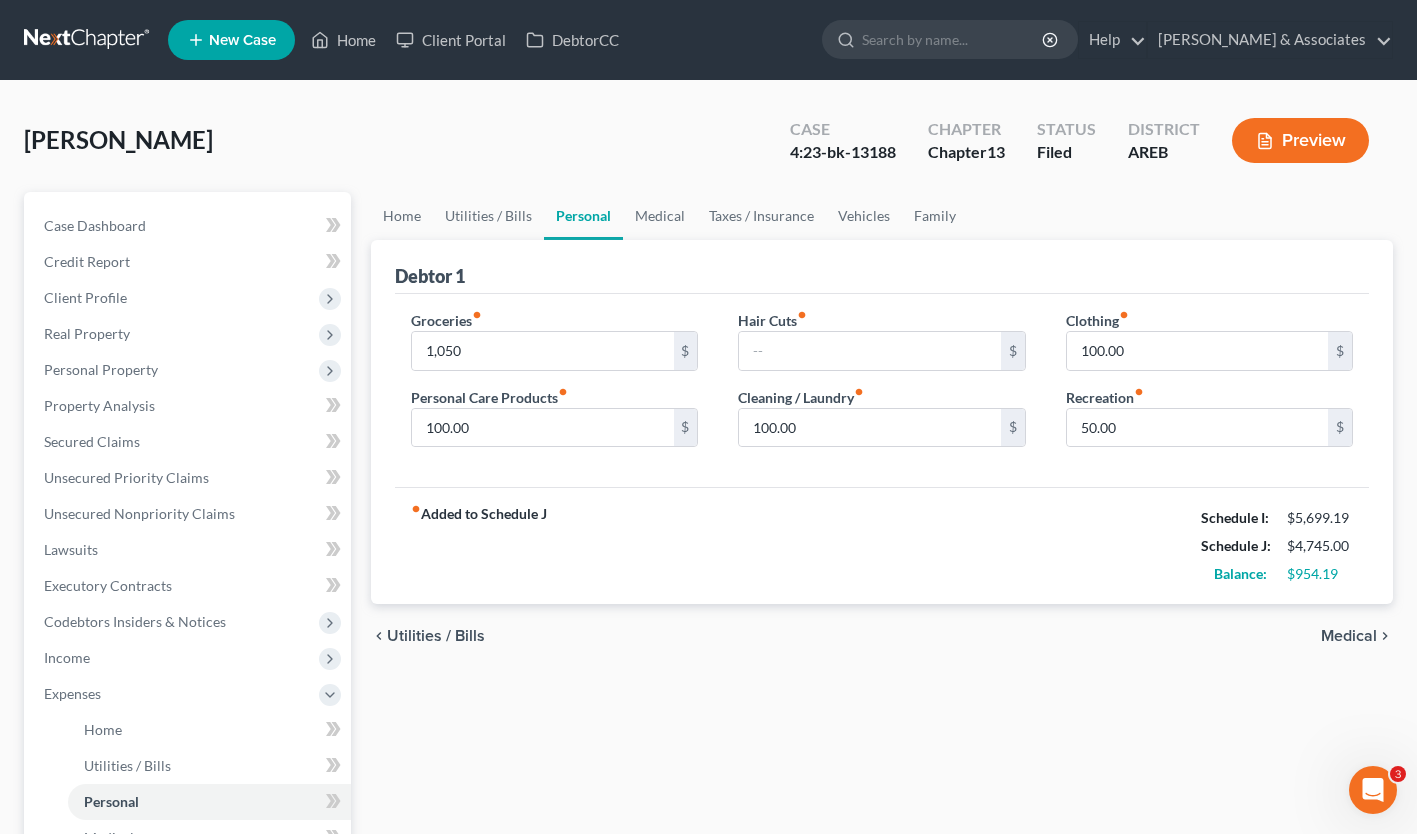 click on "Groceries  fiber_manual_record 1,050 $ Personal Care Products  fiber_manual_record 100.00 $" at bounding box center (554, 387) 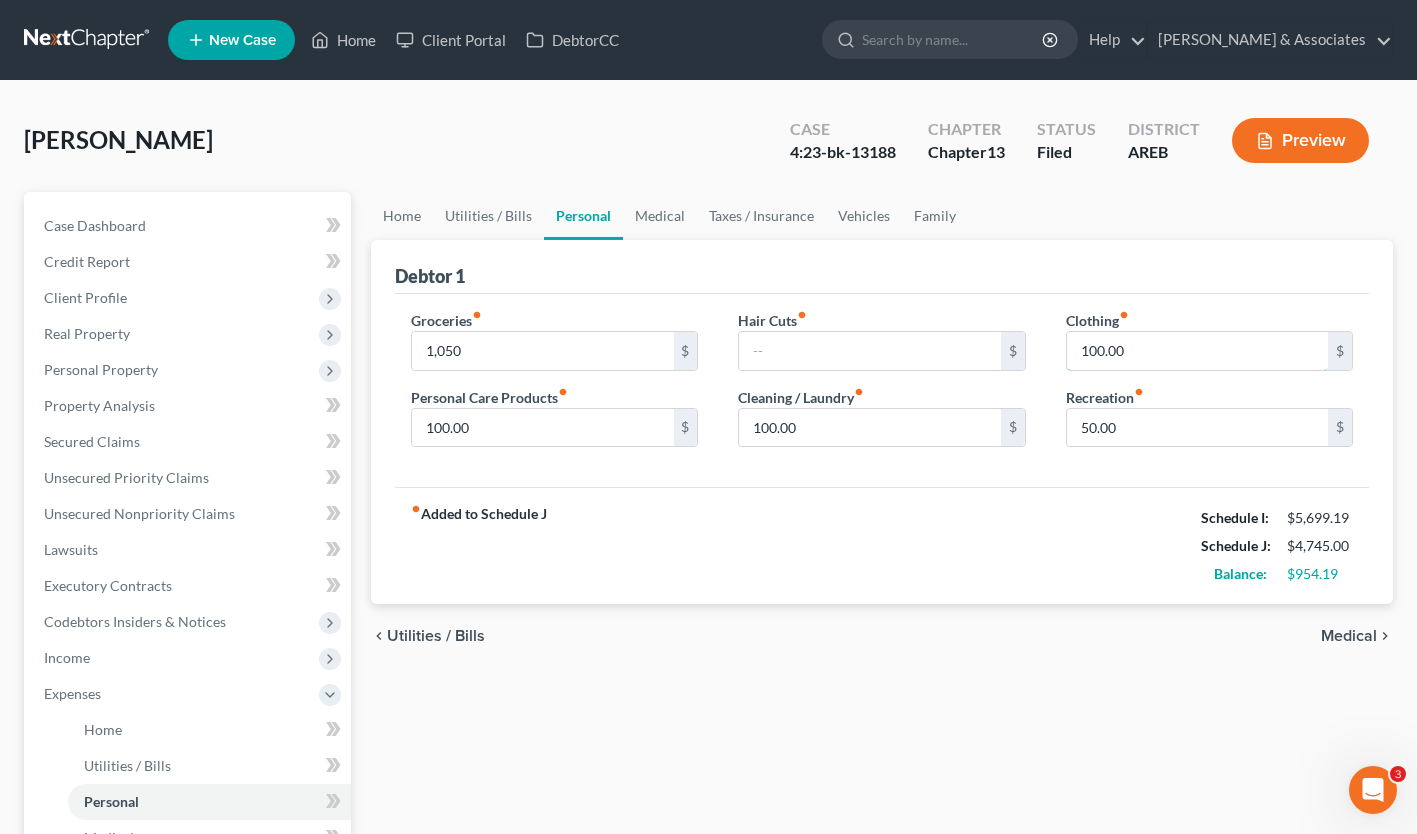 click on "100.00" at bounding box center (1197, 351) 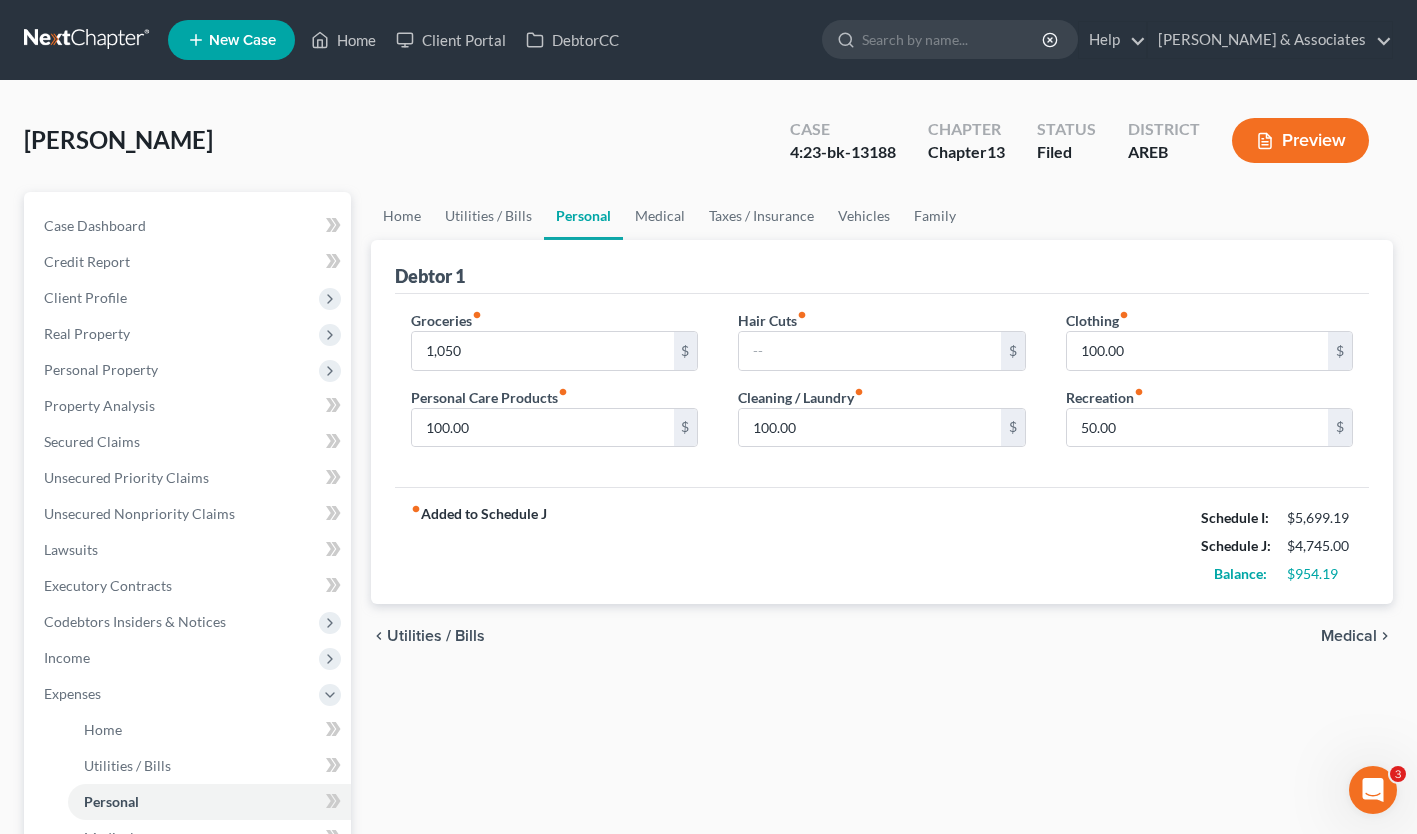click on "fiber_manual_record  Added to Schedule J Schedule I: $5,699.19 Schedule J: $4,745.00 Balance: $954.19" at bounding box center [882, 545] 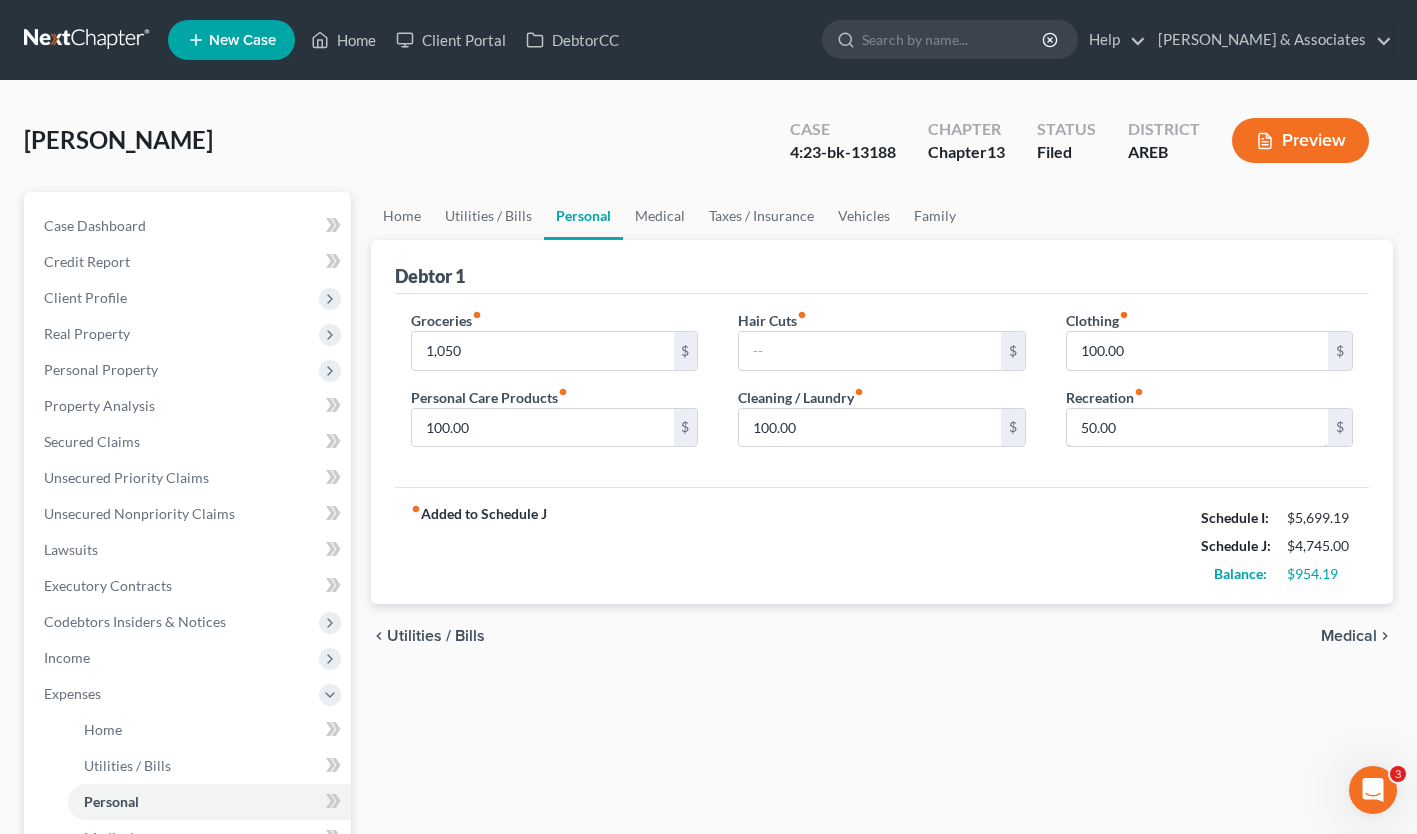 click on "50.00" at bounding box center [1197, 428] 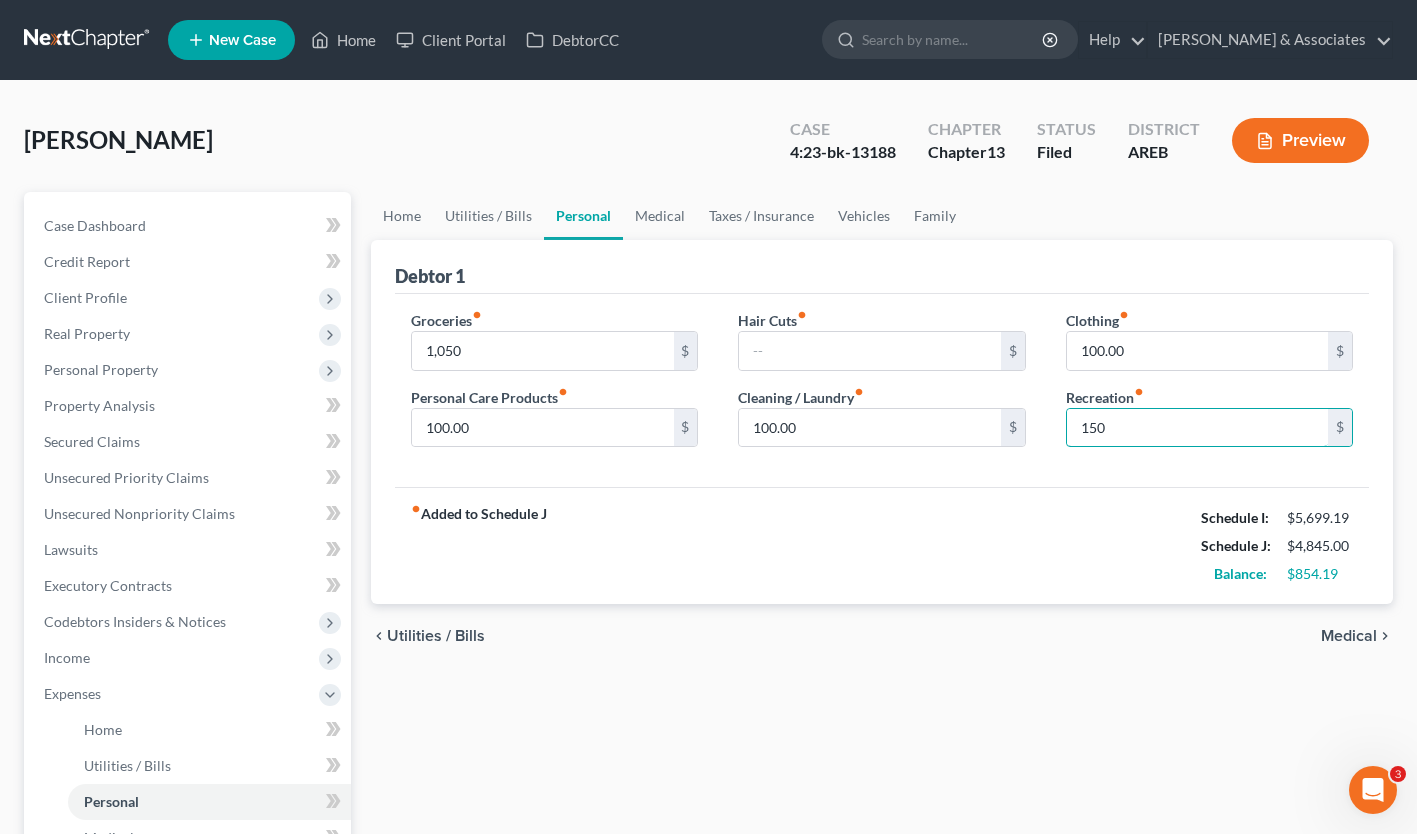 type on "150" 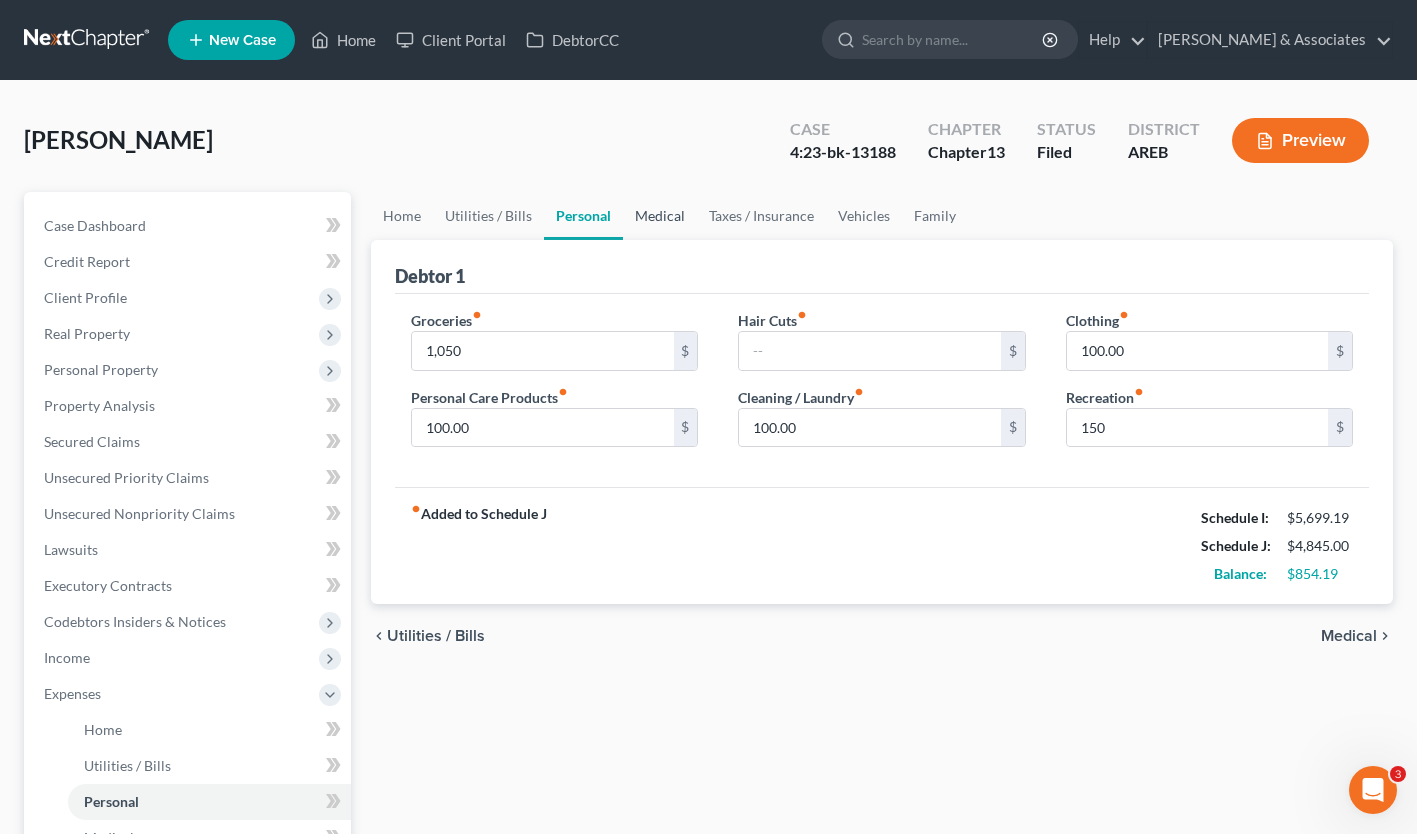 click on "Medical" at bounding box center [660, 216] 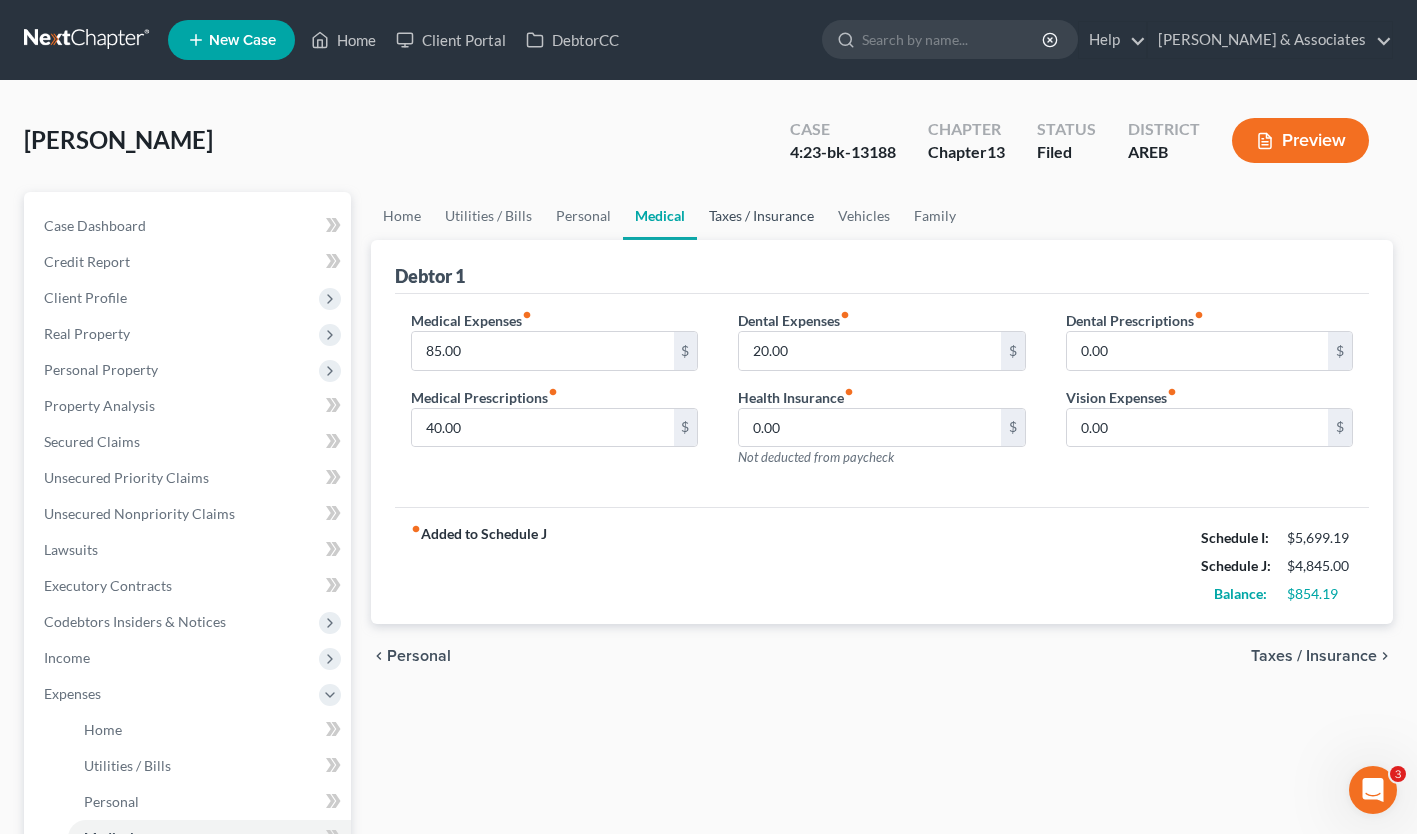 click on "Taxes / Insurance" at bounding box center [761, 216] 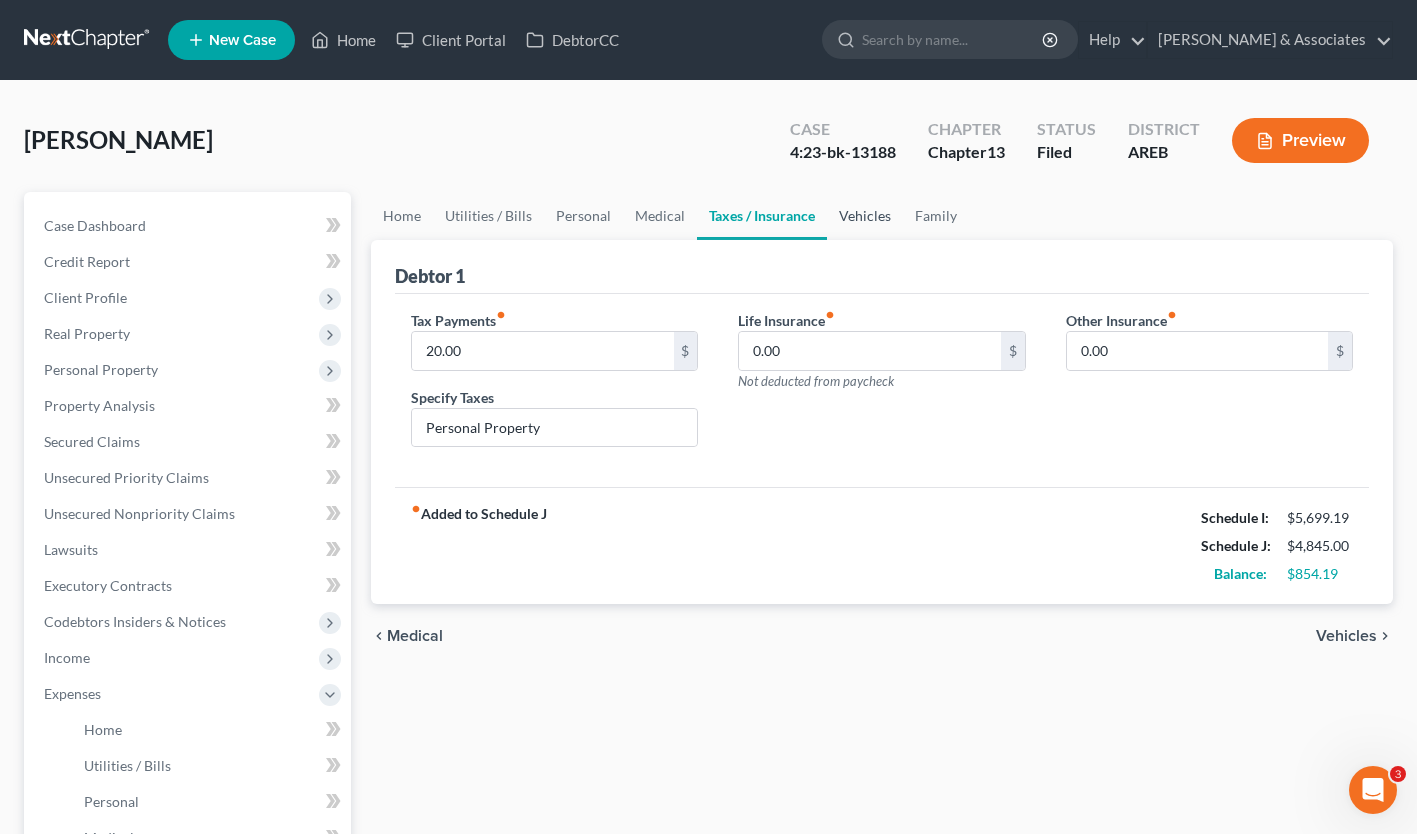 click on "Vehicles" at bounding box center (865, 216) 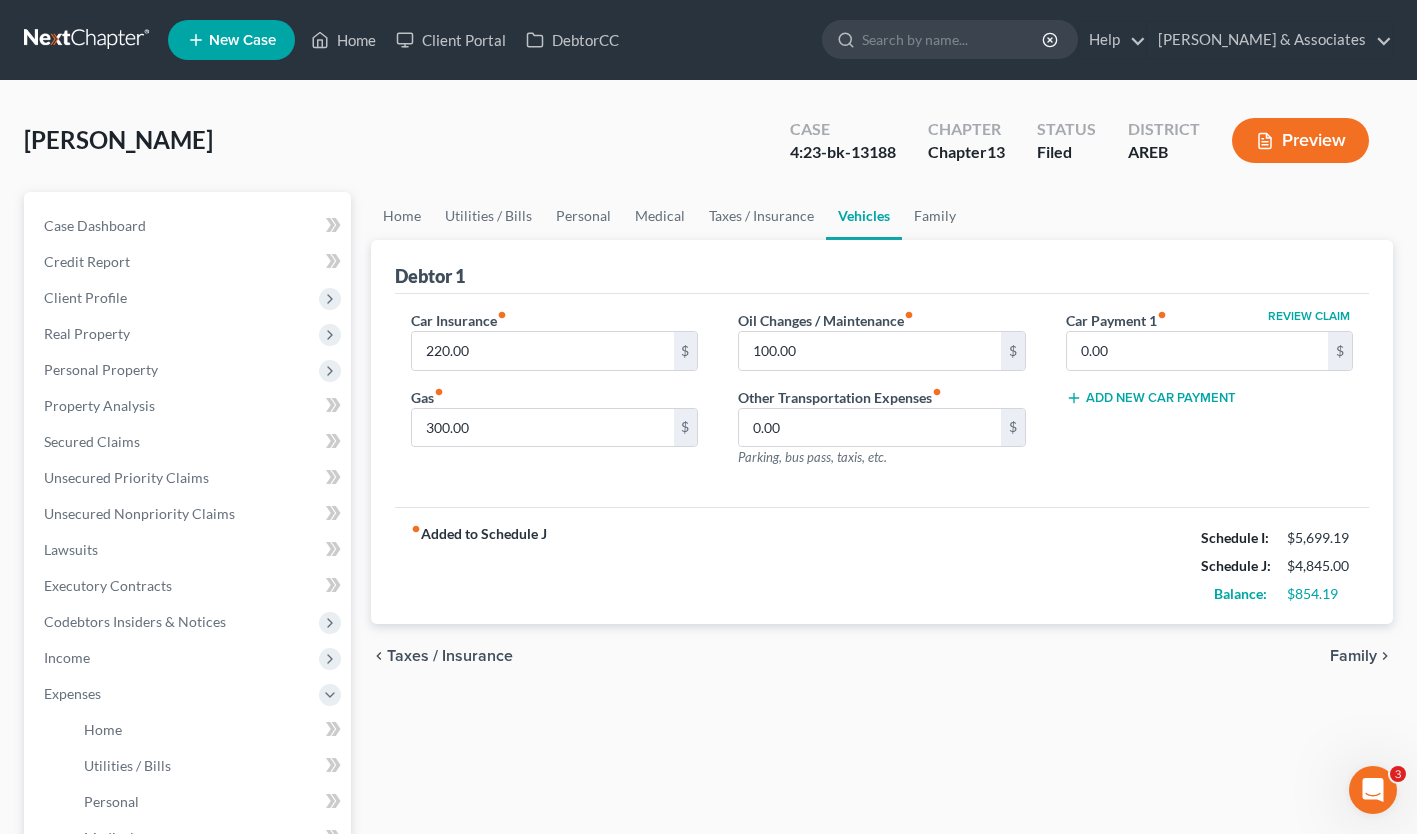 click on "Home
Utilities / Bills
Personal
Medical
Taxes / Insurance
Vehicles
Family" at bounding box center [882, 216] 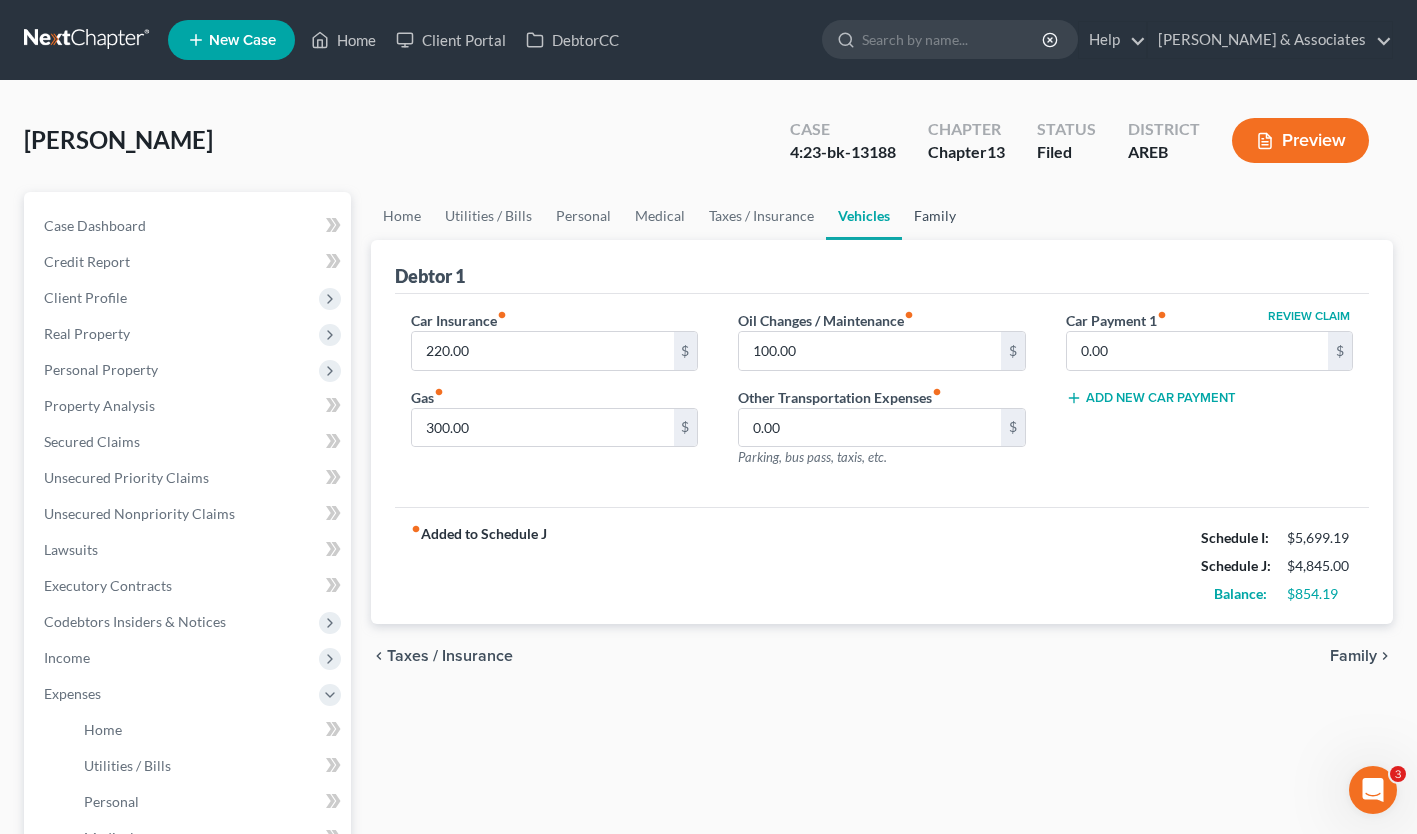 click on "Family" at bounding box center [935, 216] 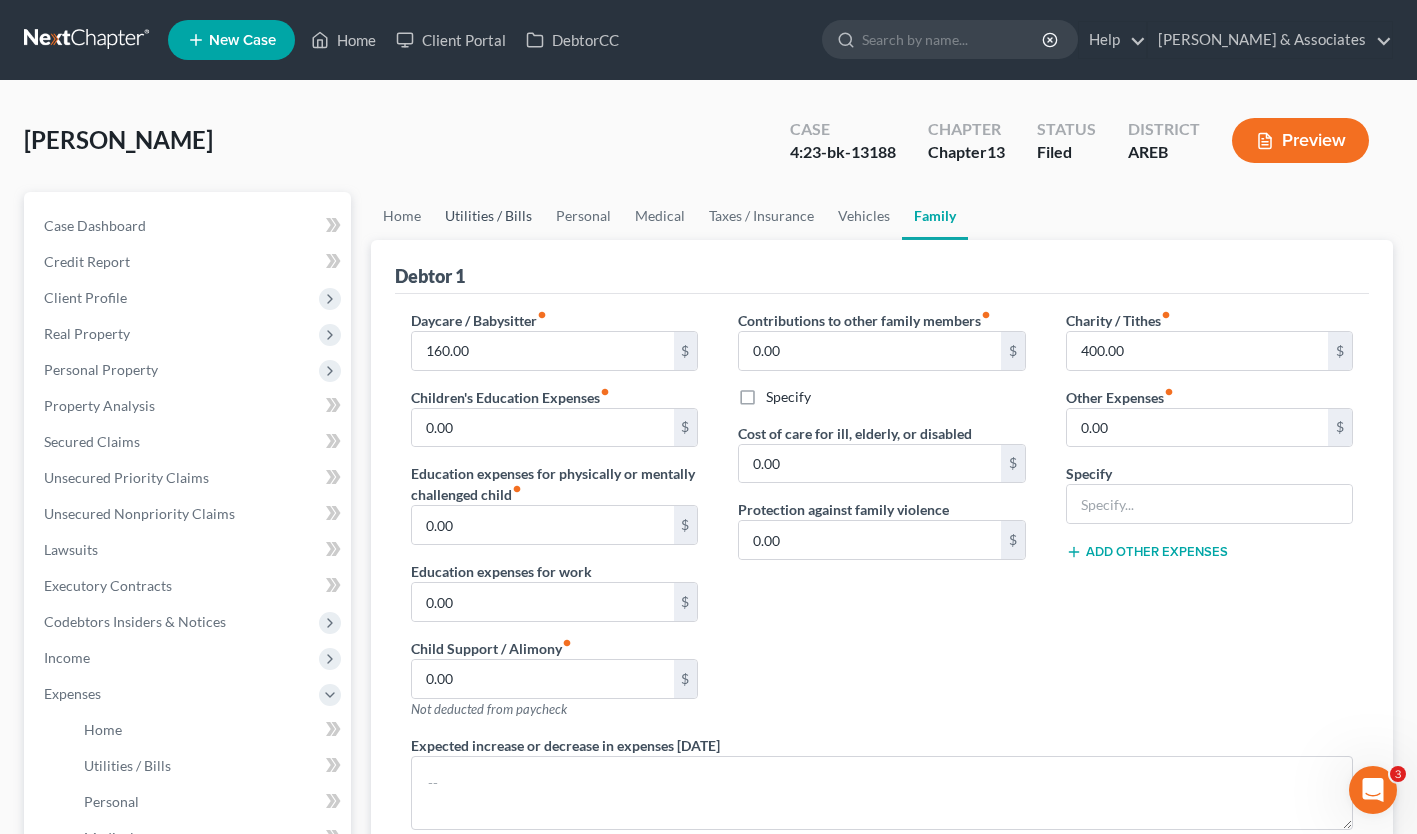 click on "Utilities / Bills" at bounding box center [488, 216] 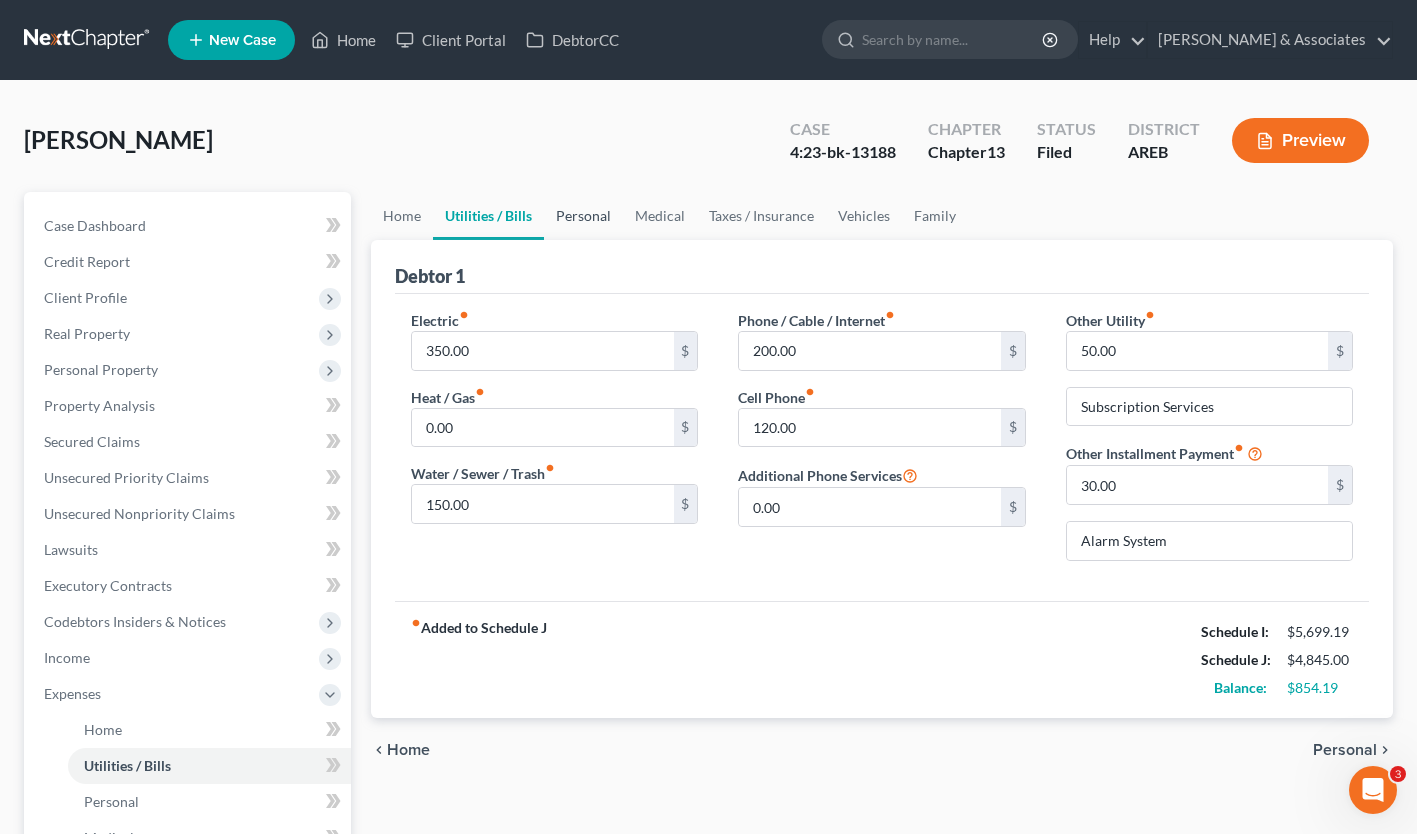click on "Personal" at bounding box center [583, 216] 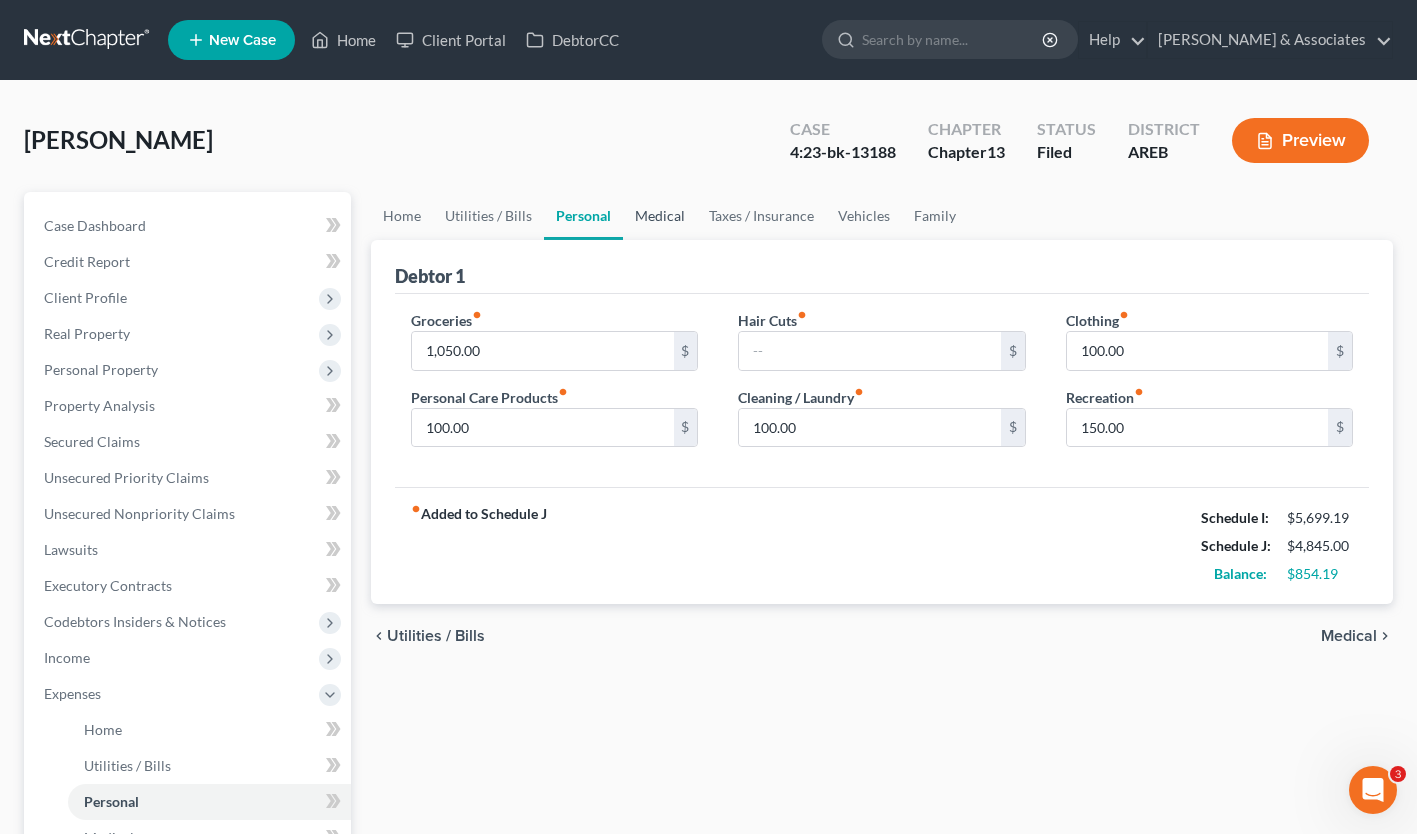click on "Medical" at bounding box center [660, 216] 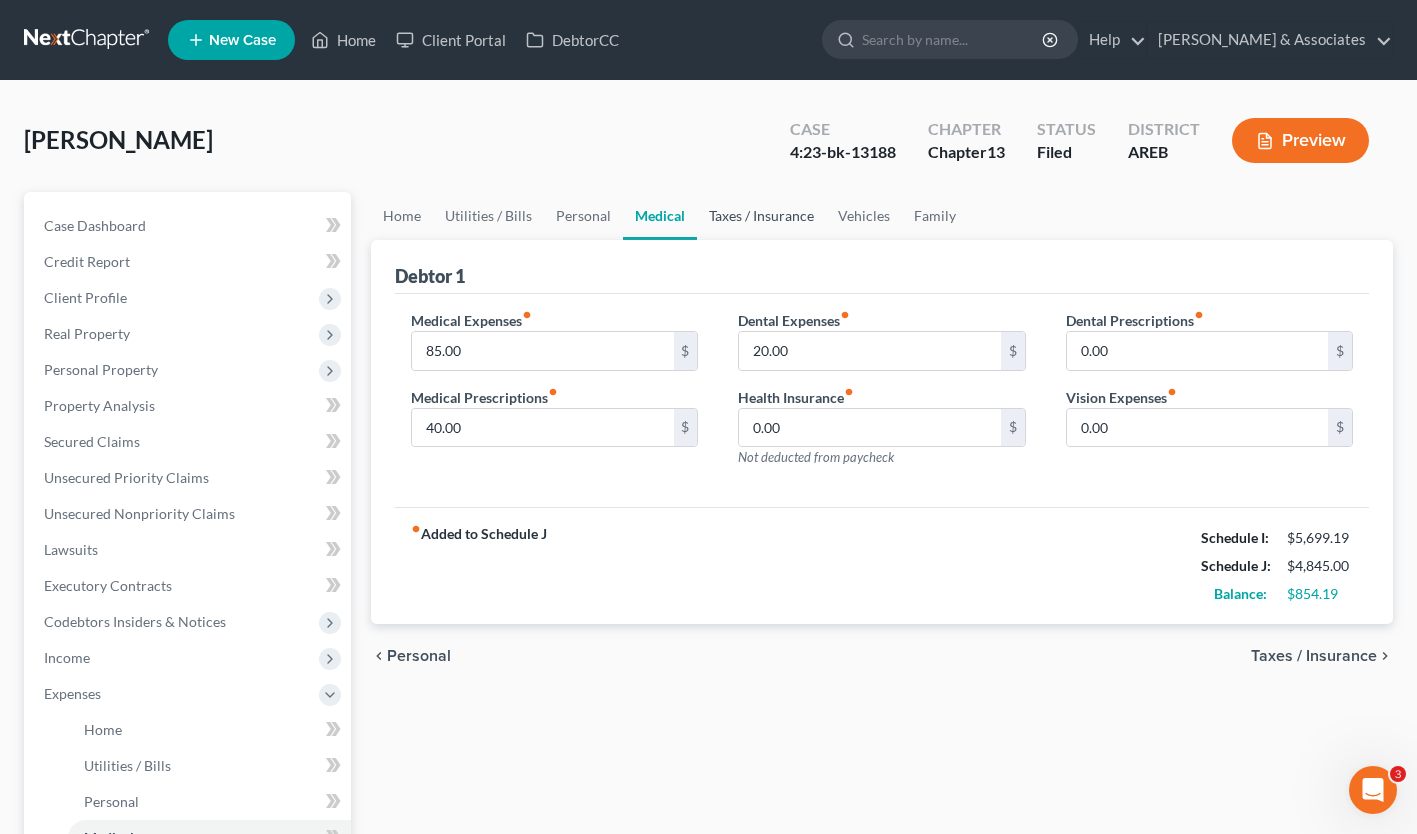 click on "Taxes / Insurance" at bounding box center (761, 216) 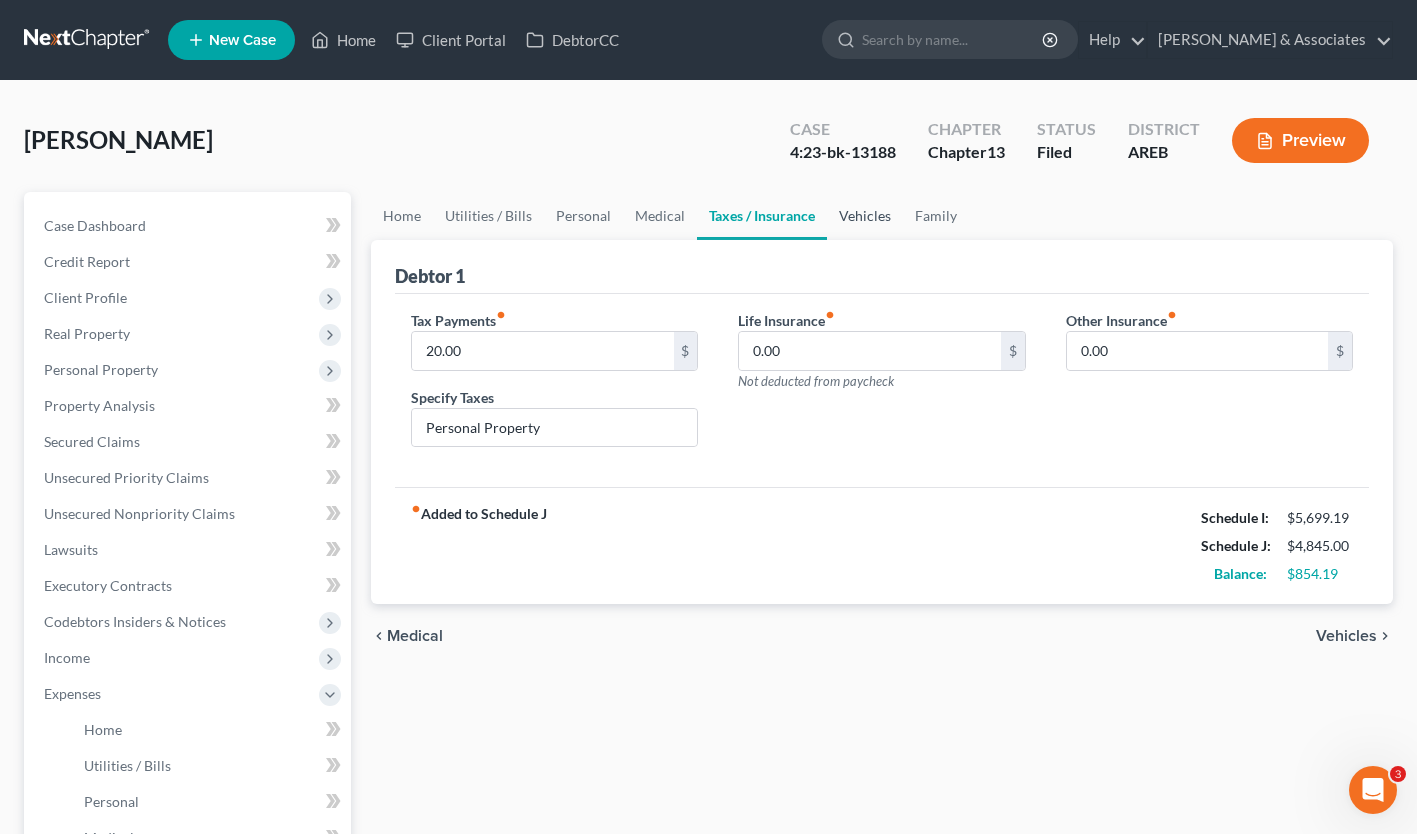 click on "Vehicles" at bounding box center (865, 216) 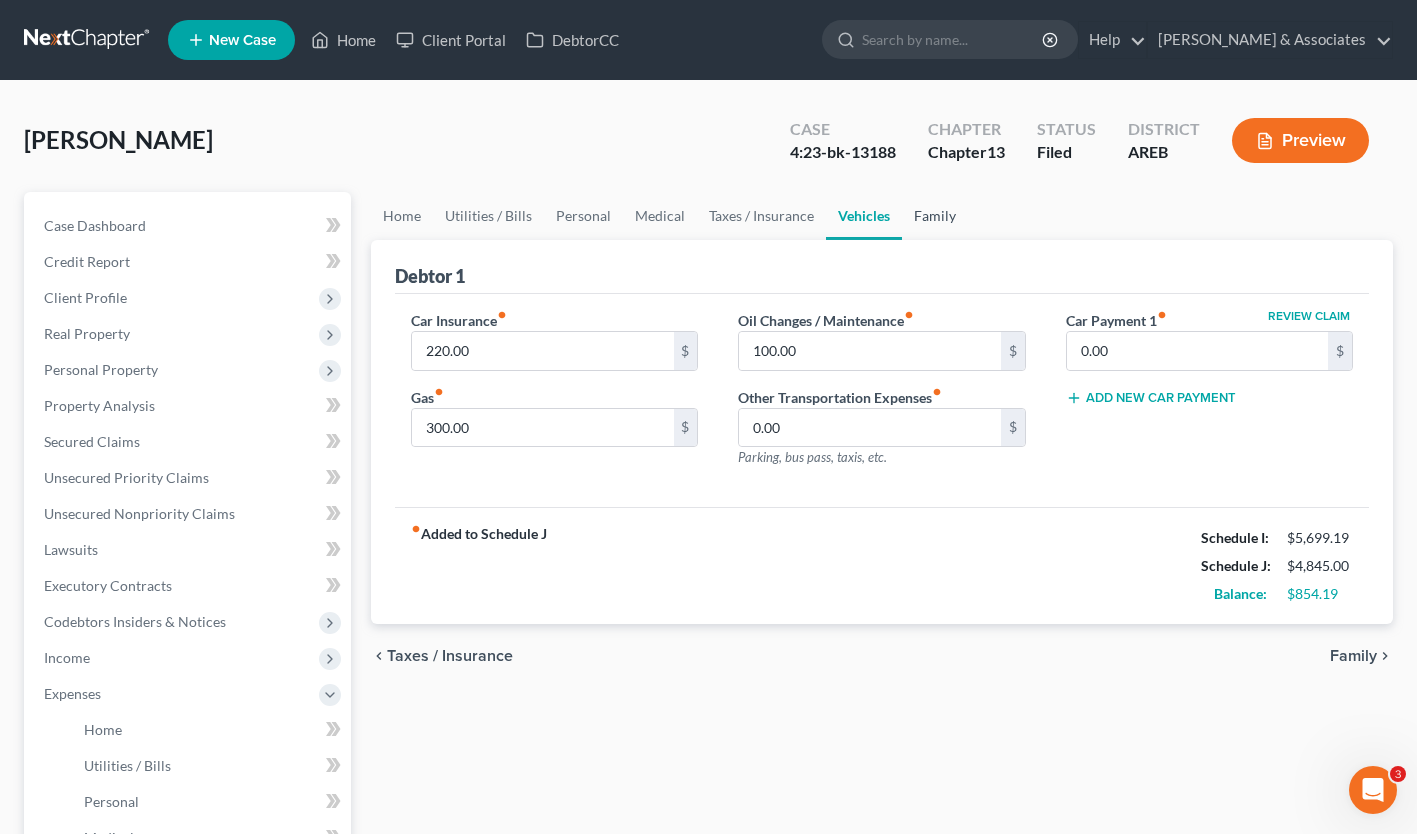click on "Family" at bounding box center (935, 216) 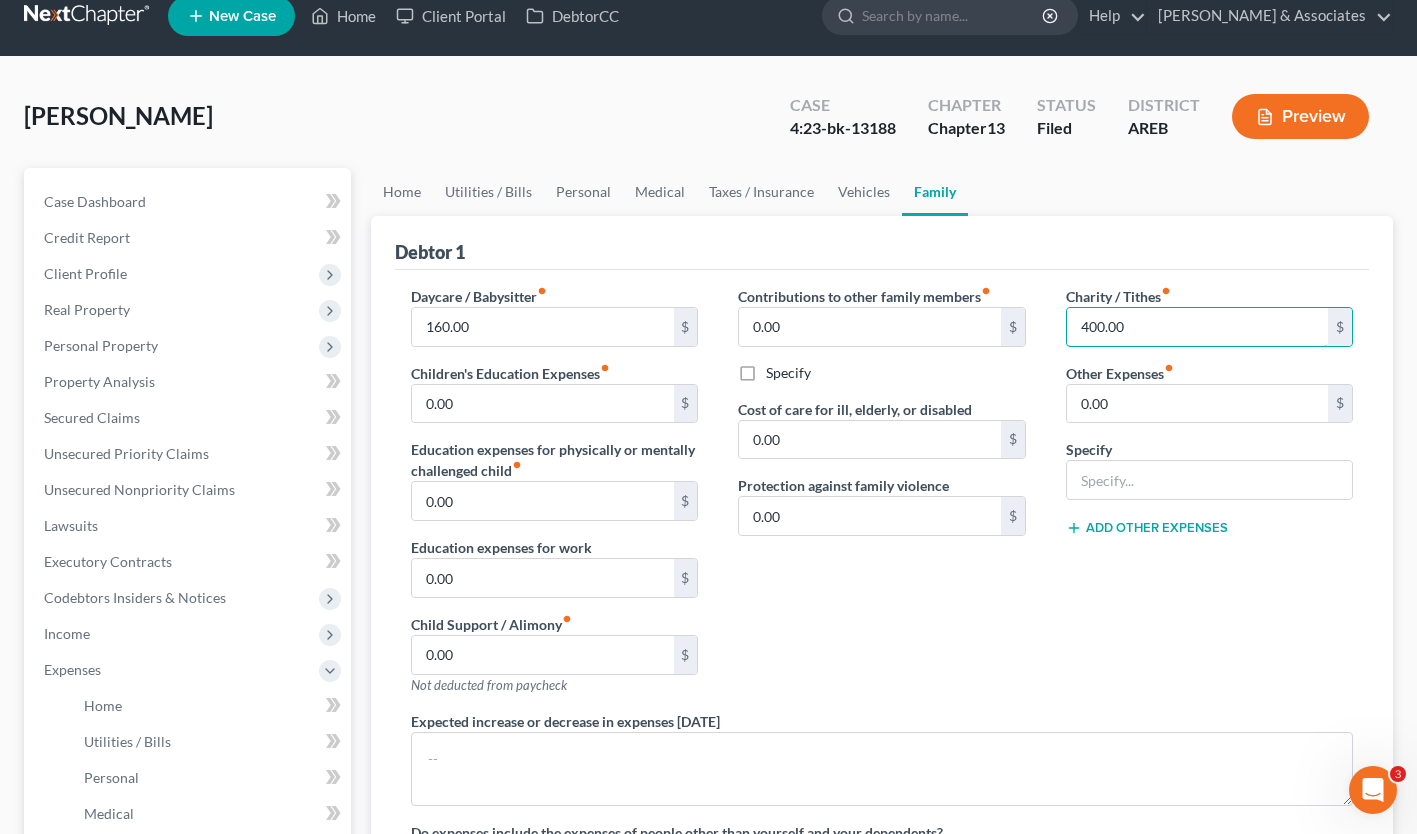 scroll, scrollTop: 27, scrollLeft: 0, axis: vertical 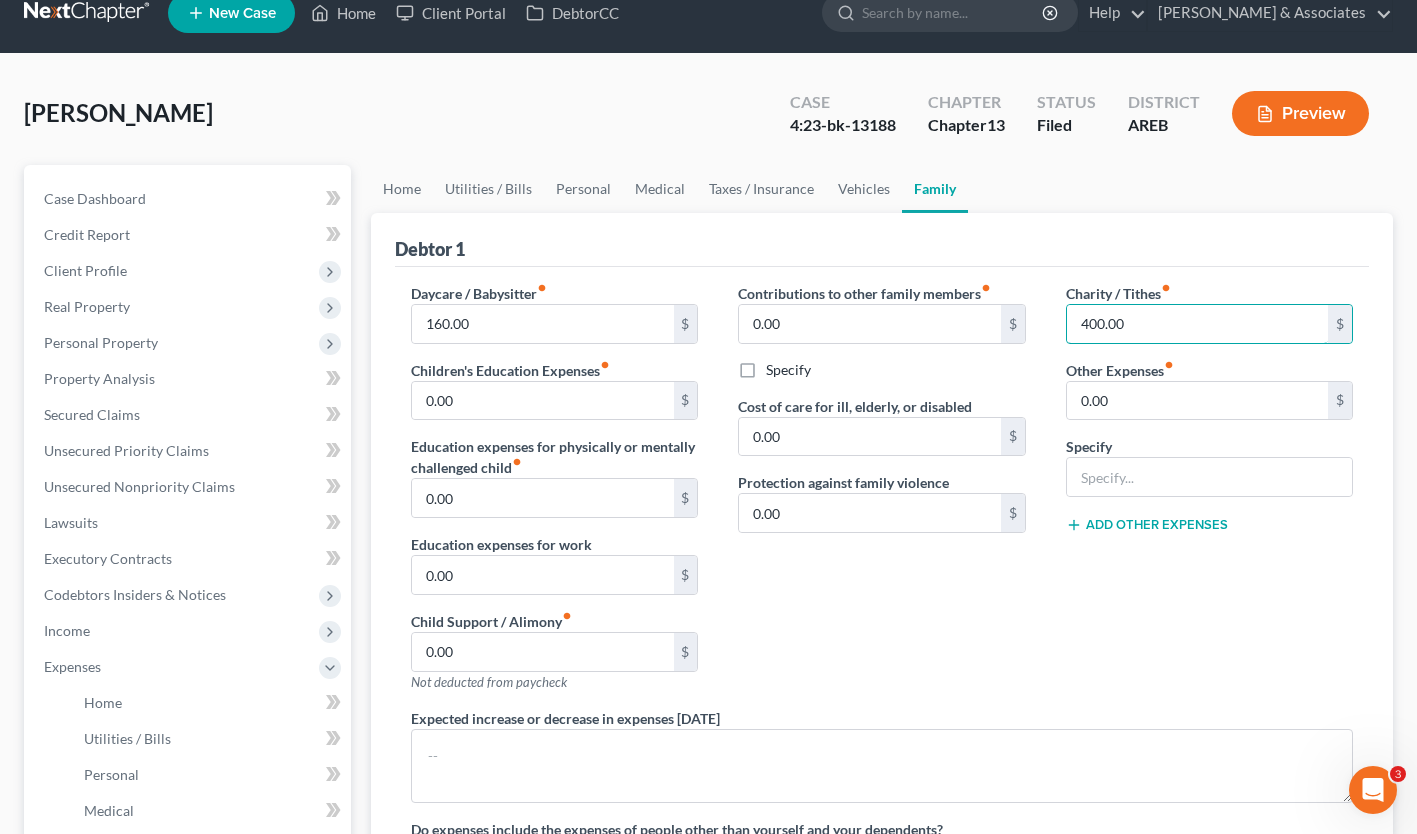 drag, startPoint x: 1091, startPoint y: 334, endPoint x: 1050, endPoint y: 336, distance: 41.04875 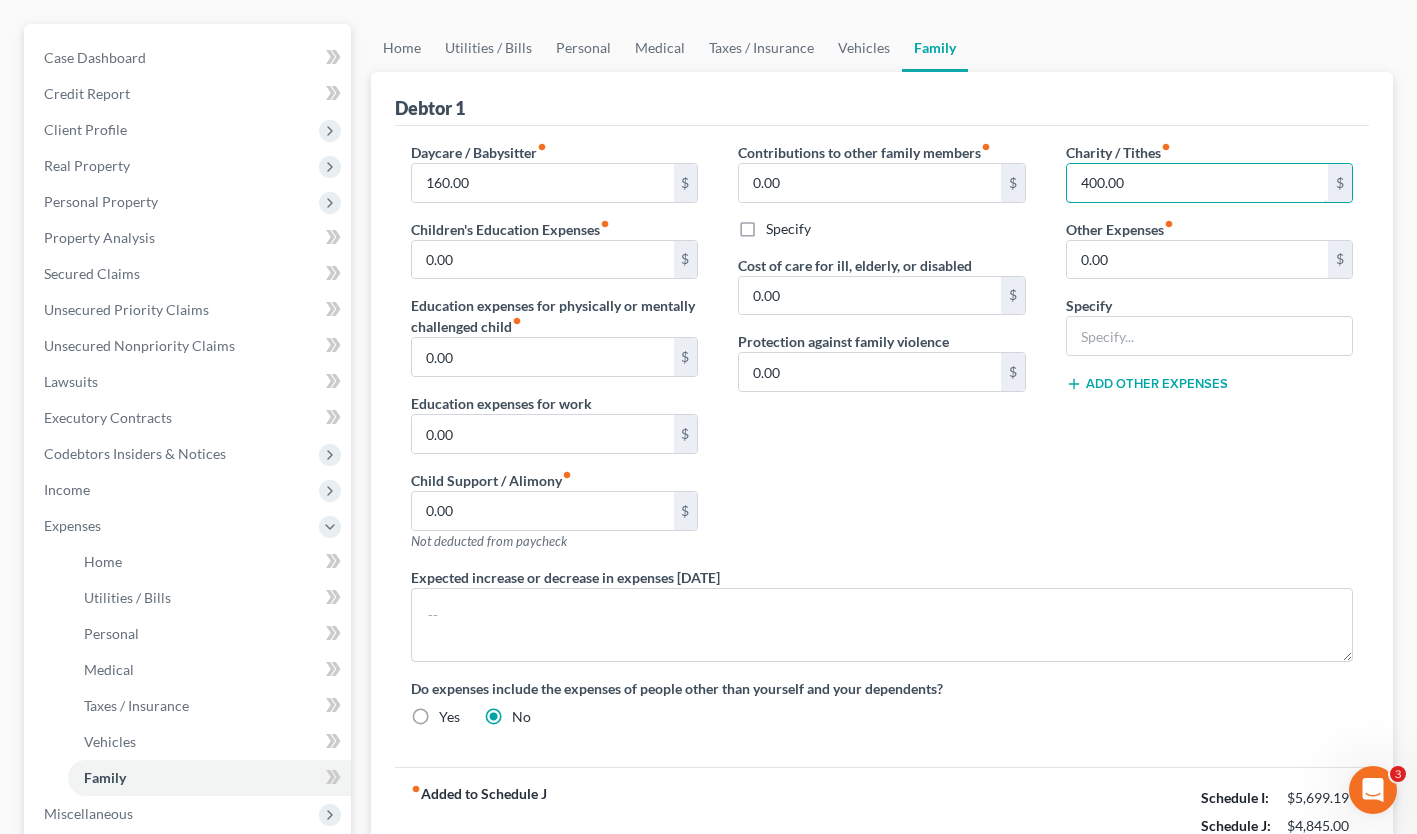 scroll, scrollTop: 167, scrollLeft: 0, axis: vertical 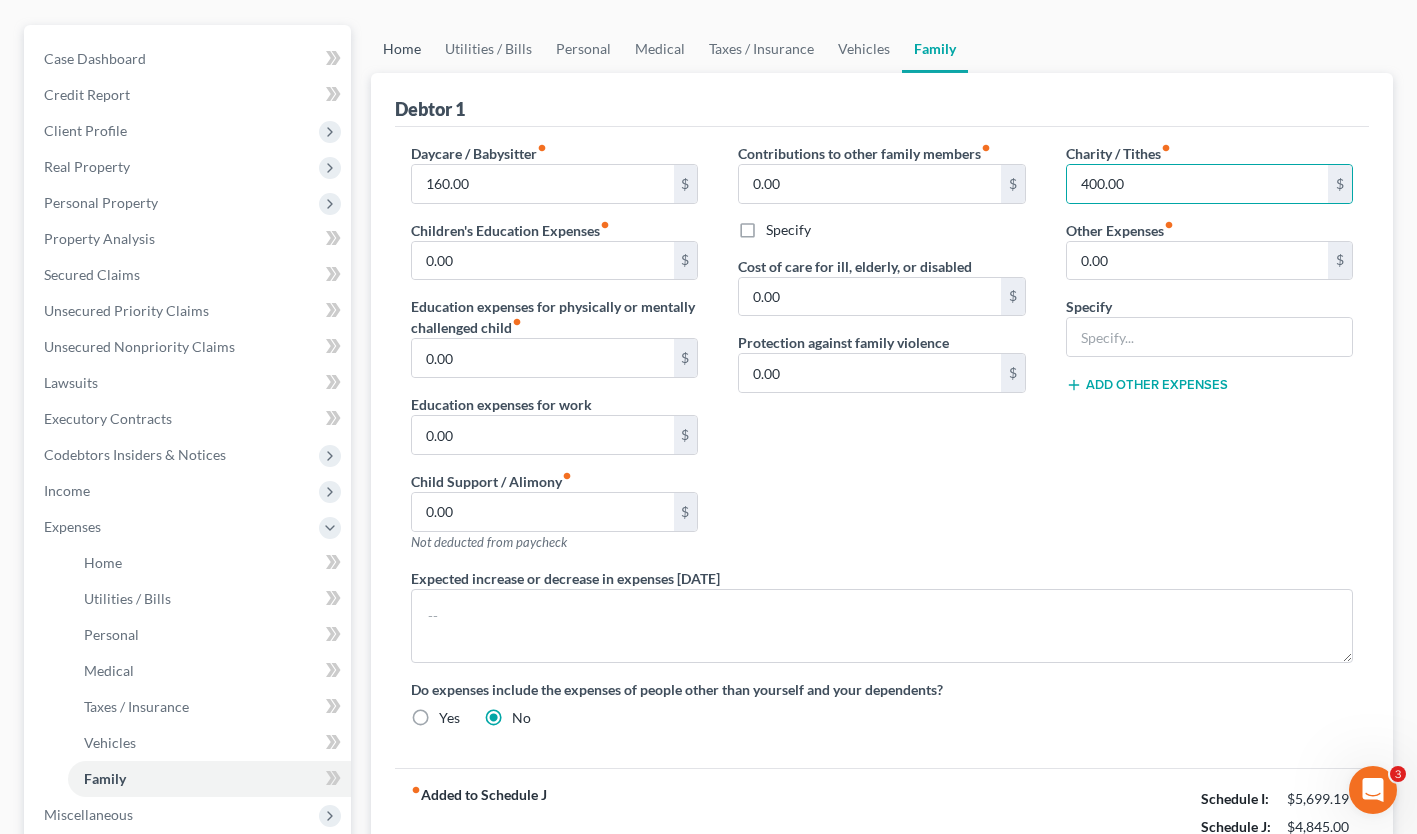 click on "Home" at bounding box center (402, 49) 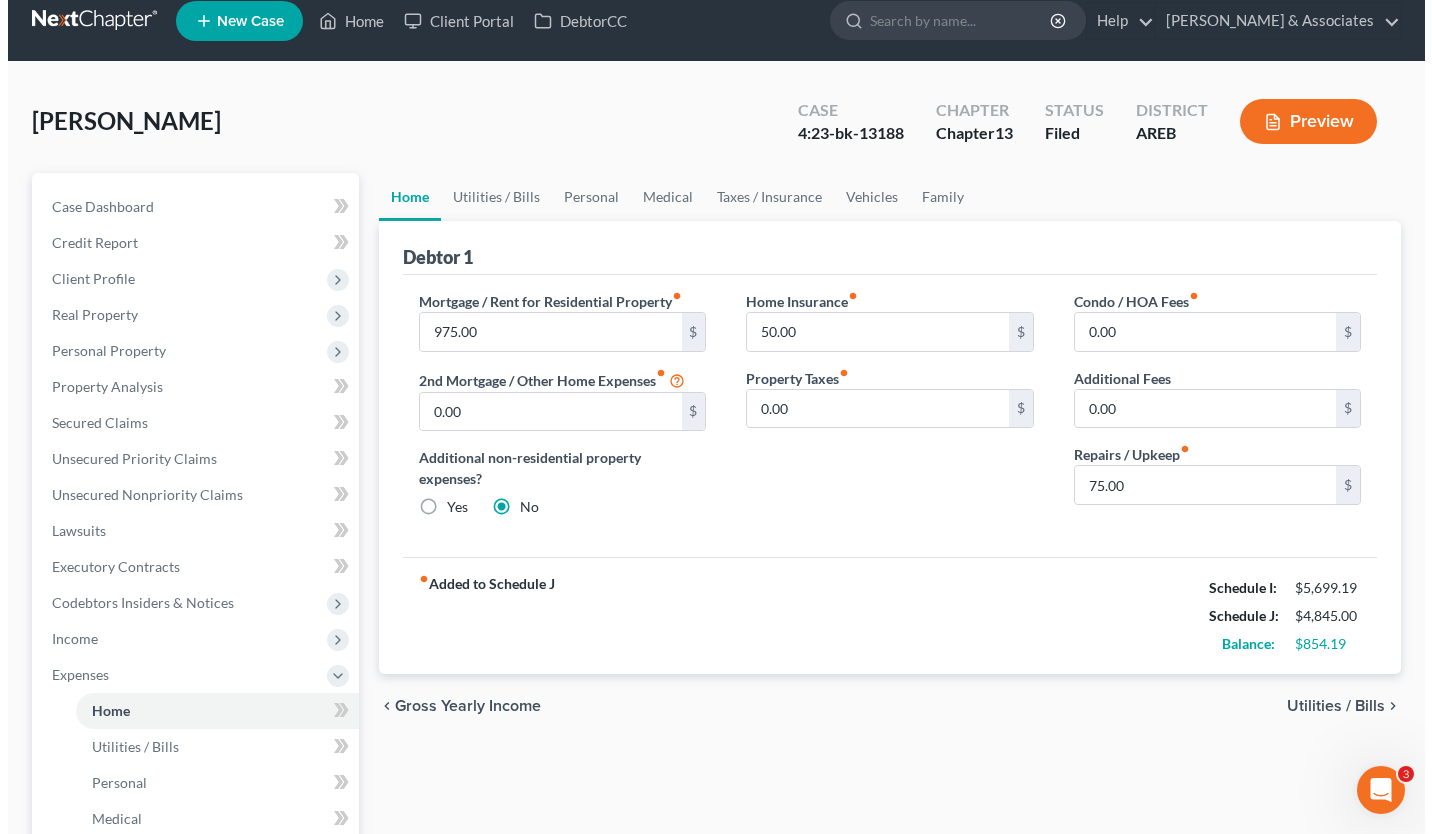 scroll, scrollTop: 0, scrollLeft: 0, axis: both 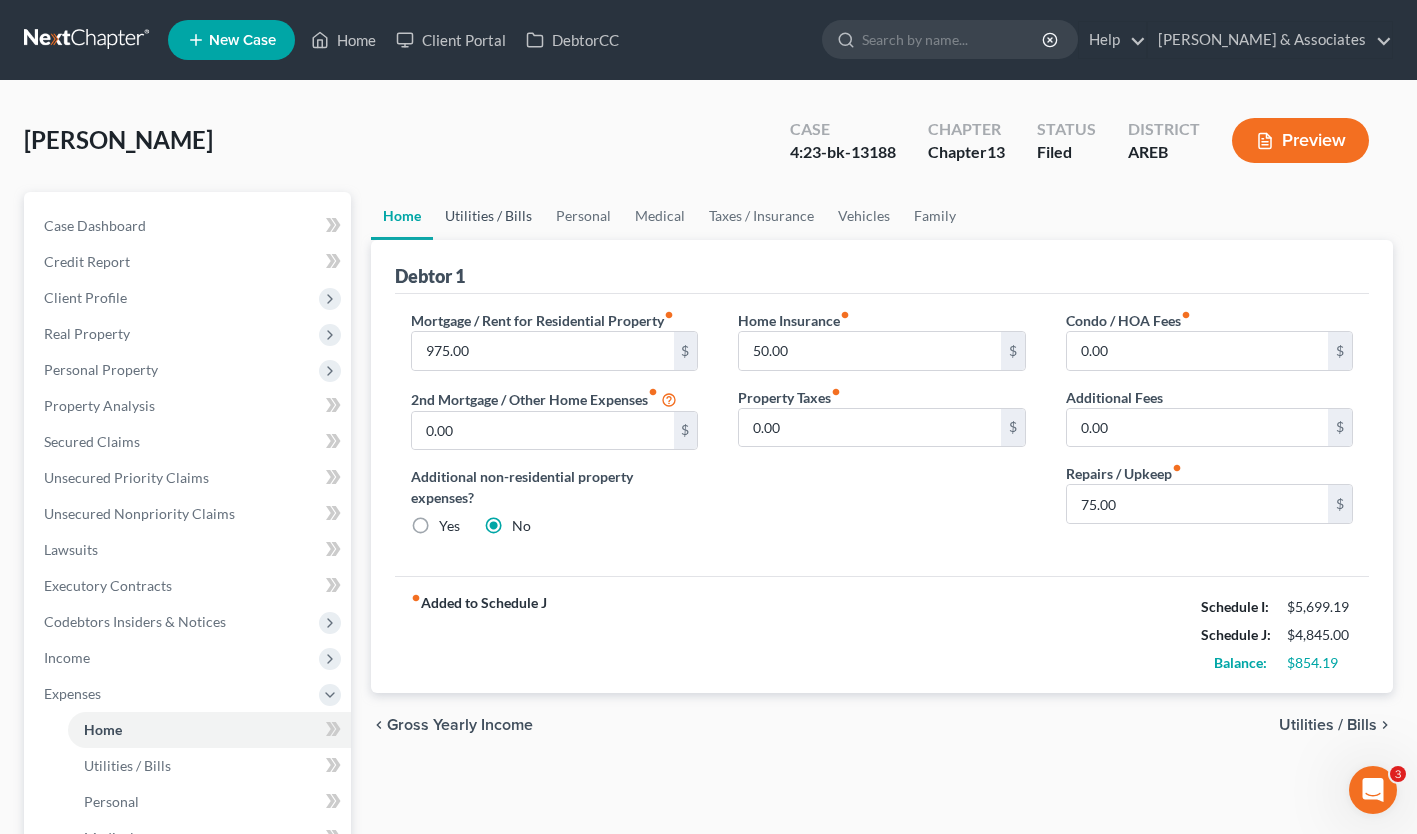 click on "Utilities / Bills" at bounding box center (488, 216) 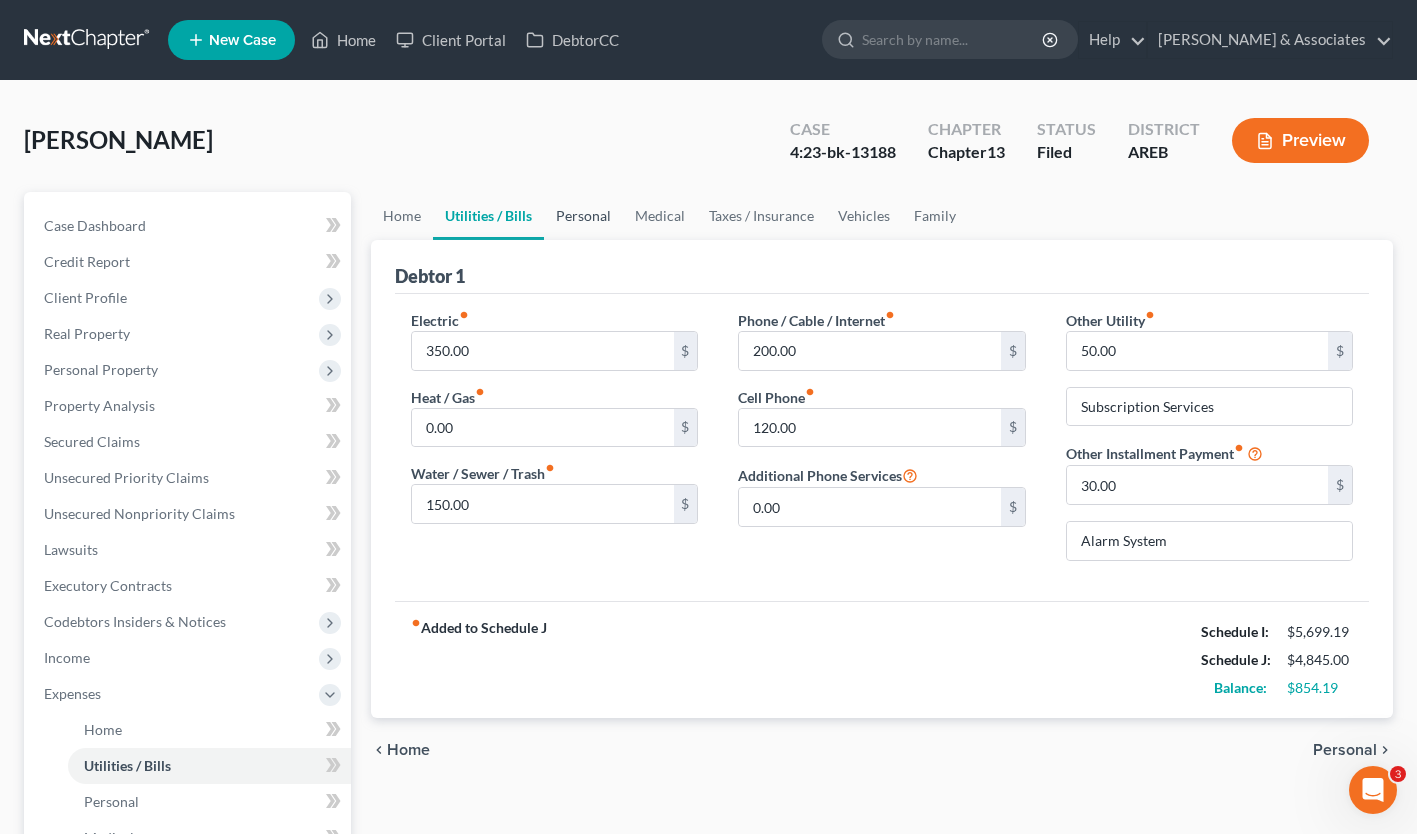 click on "Personal" at bounding box center [583, 216] 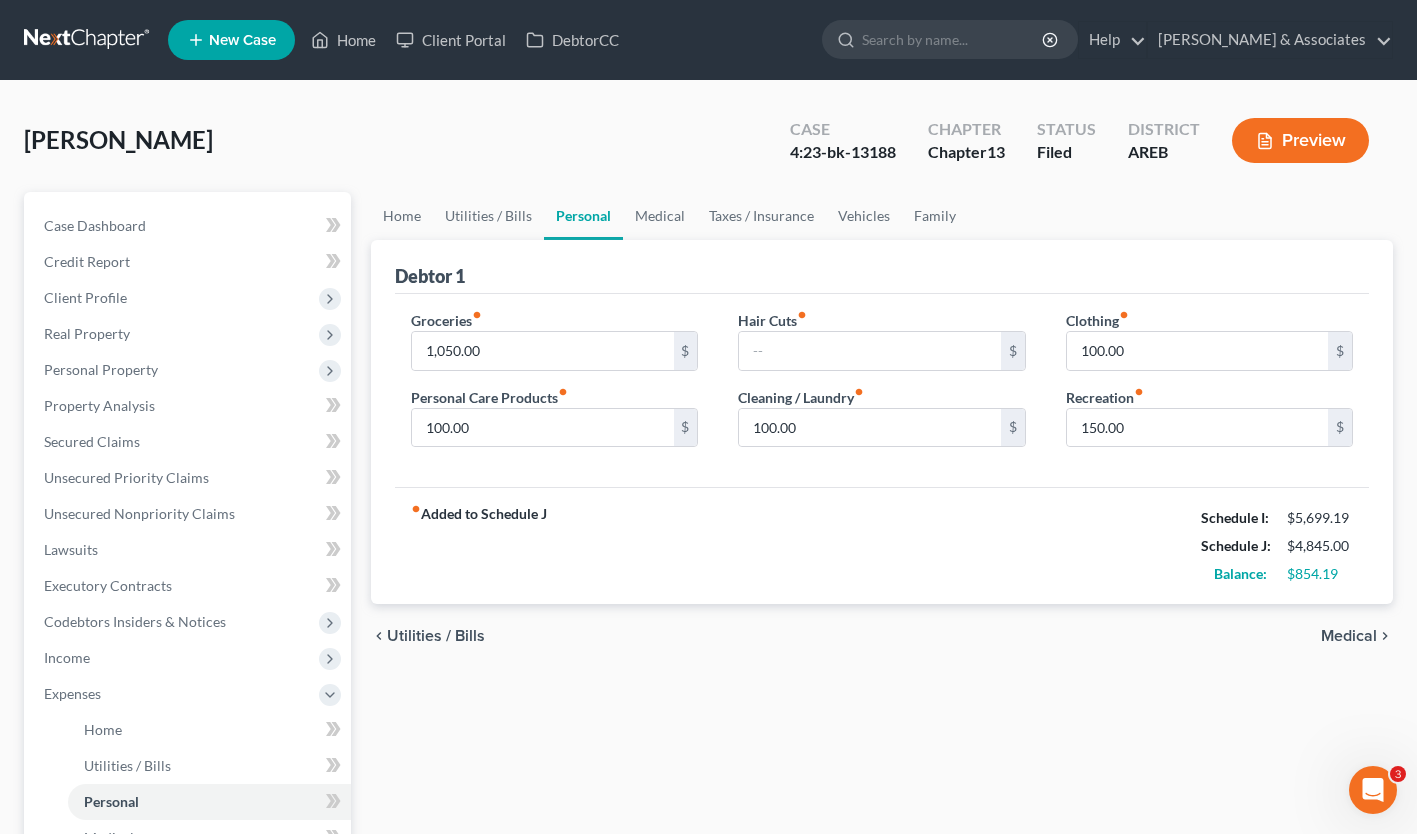 click on "Preview" at bounding box center [1300, 140] 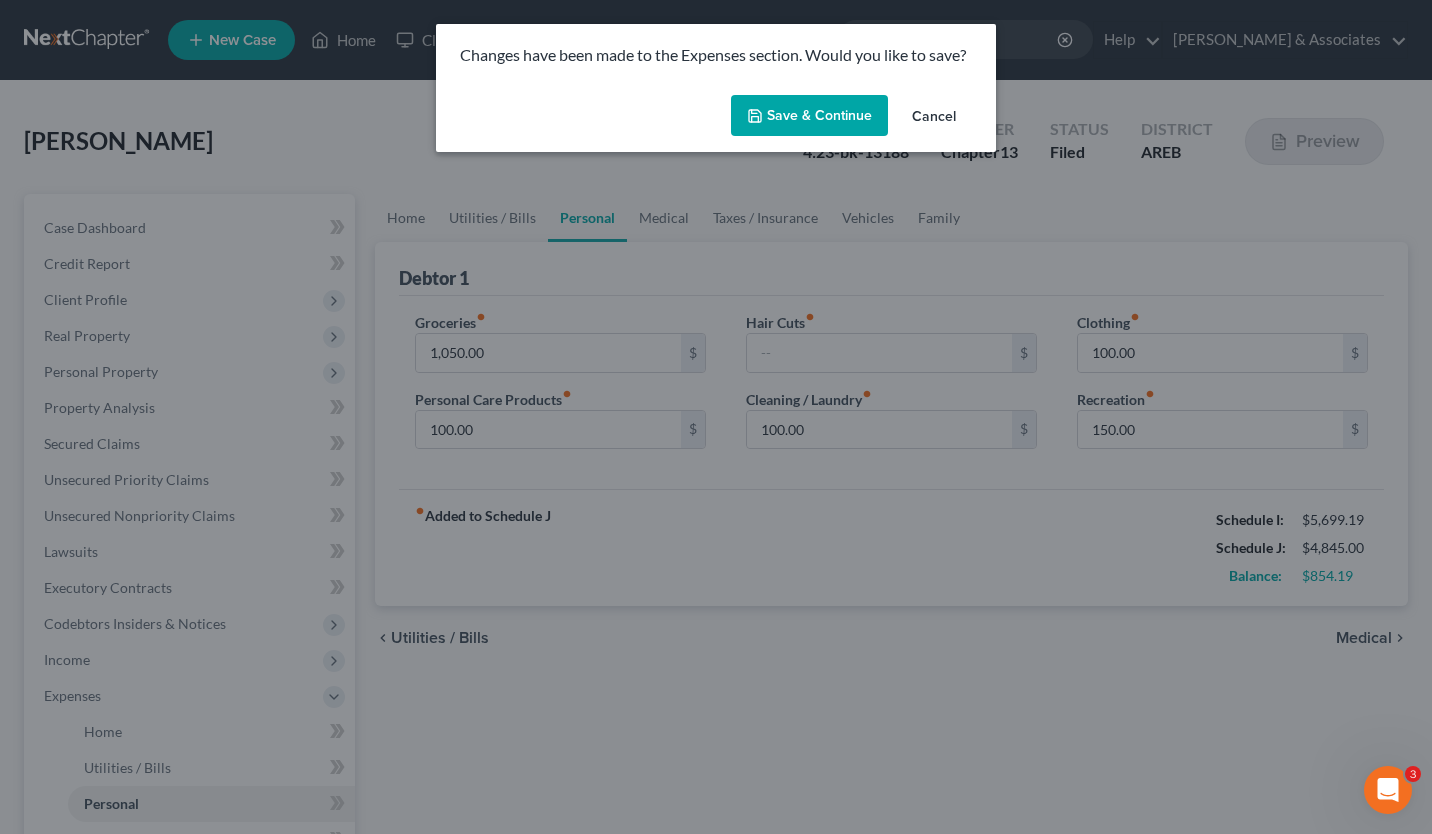 click on "Save & Continue" at bounding box center (809, 116) 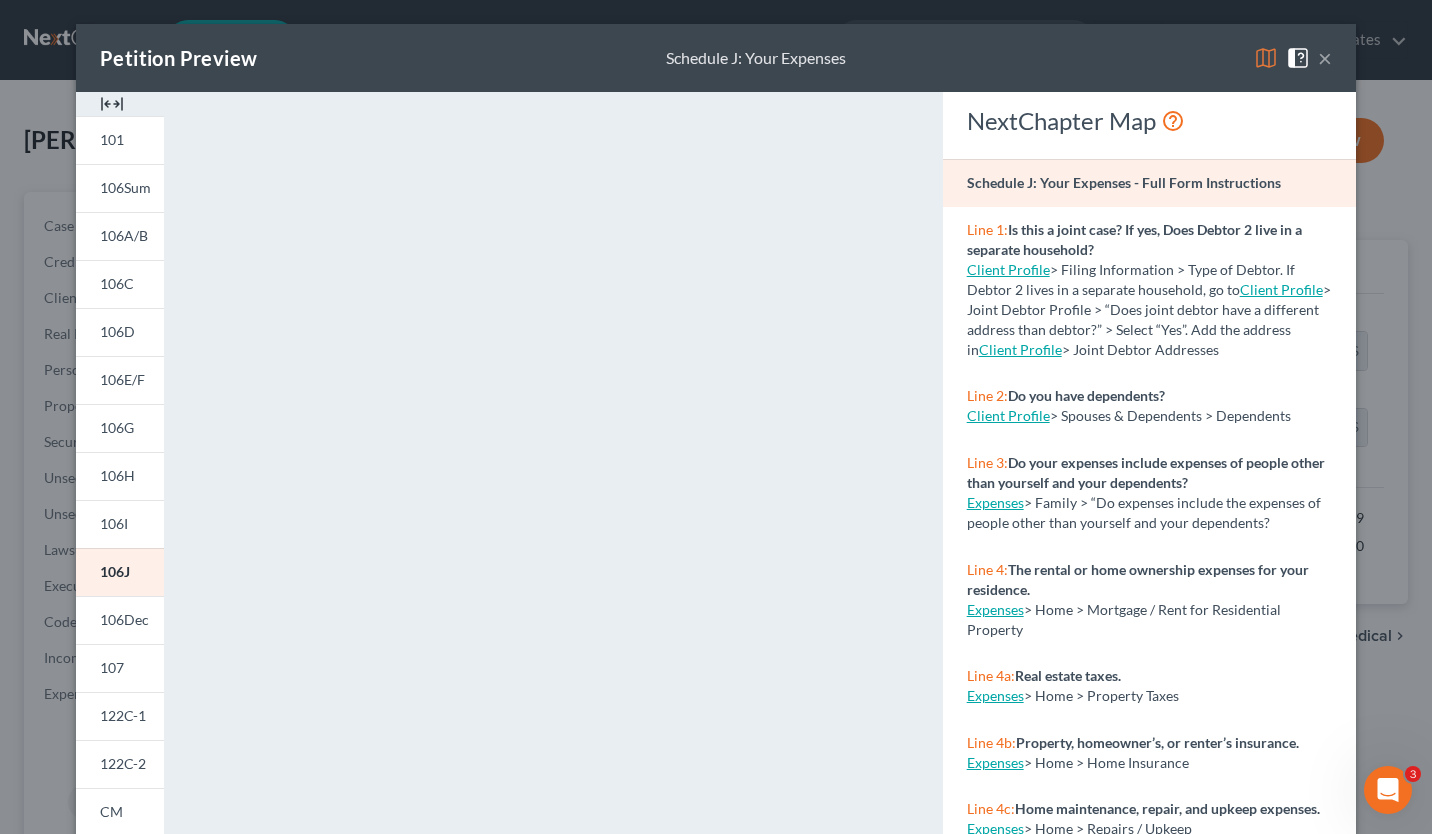 click on "106I" at bounding box center [114, 523] 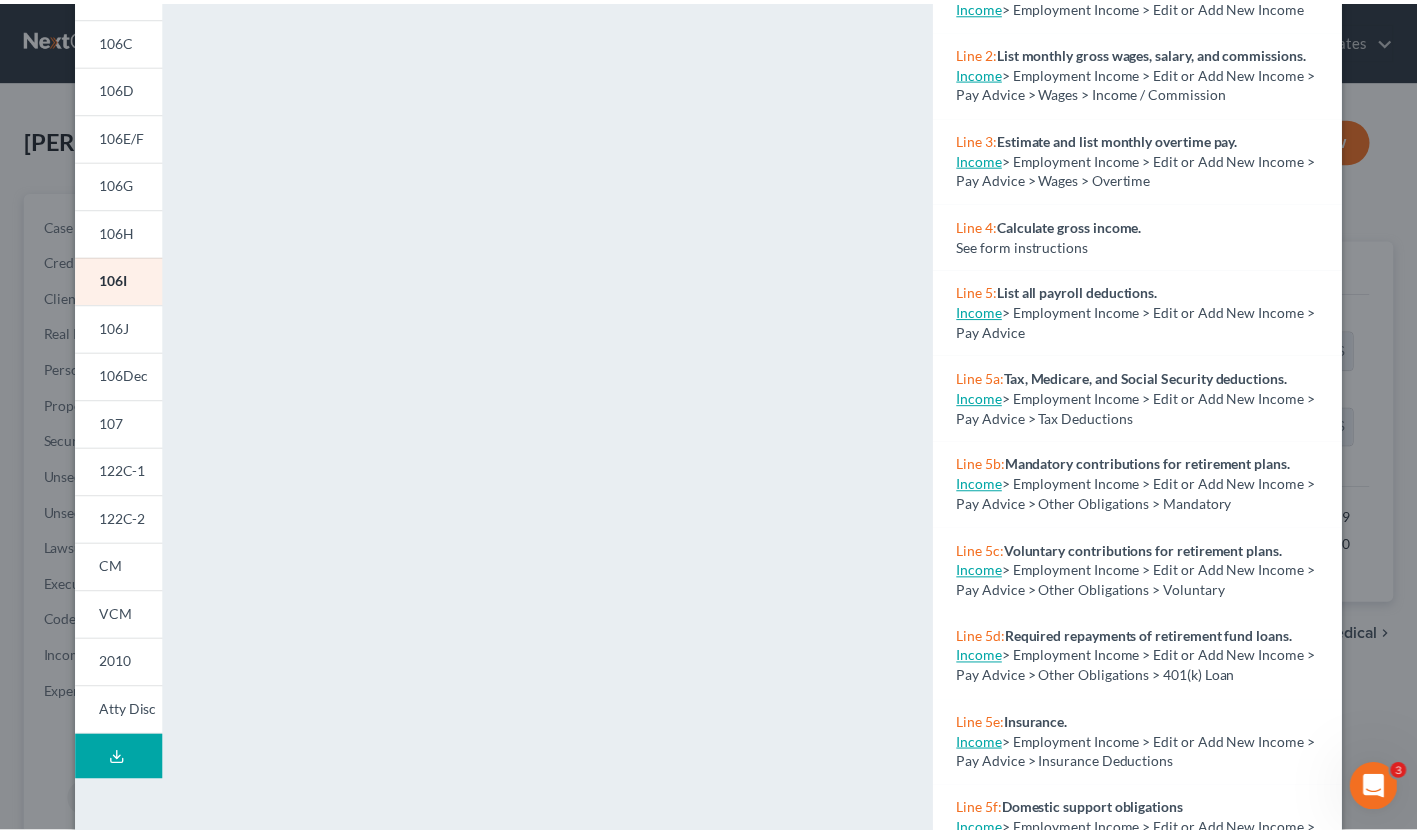 scroll, scrollTop: 293, scrollLeft: 0, axis: vertical 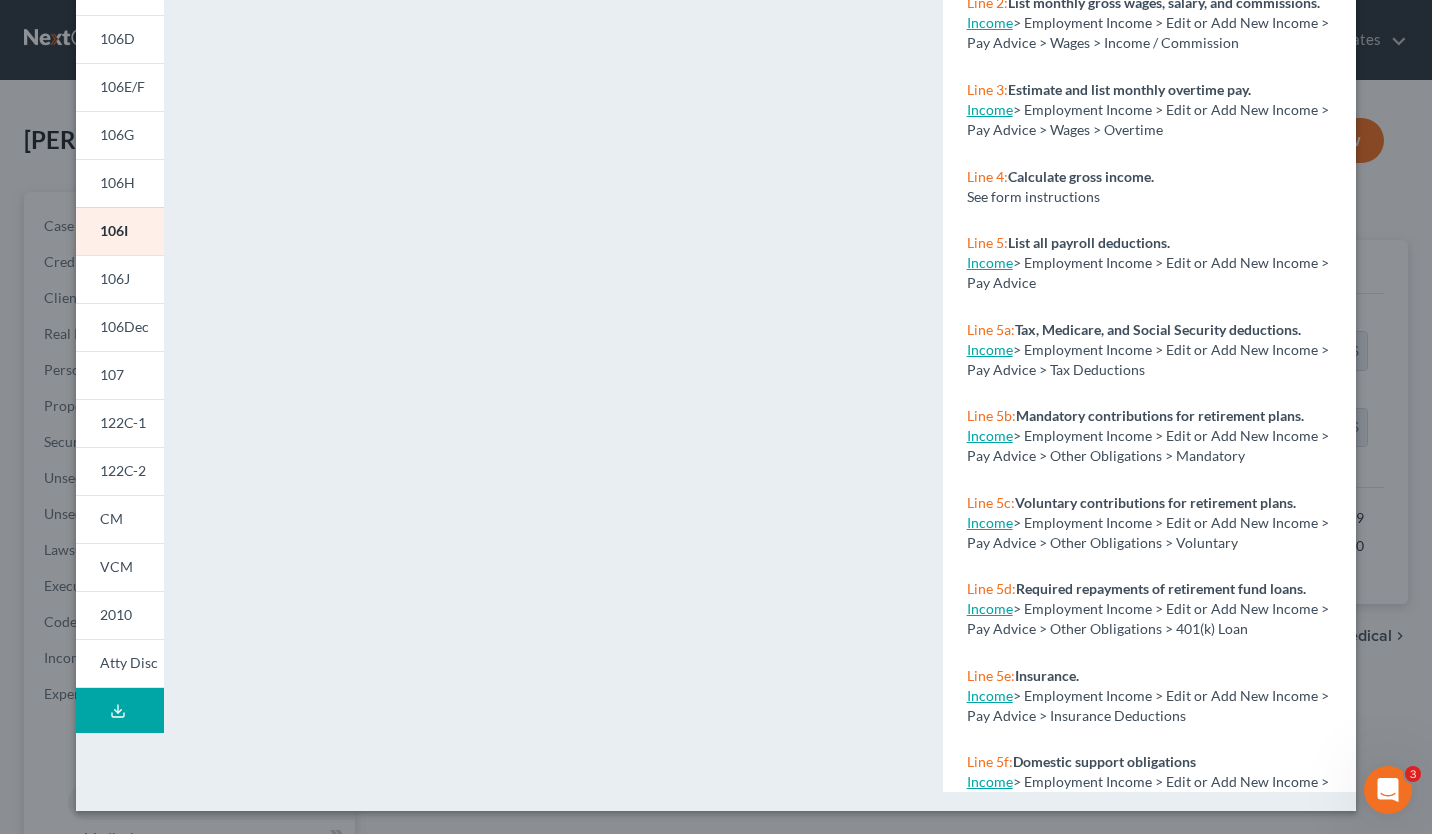 click on "Income  > Employment Income > Edit or Add New Income > Pay Advice > Wages > Overtime" at bounding box center (1149, 120) 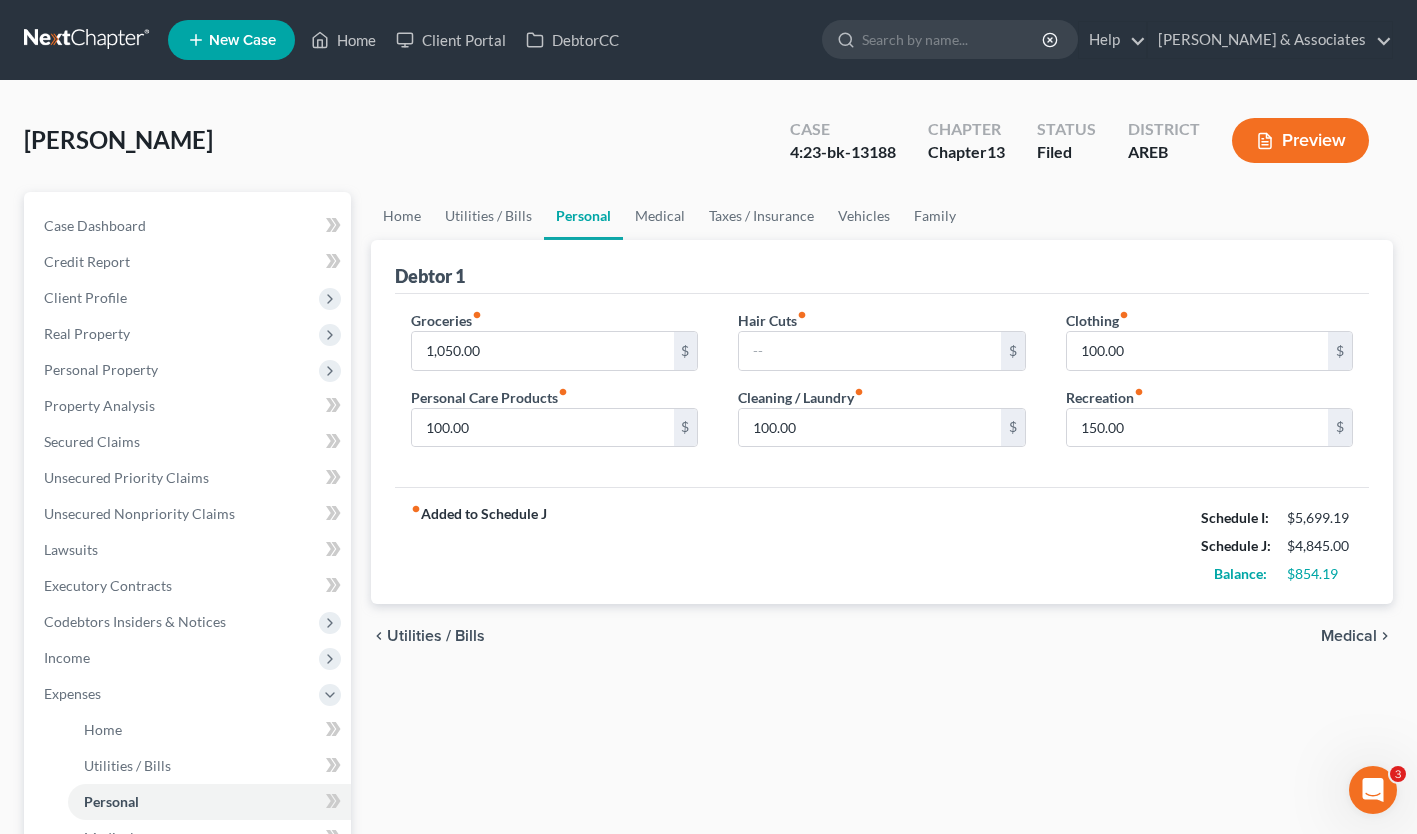 click on "Debtor 1" at bounding box center [882, 267] 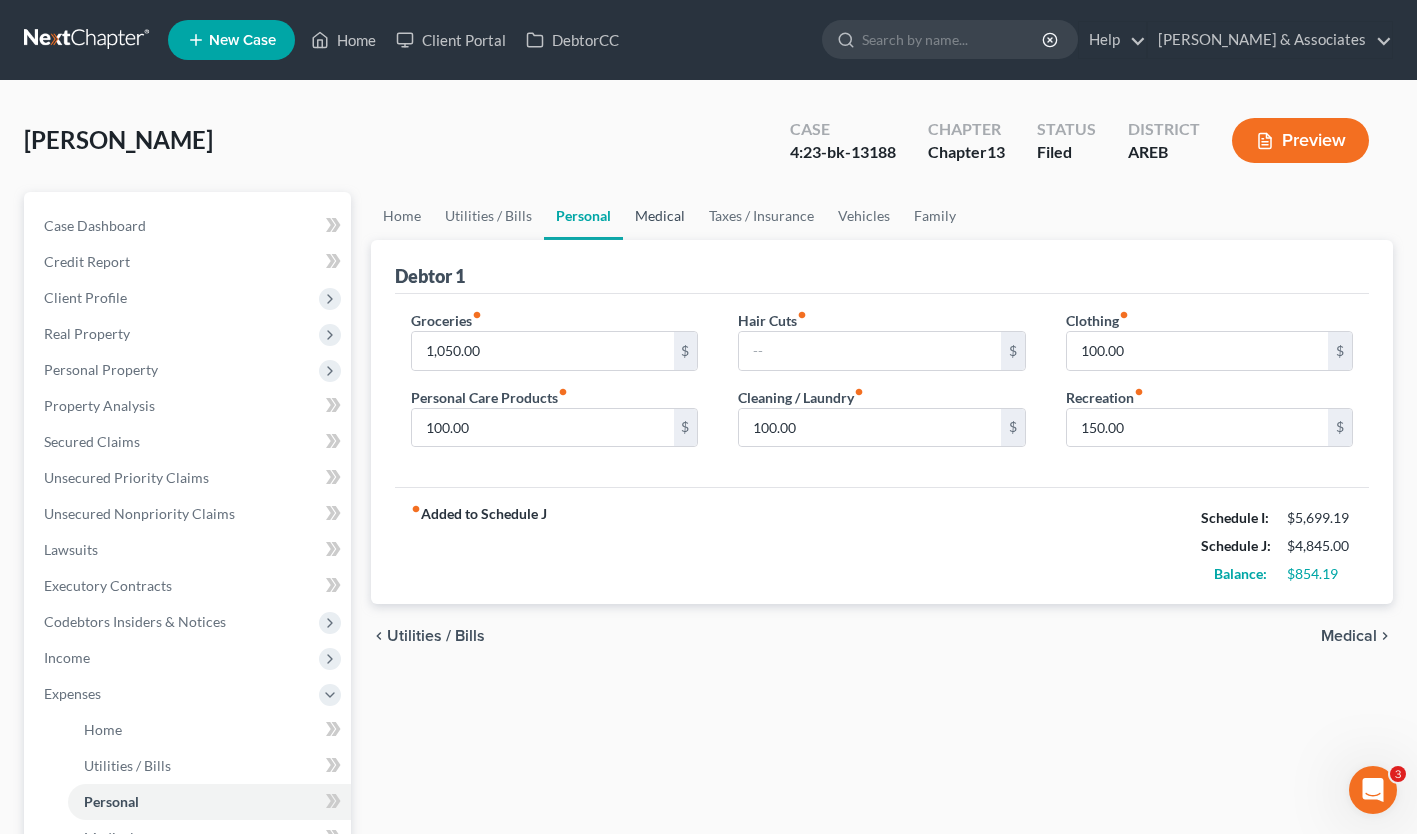click on "Medical" at bounding box center [660, 216] 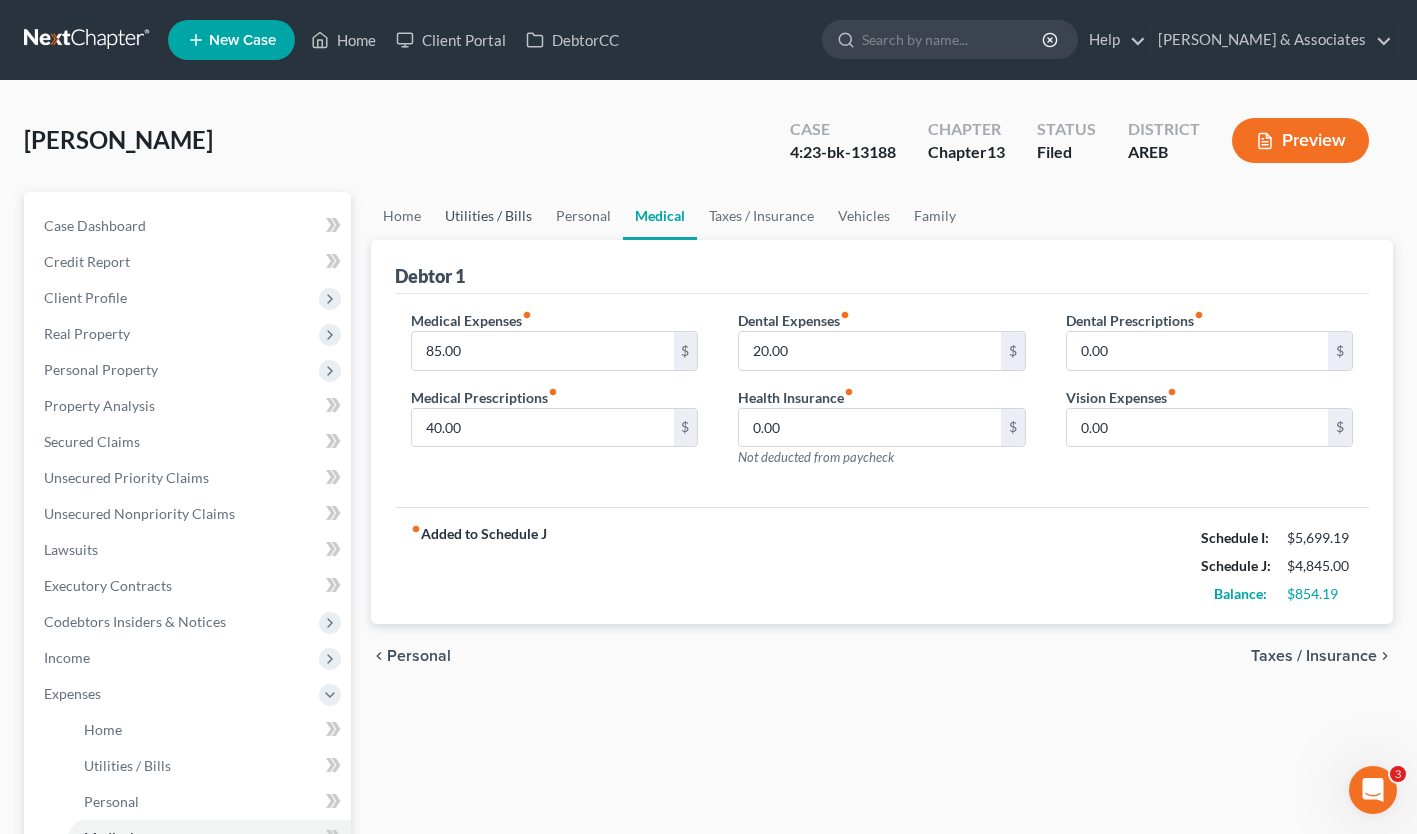 click on "Utilities / Bills" at bounding box center [488, 216] 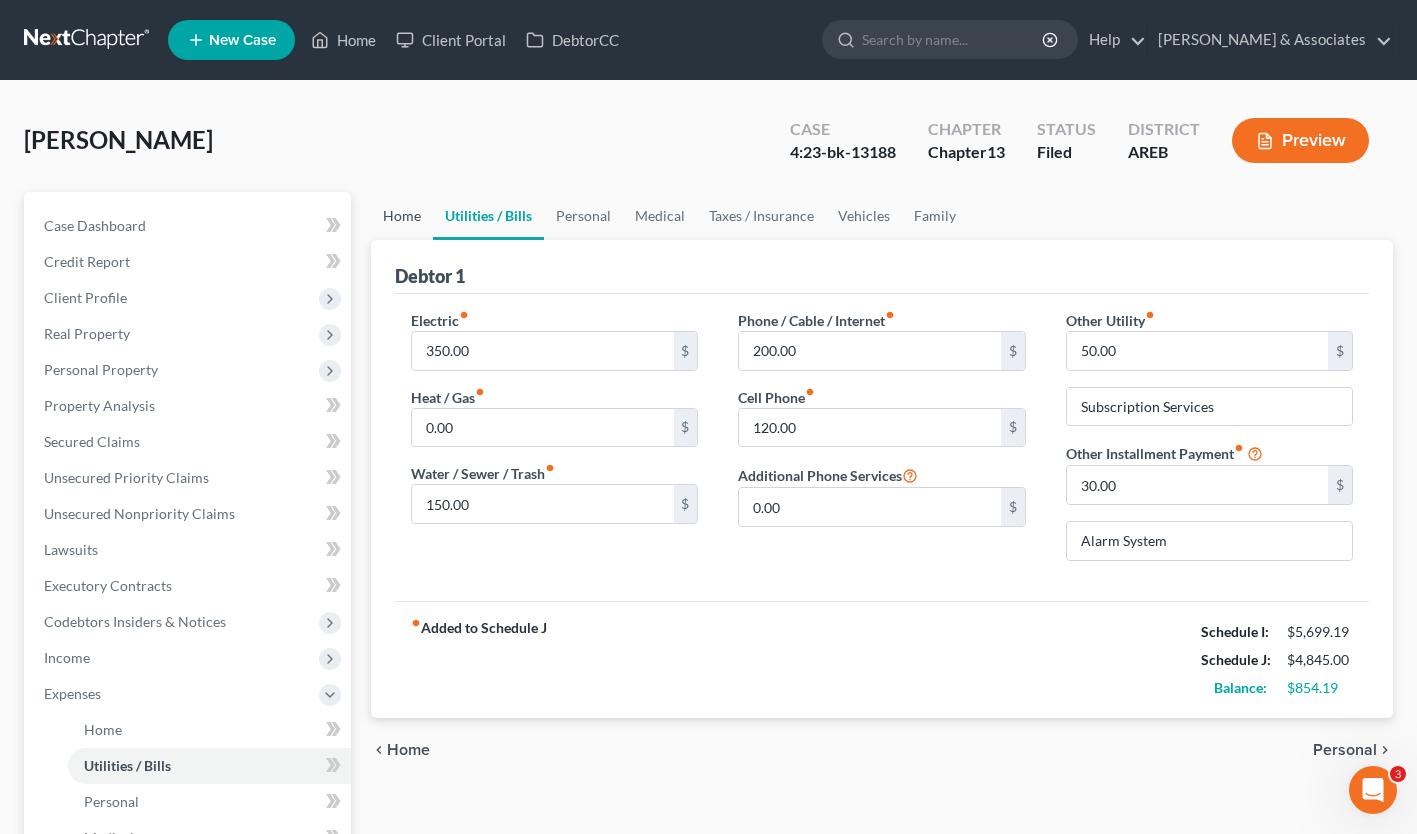 click on "Home" at bounding box center (402, 216) 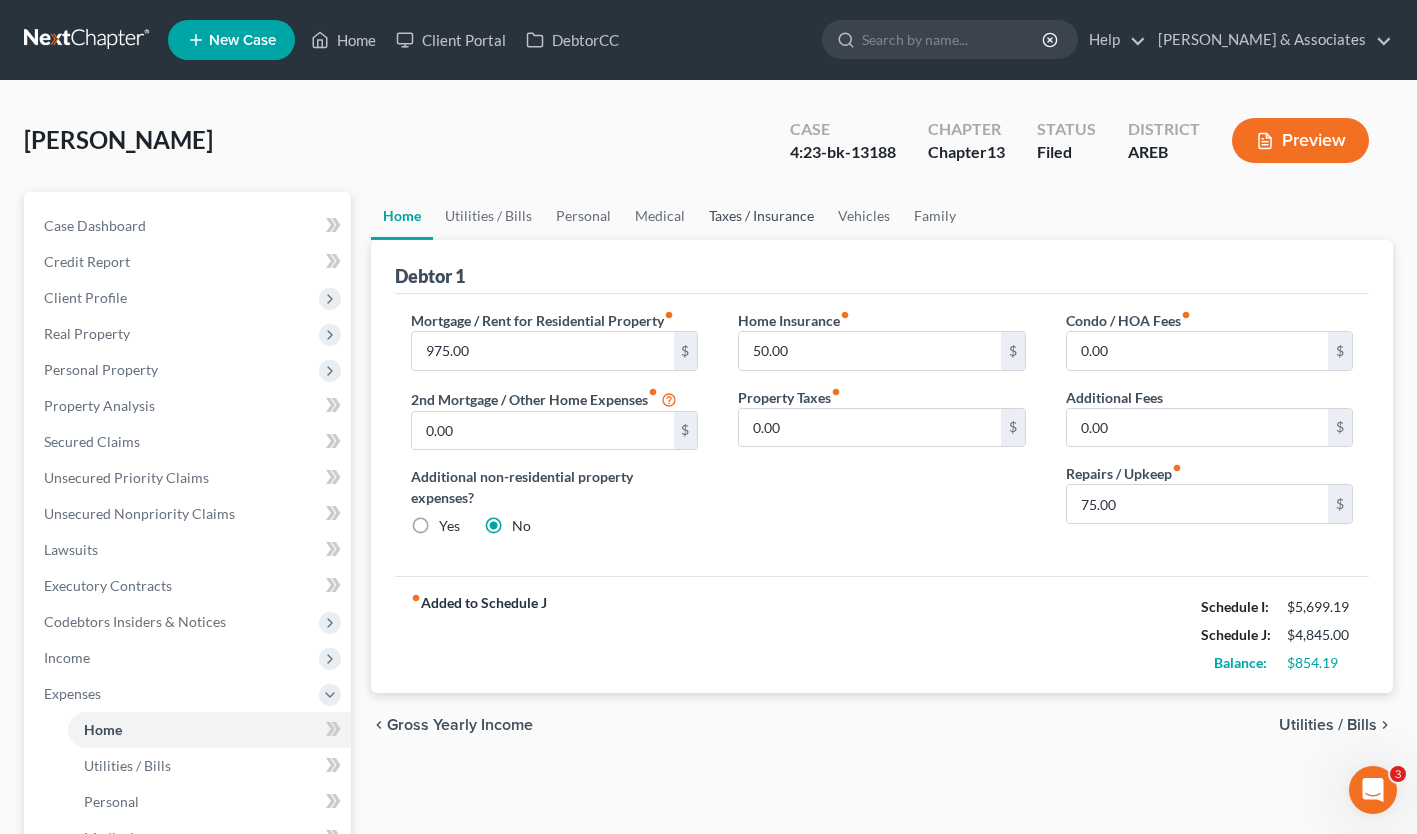 click on "Taxes / Insurance" at bounding box center [761, 216] 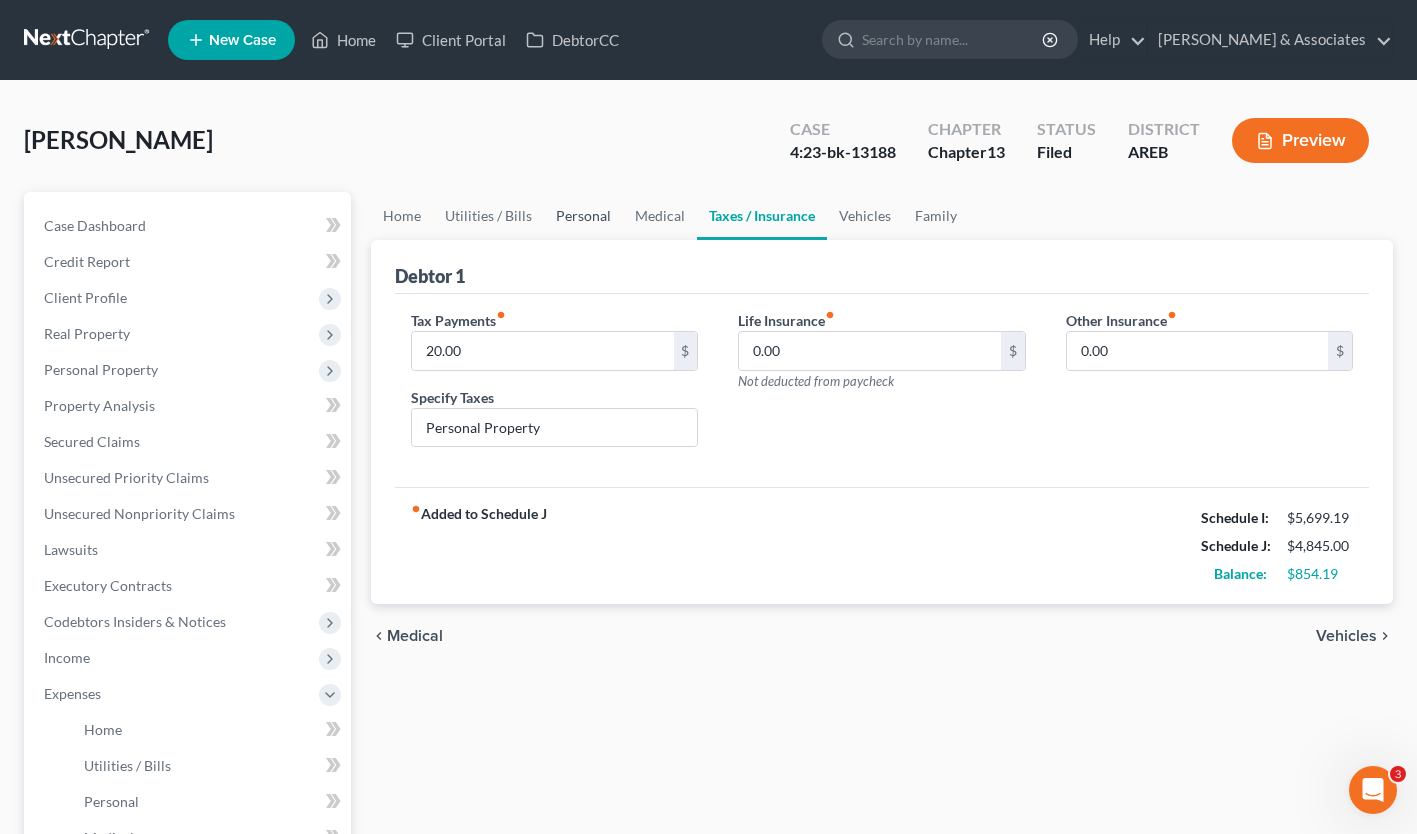 click on "Personal" at bounding box center (583, 216) 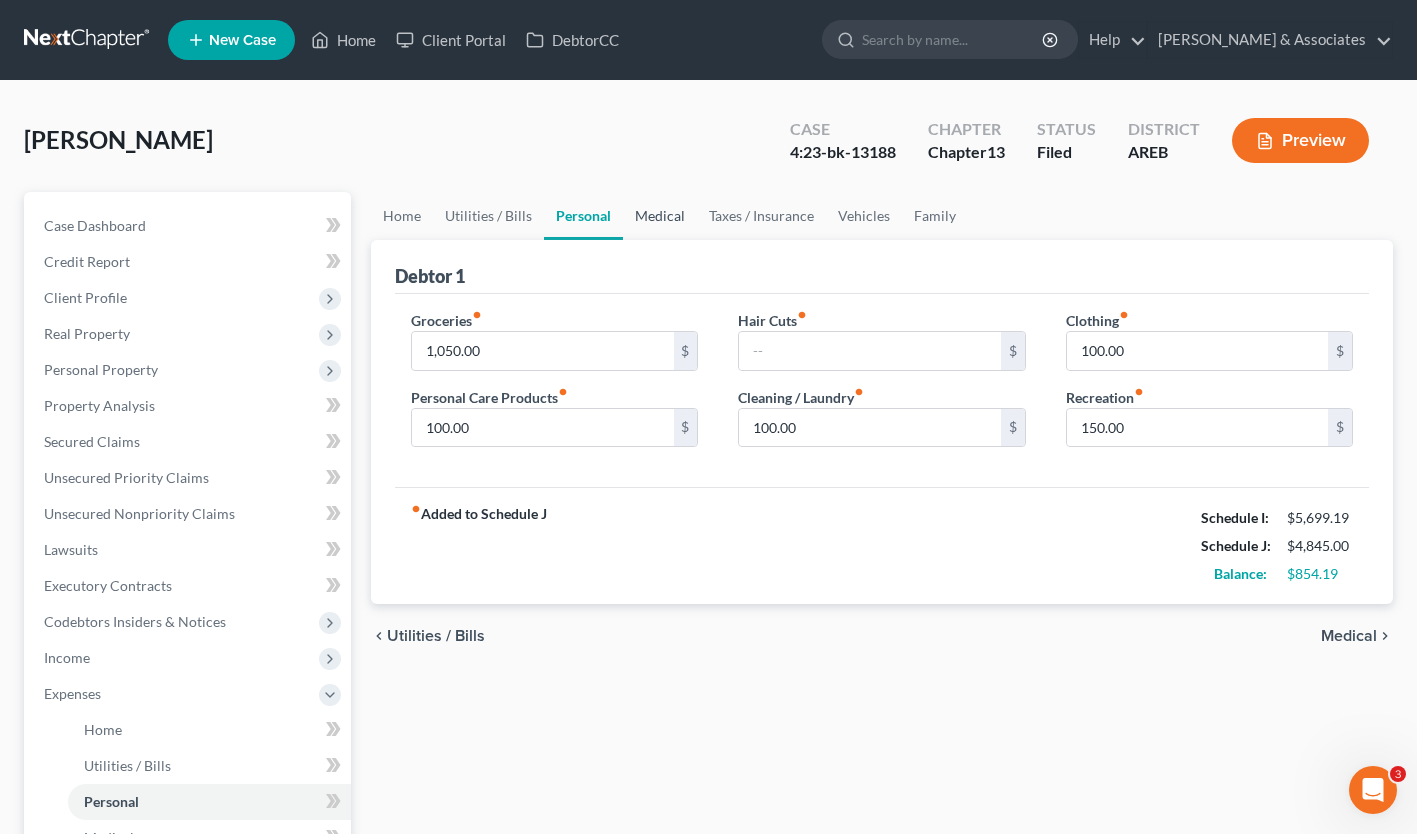 click on "Medical" at bounding box center (660, 216) 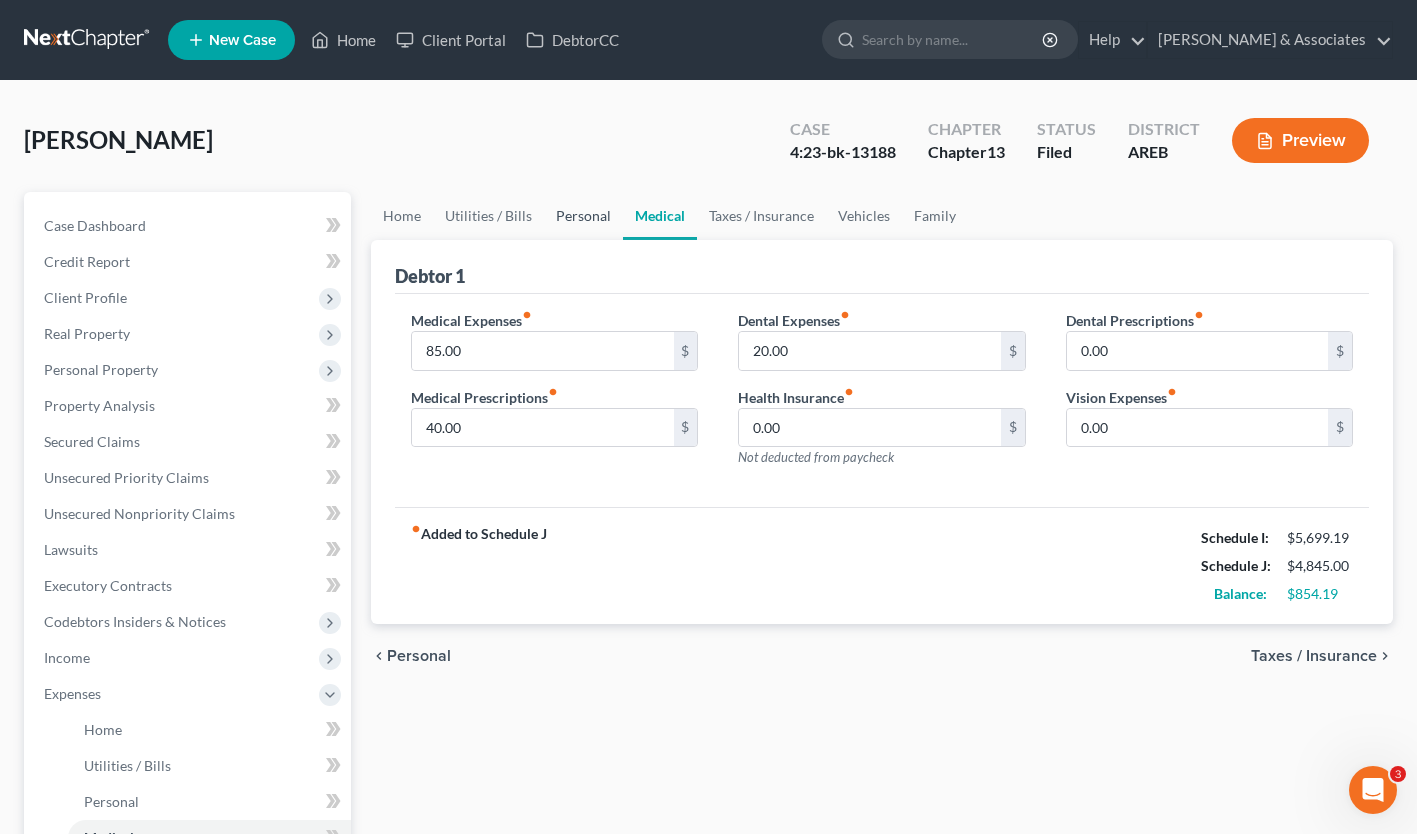click on "Personal" at bounding box center [583, 216] 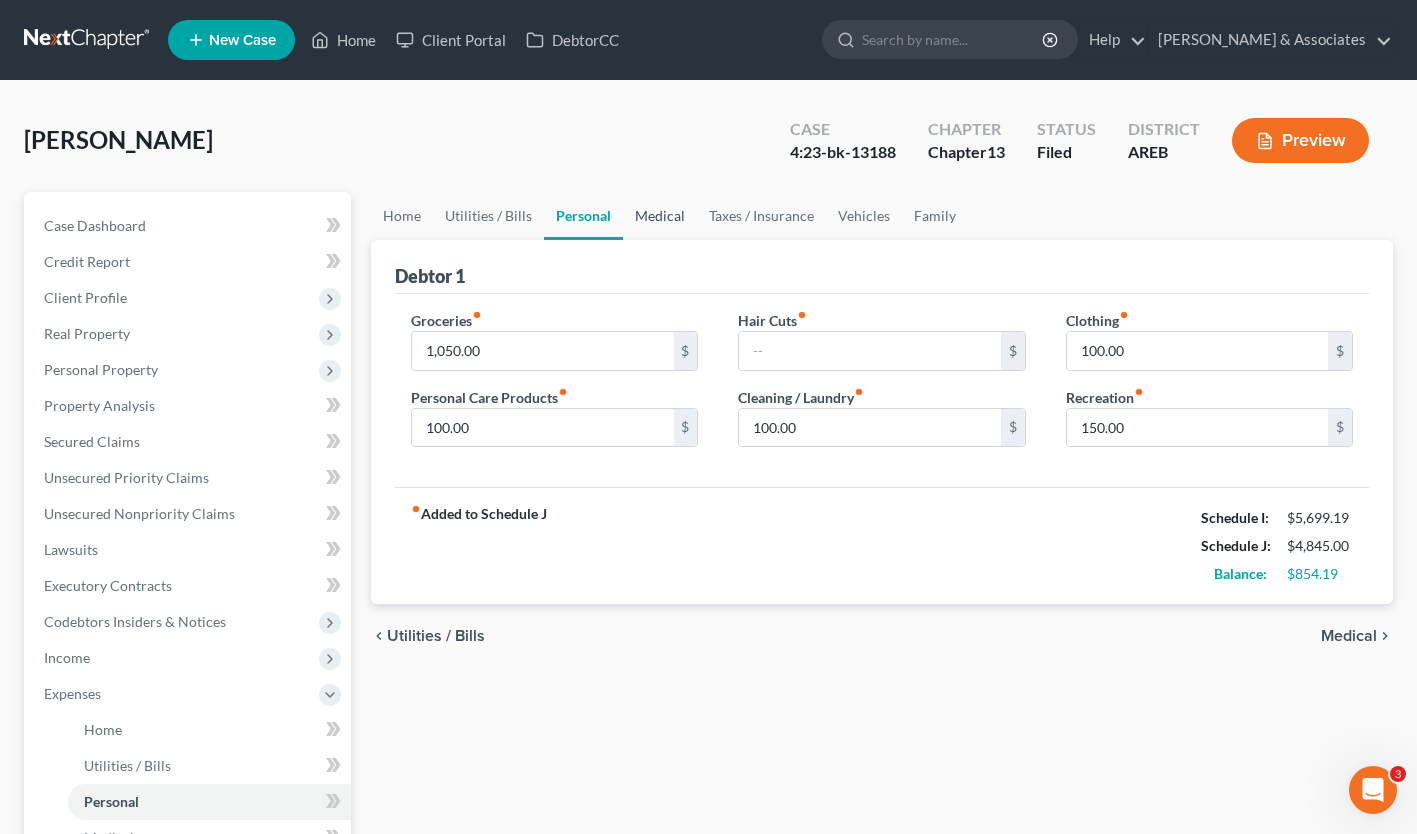 click on "Medical" at bounding box center (660, 216) 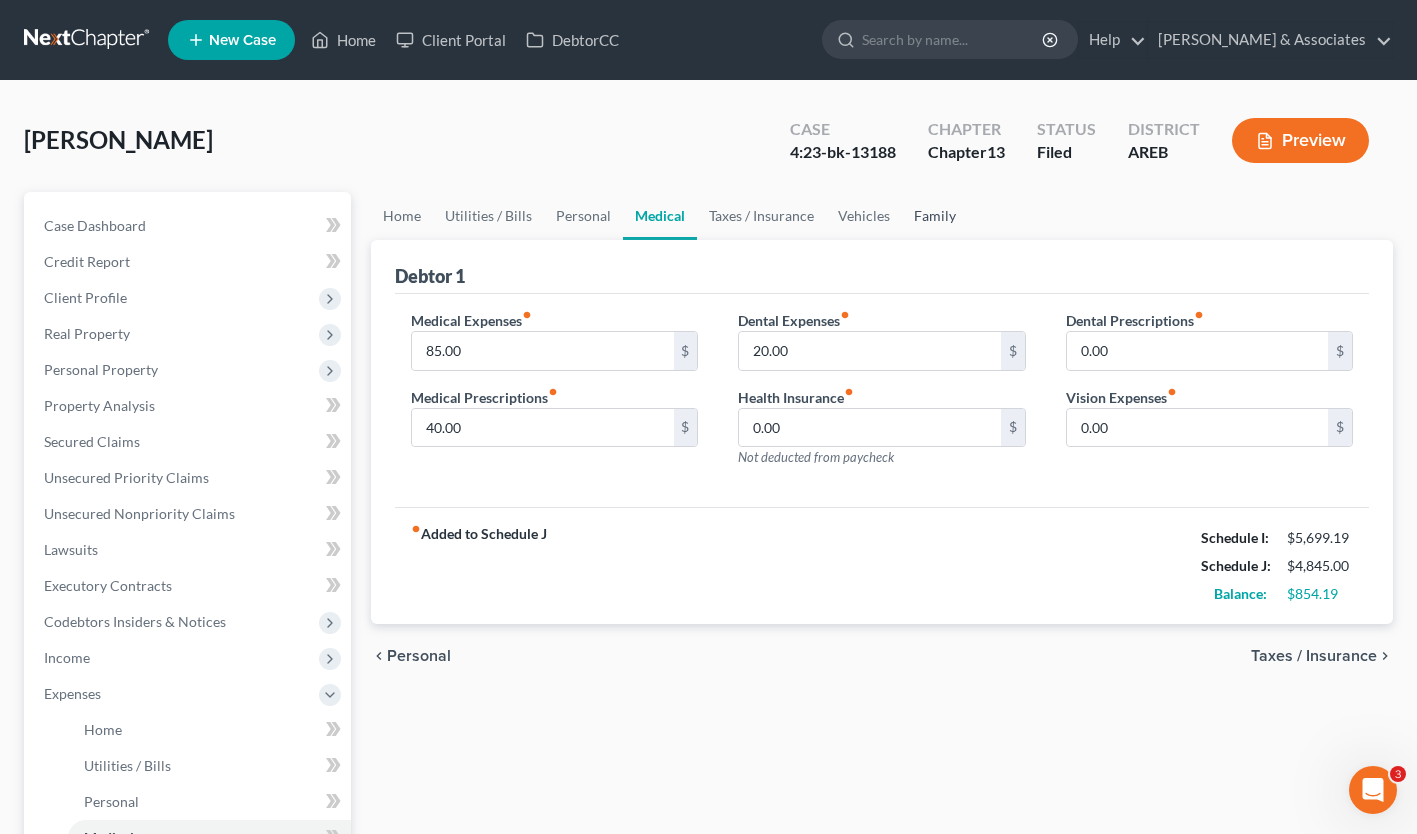 click on "Family" at bounding box center [935, 216] 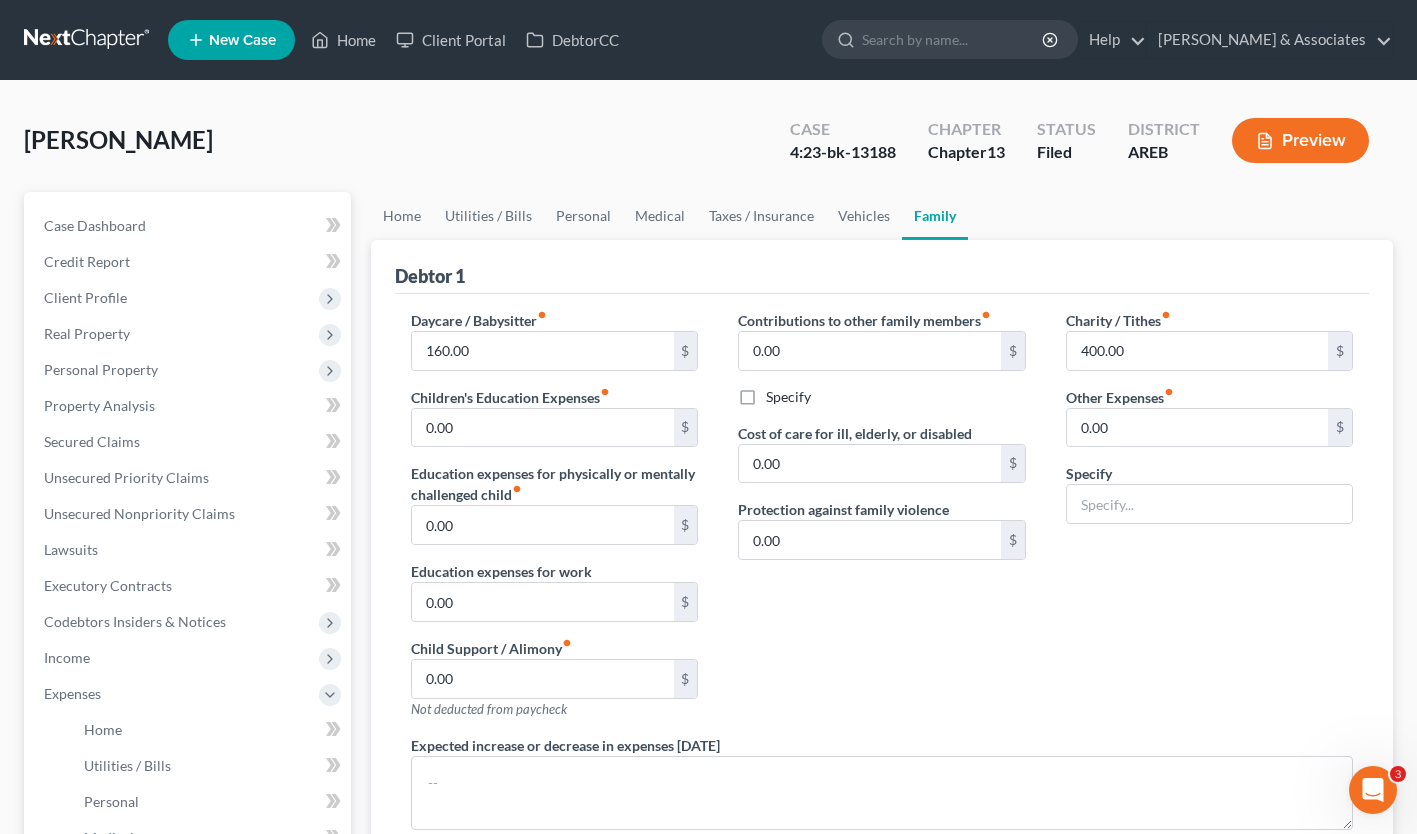scroll, scrollTop: 4, scrollLeft: 0, axis: vertical 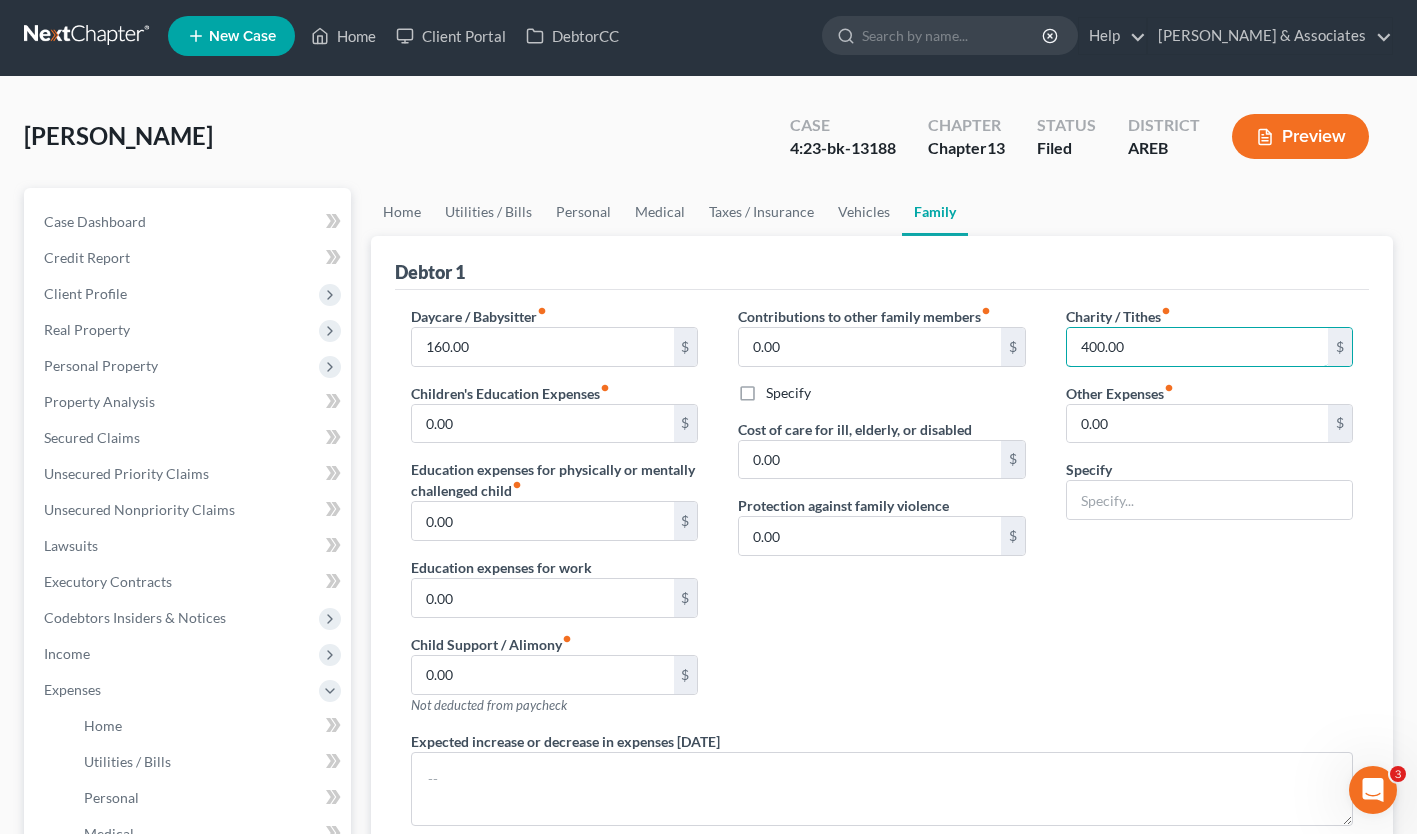 click on "400.00" at bounding box center (1197, 347) 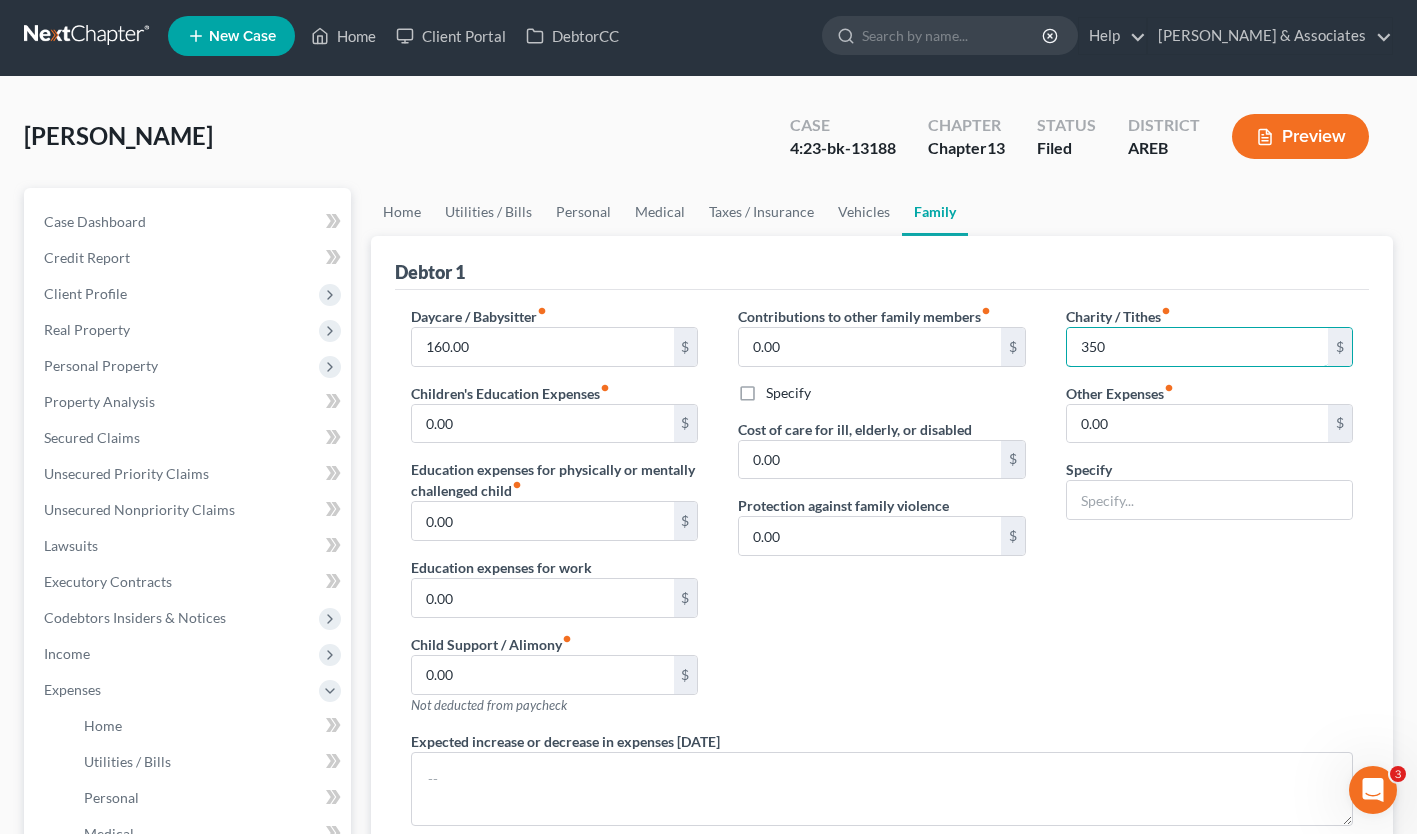 type on "350" 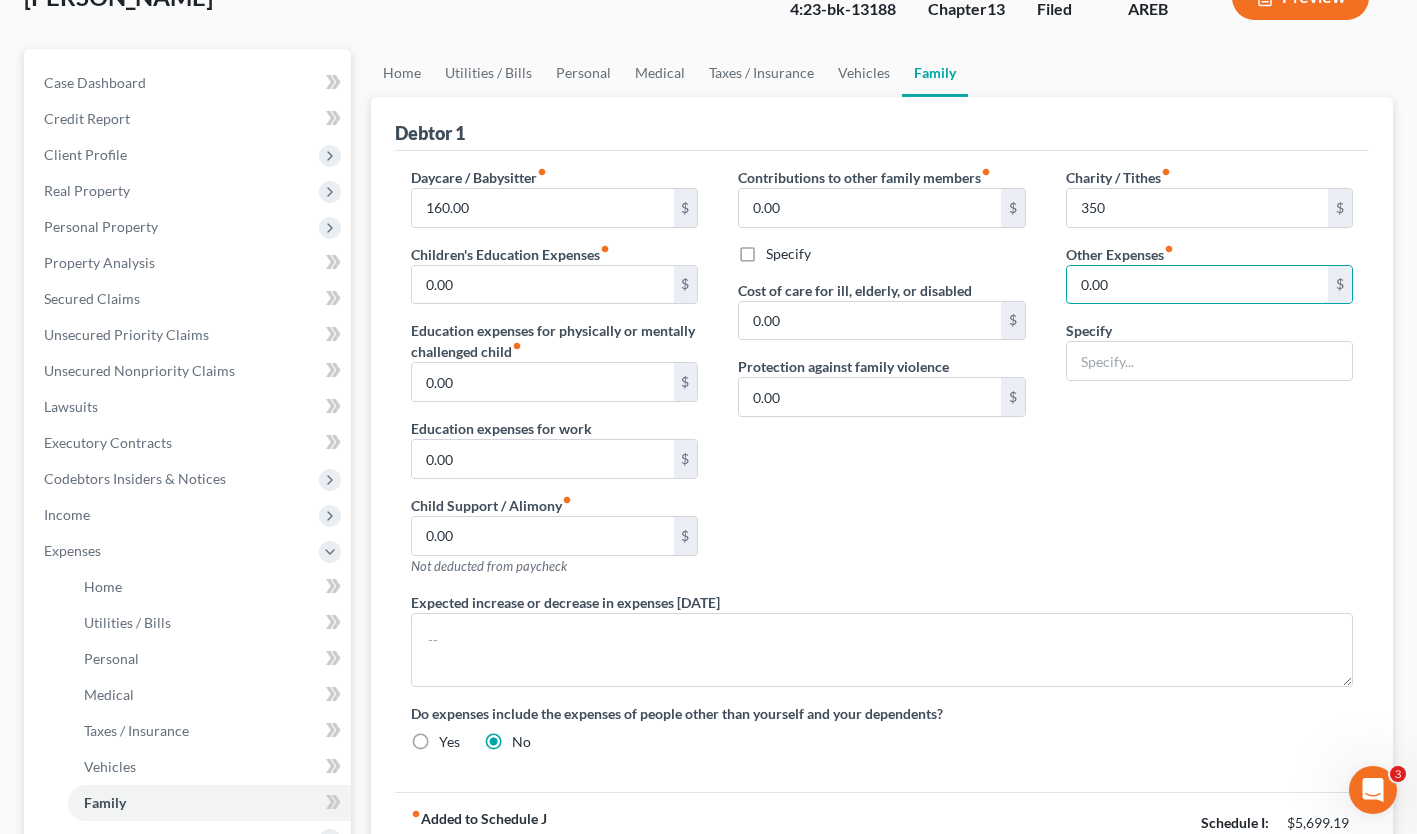 scroll, scrollTop: 128, scrollLeft: 0, axis: vertical 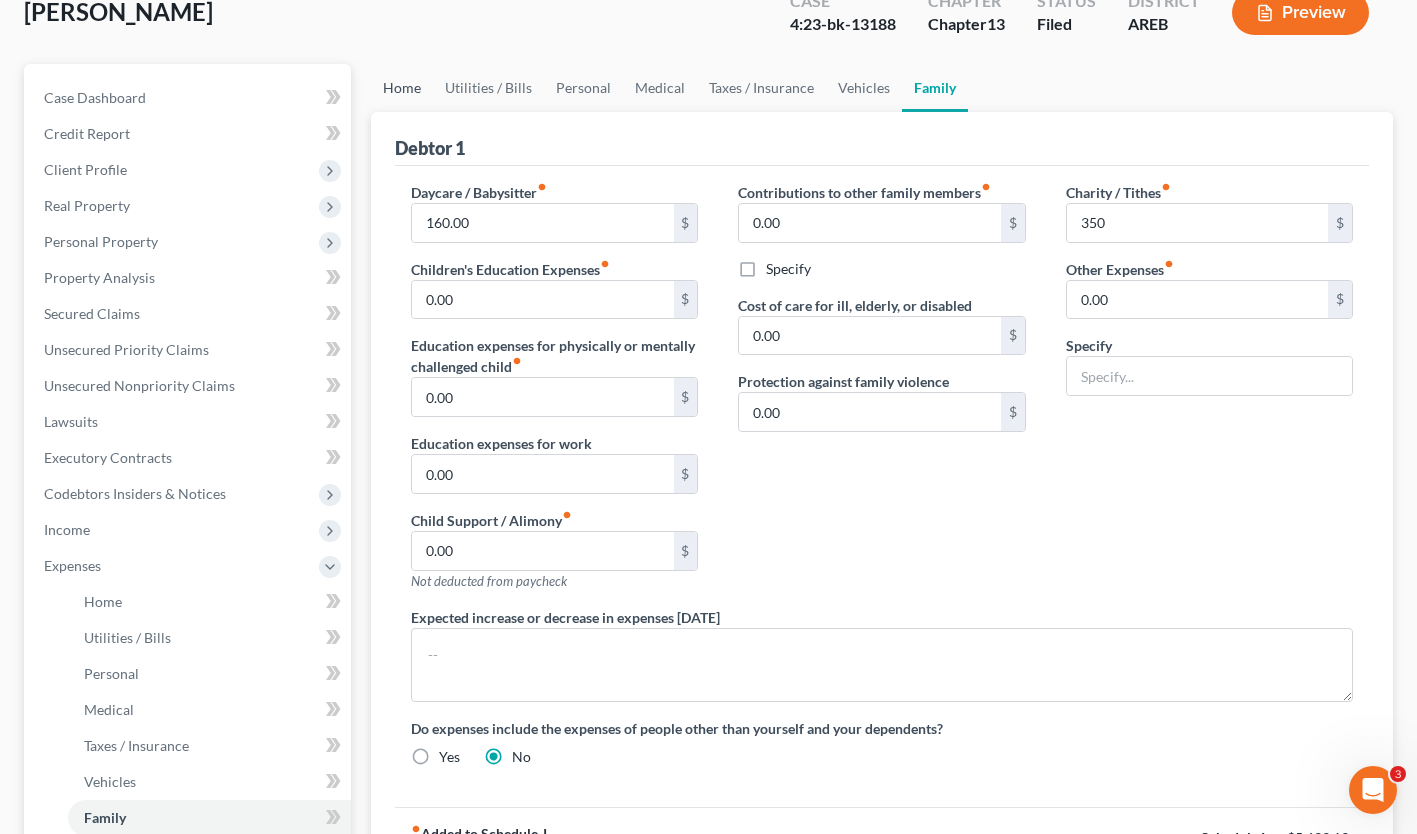 click on "Home" at bounding box center [402, 88] 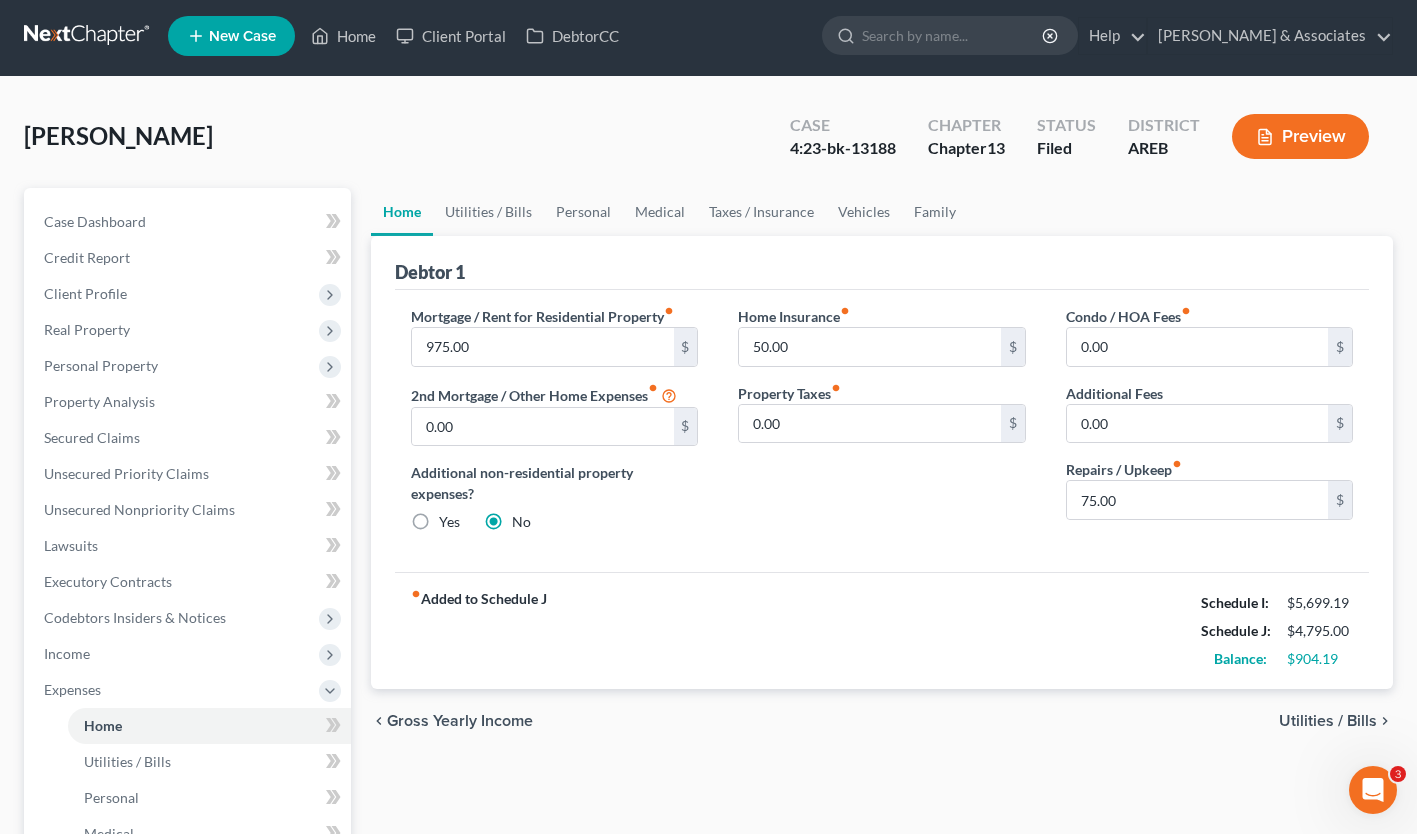 scroll, scrollTop: 0, scrollLeft: 0, axis: both 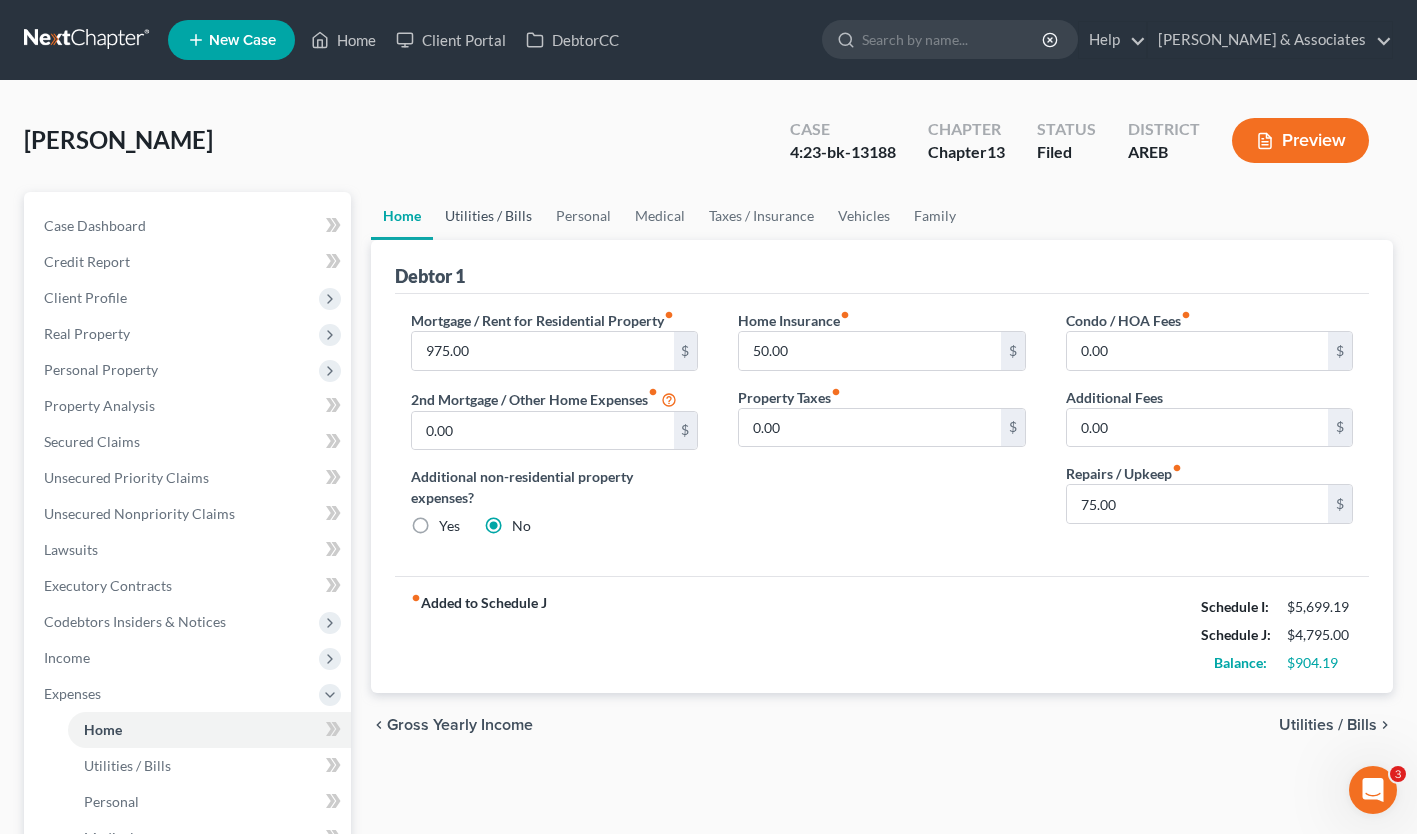 click on "Utilities / Bills" at bounding box center (488, 216) 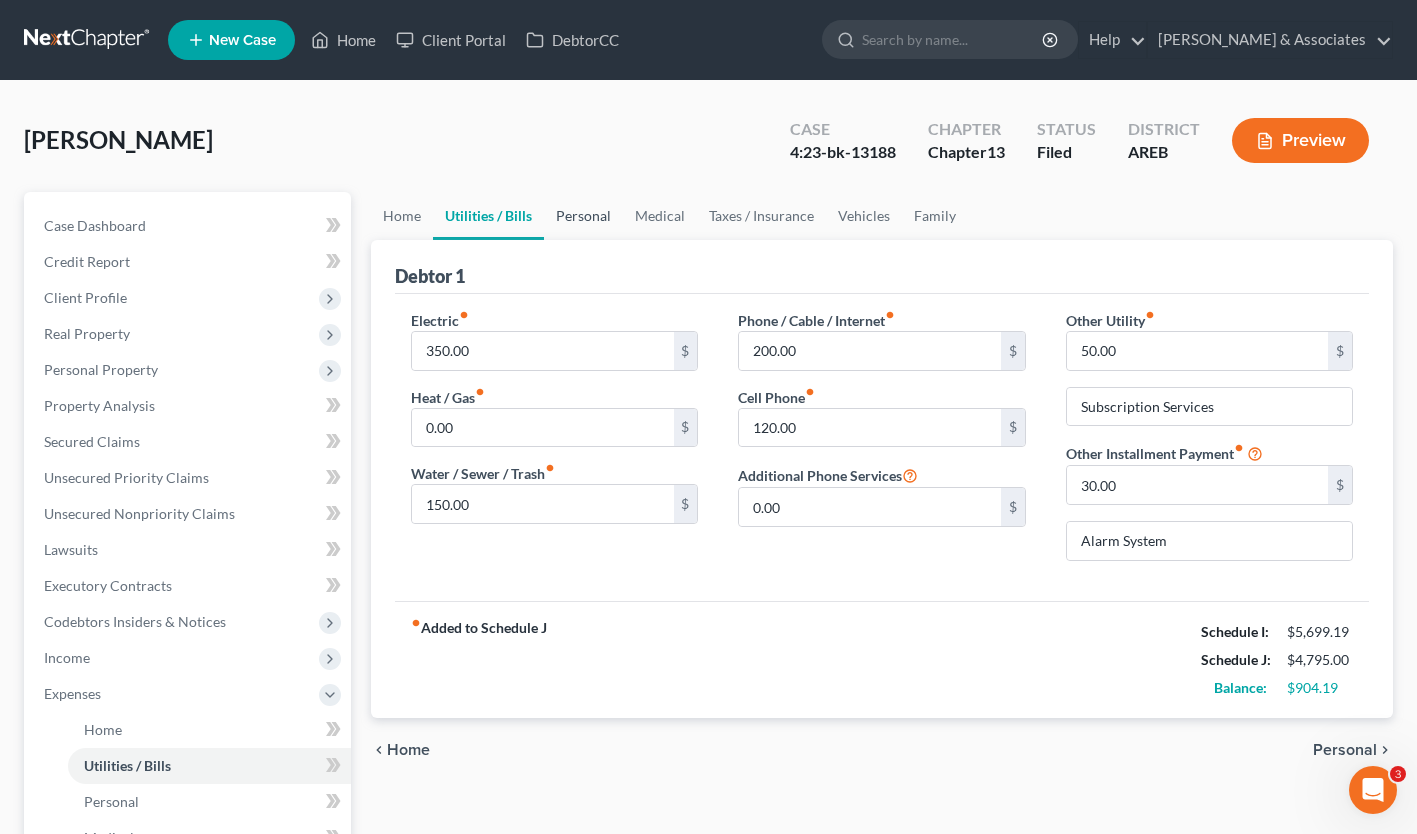 click on "Personal" at bounding box center [583, 216] 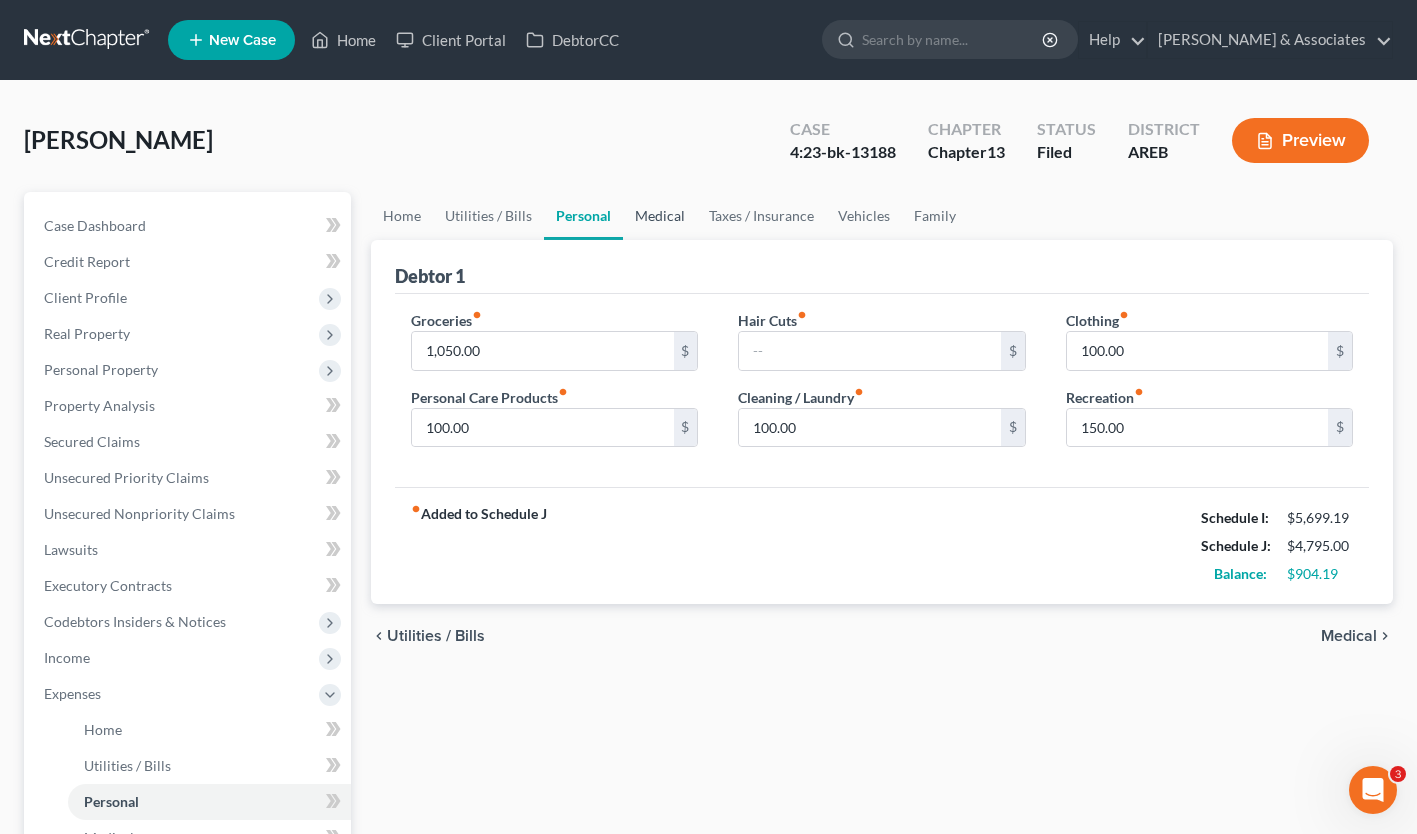 click on "Medical" at bounding box center (660, 216) 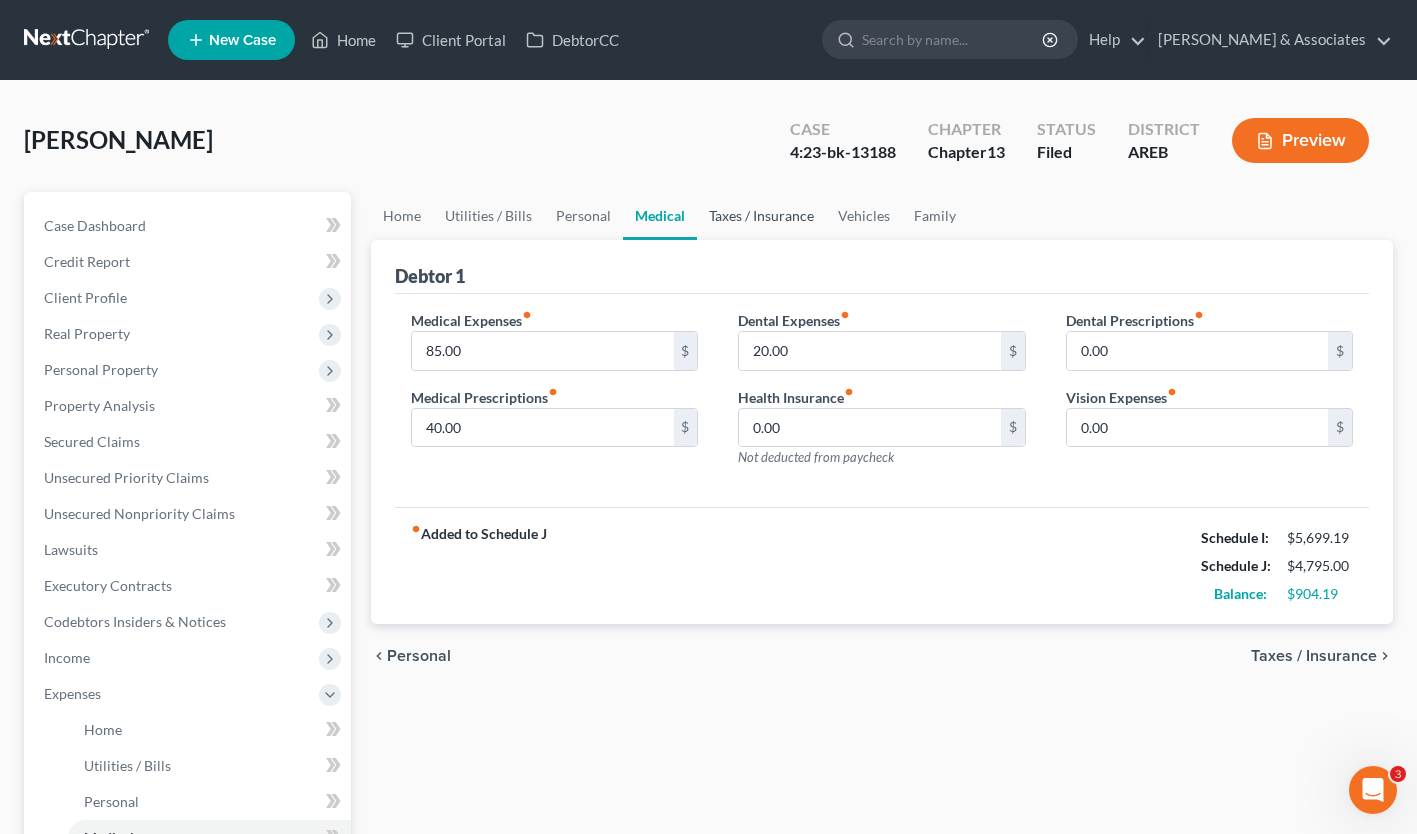 click on "Taxes / Insurance" at bounding box center [761, 216] 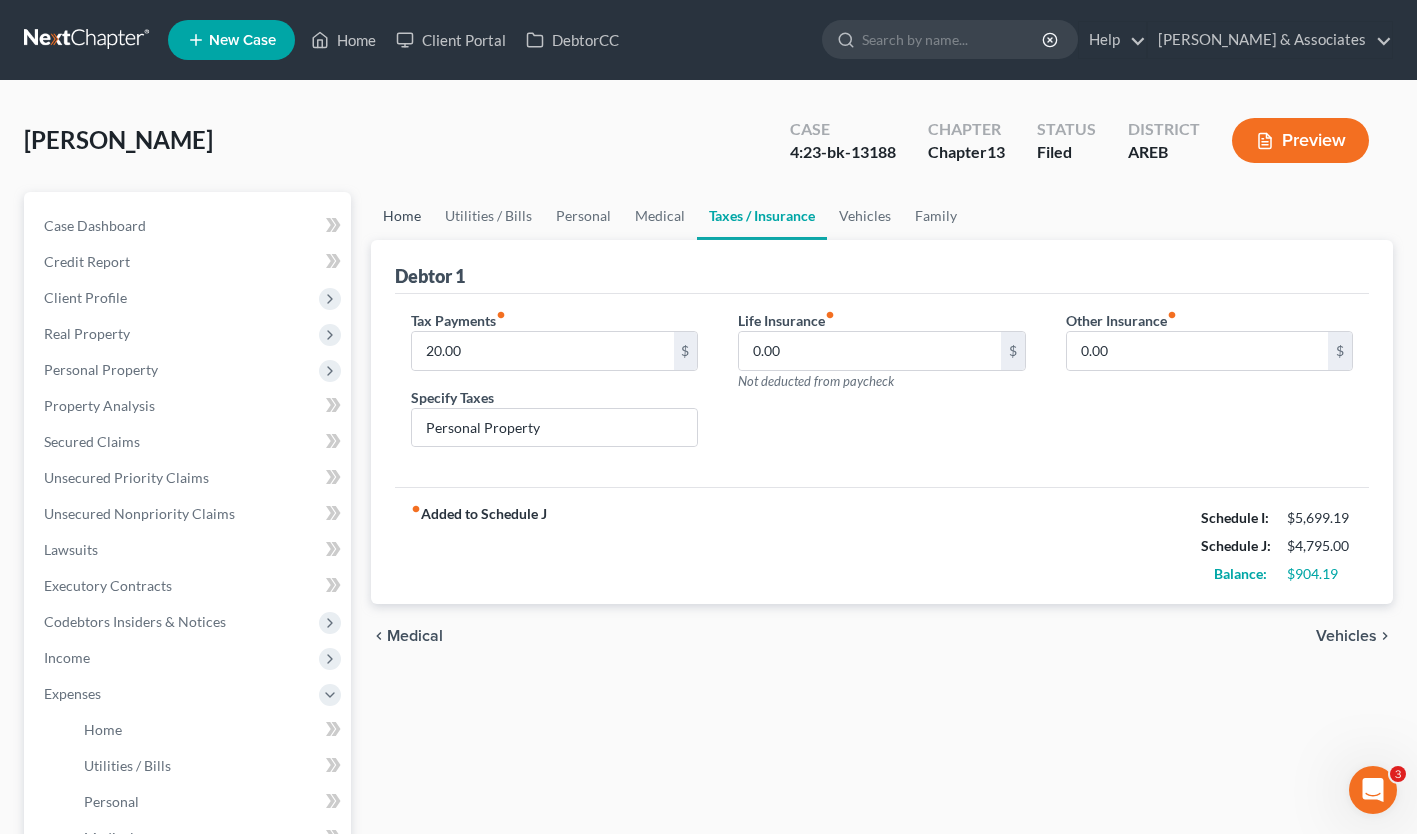 click on "Home" at bounding box center (402, 216) 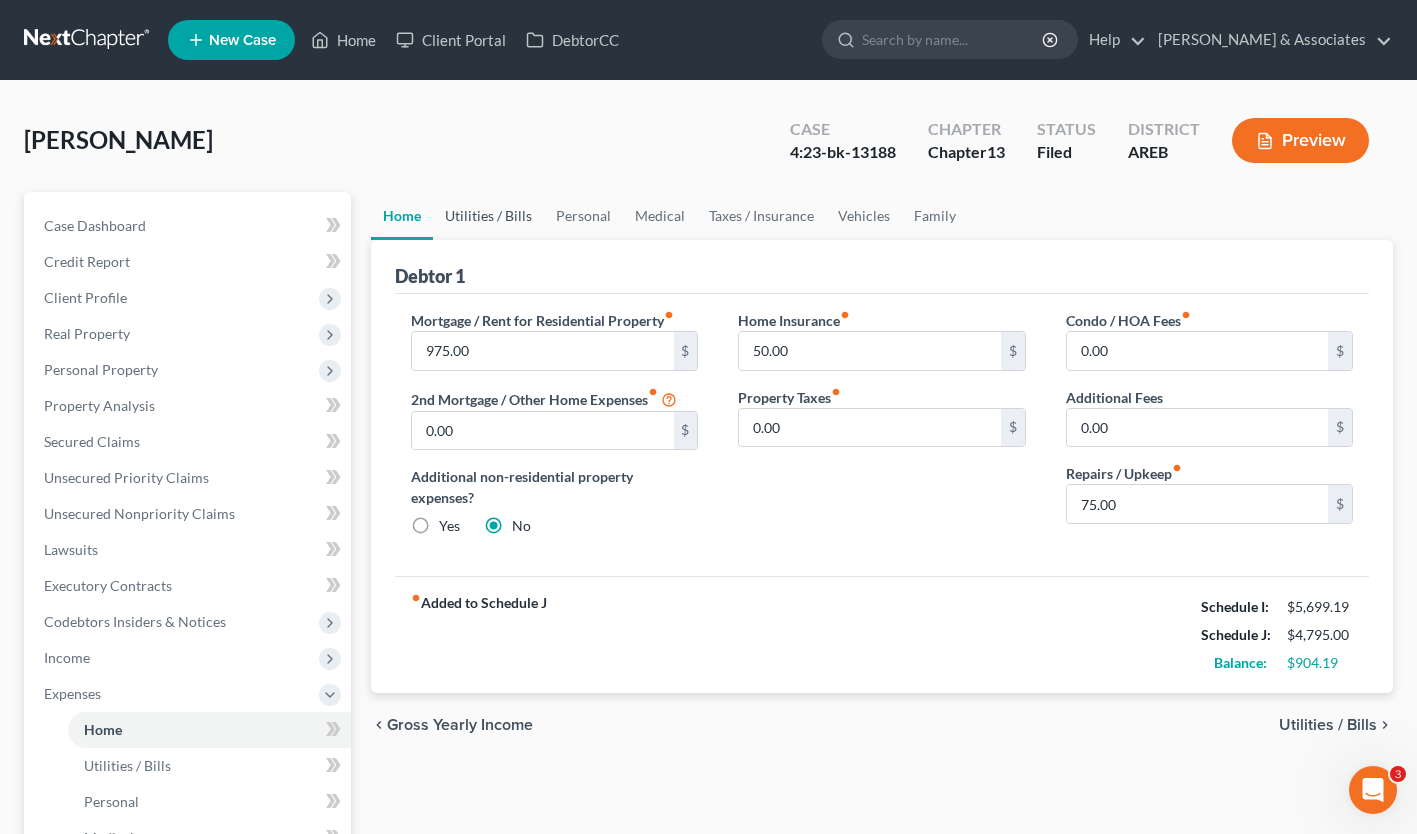 click on "Utilities / Bills" at bounding box center [488, 216] 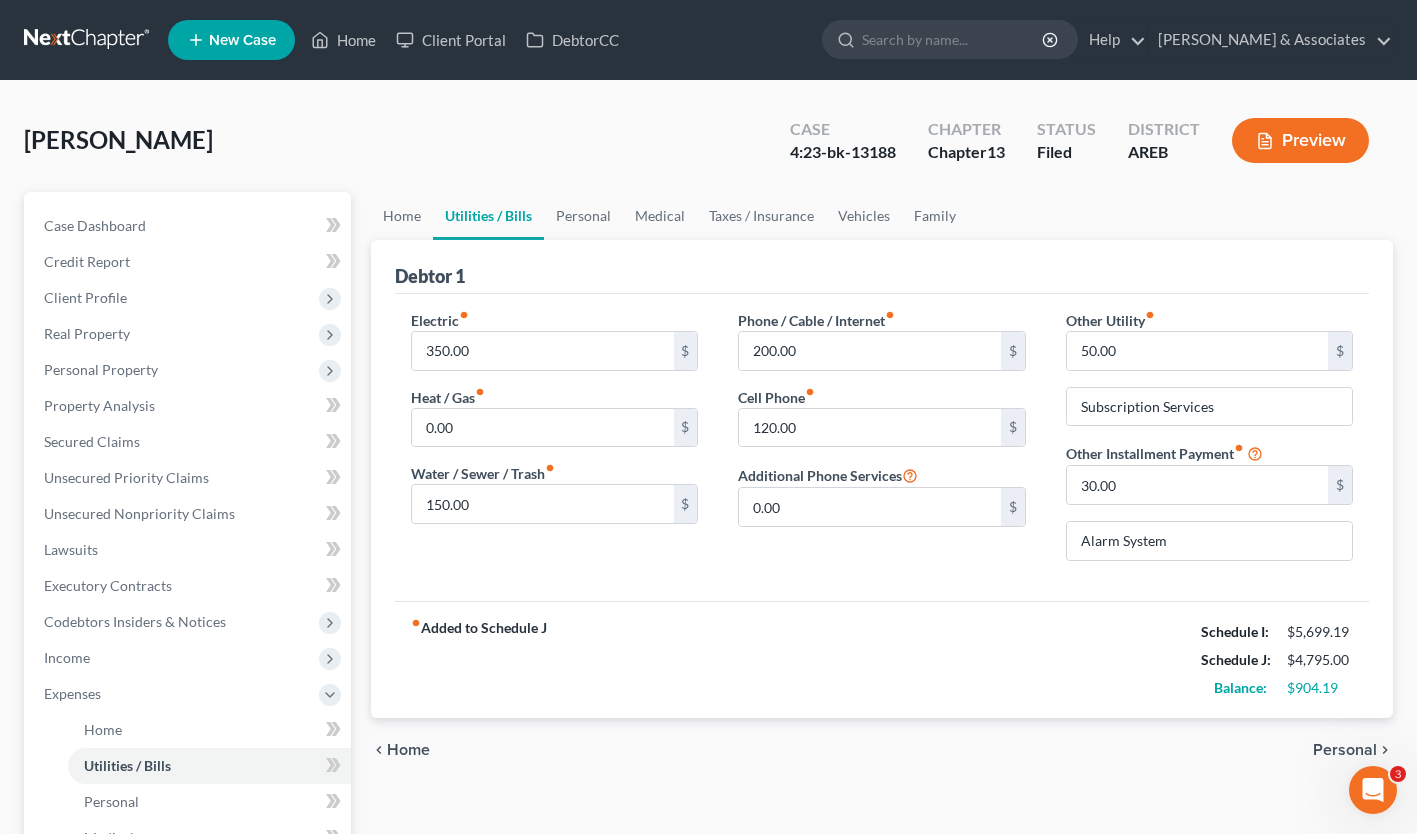 click on "Real Property" at bounding box center [189, 334] 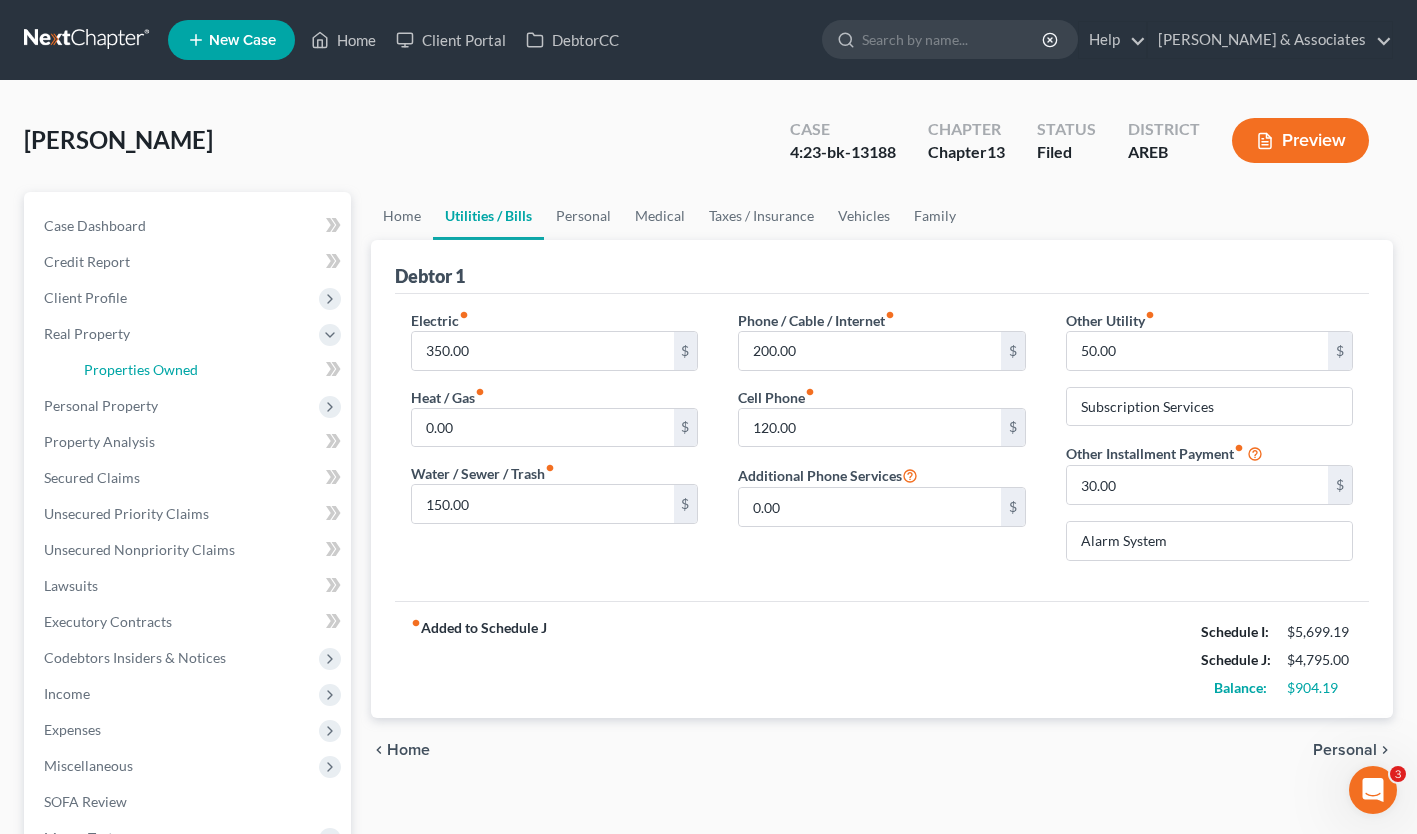 click on "Properties Owned" at bounding box center [209, 370] 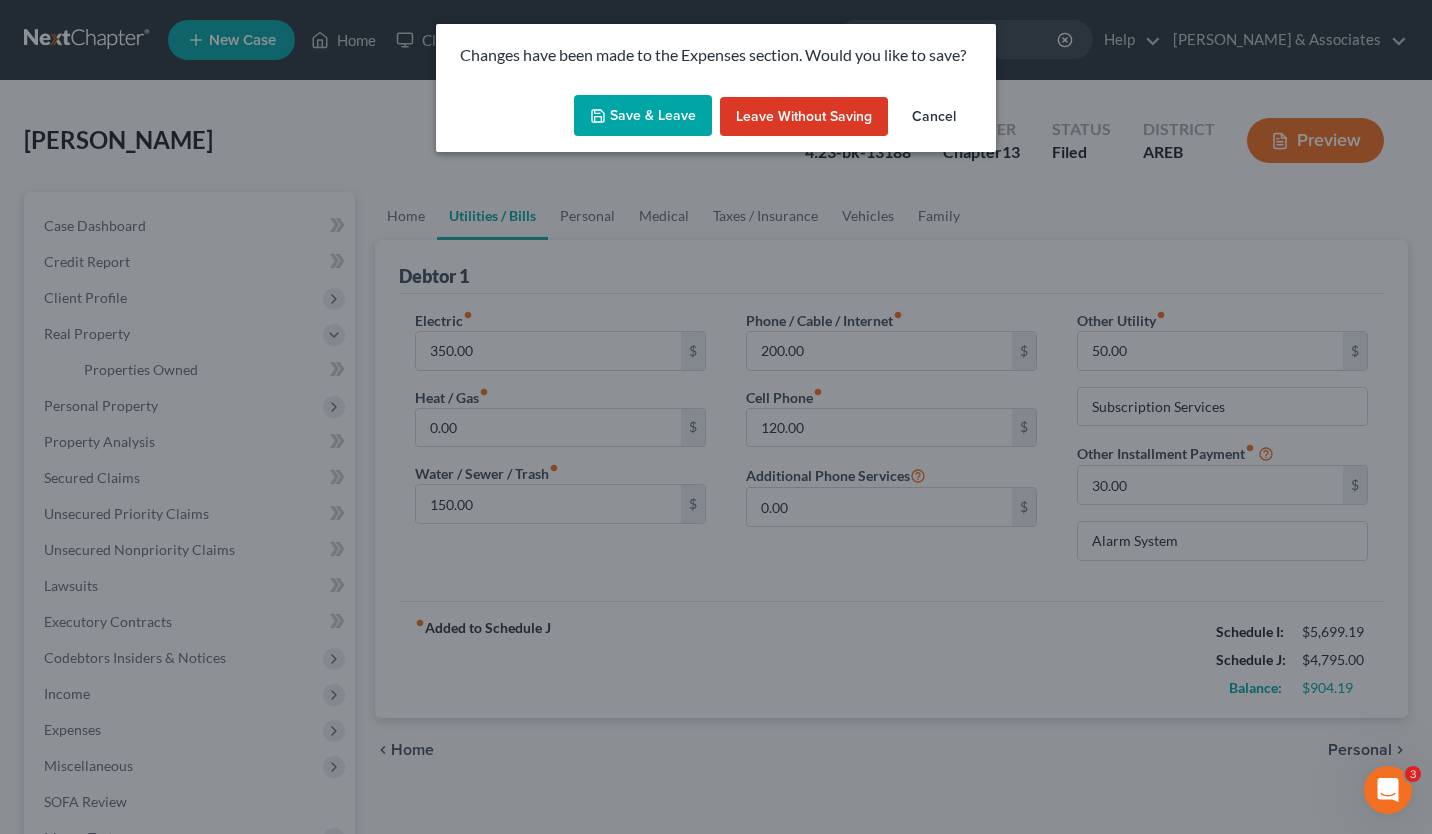click on "Save & Leave" at bounding box center (643, 116) 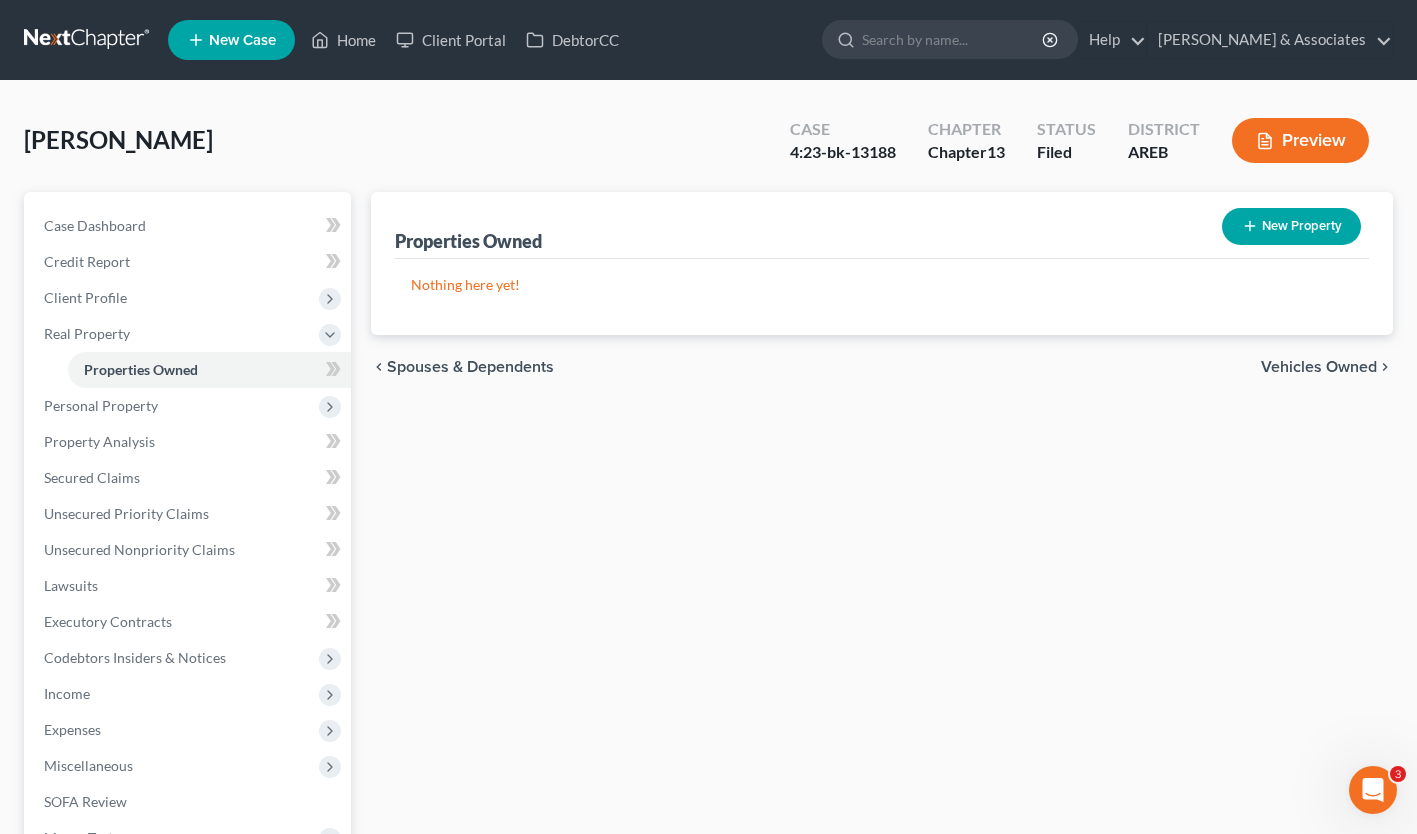 click on "Income" at bounding box center [189, 694] 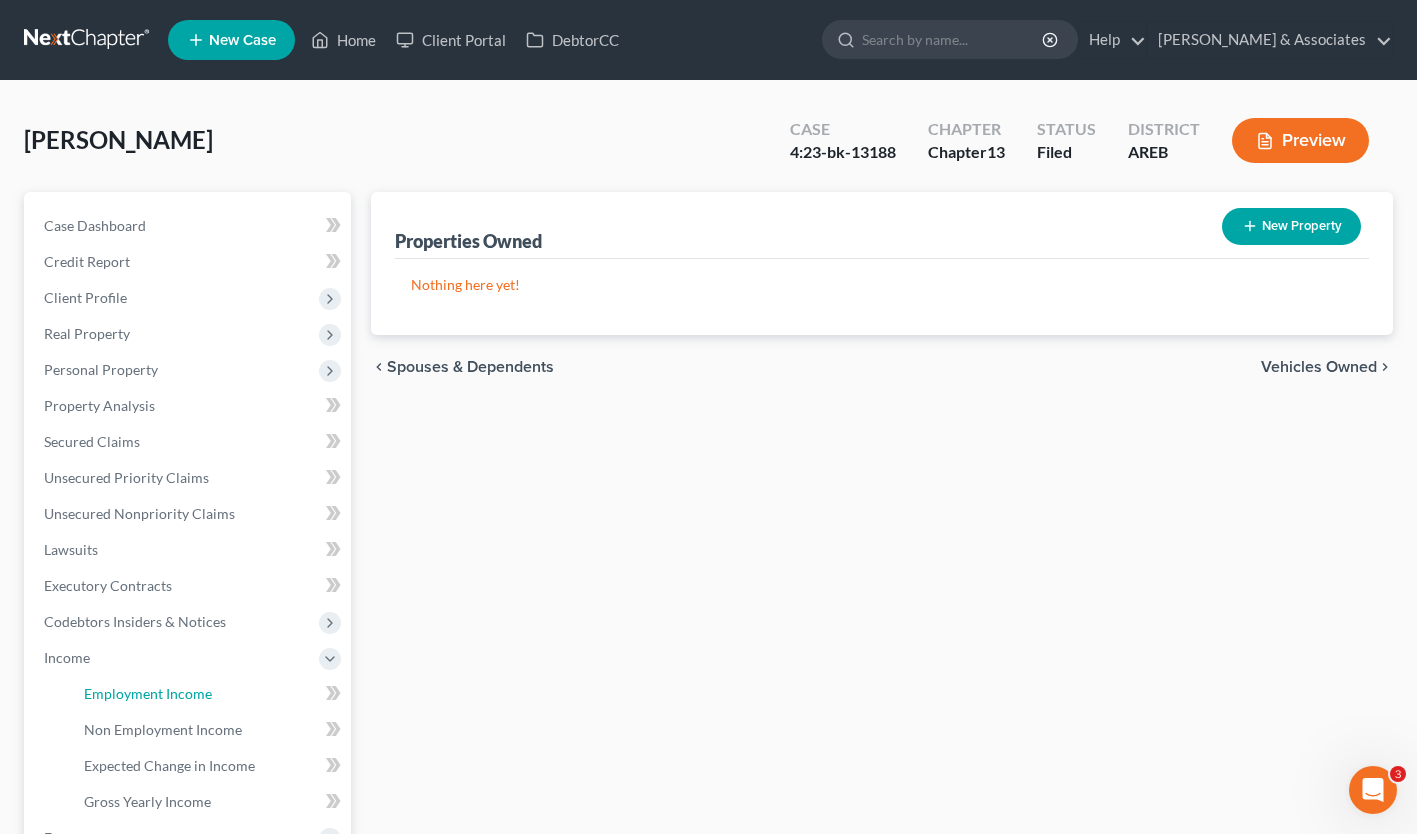 click on "Employment Income" at bounding box center [148, 693] 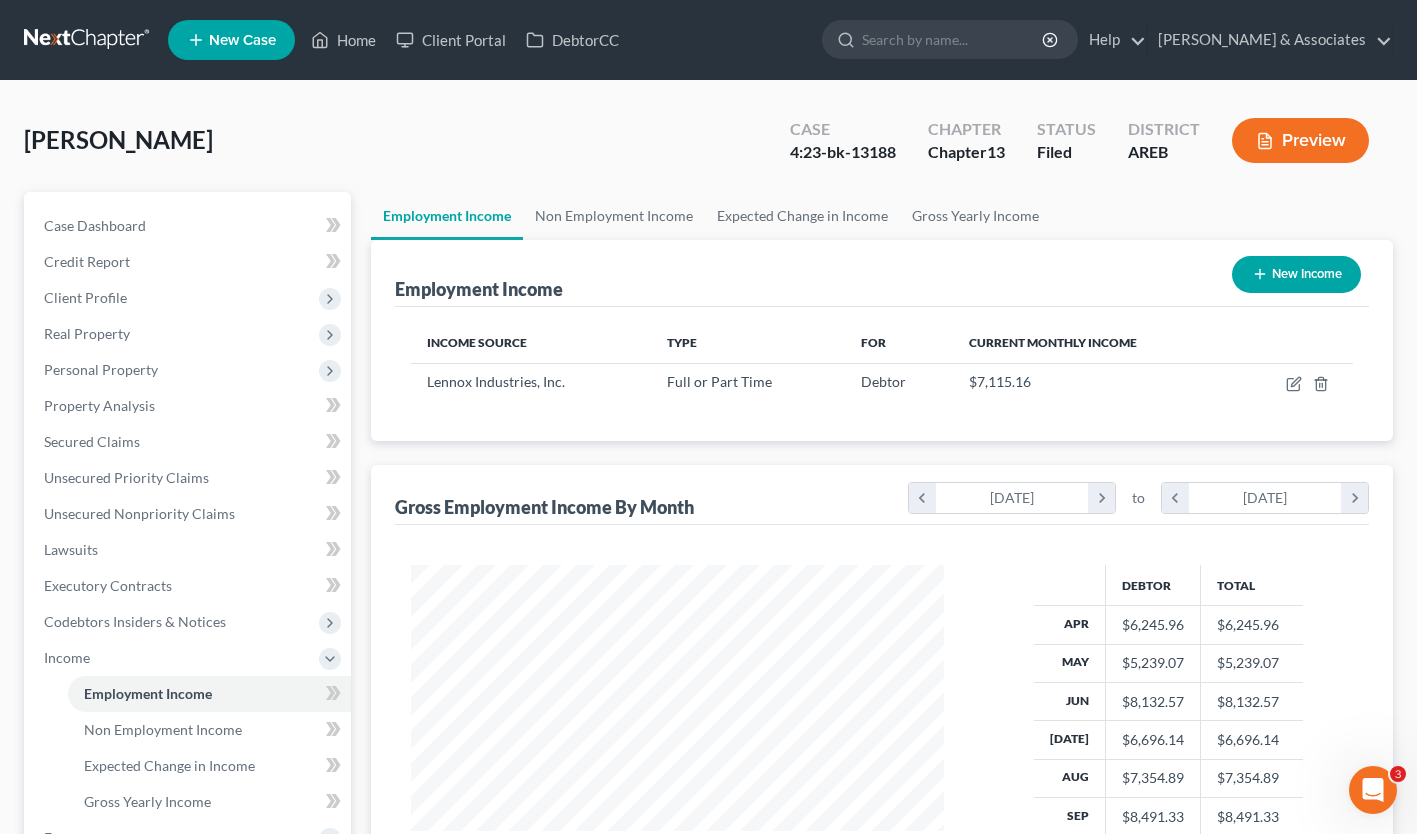 scroll, scrollTop: 999641, scrollLeft: 999427, axis: both 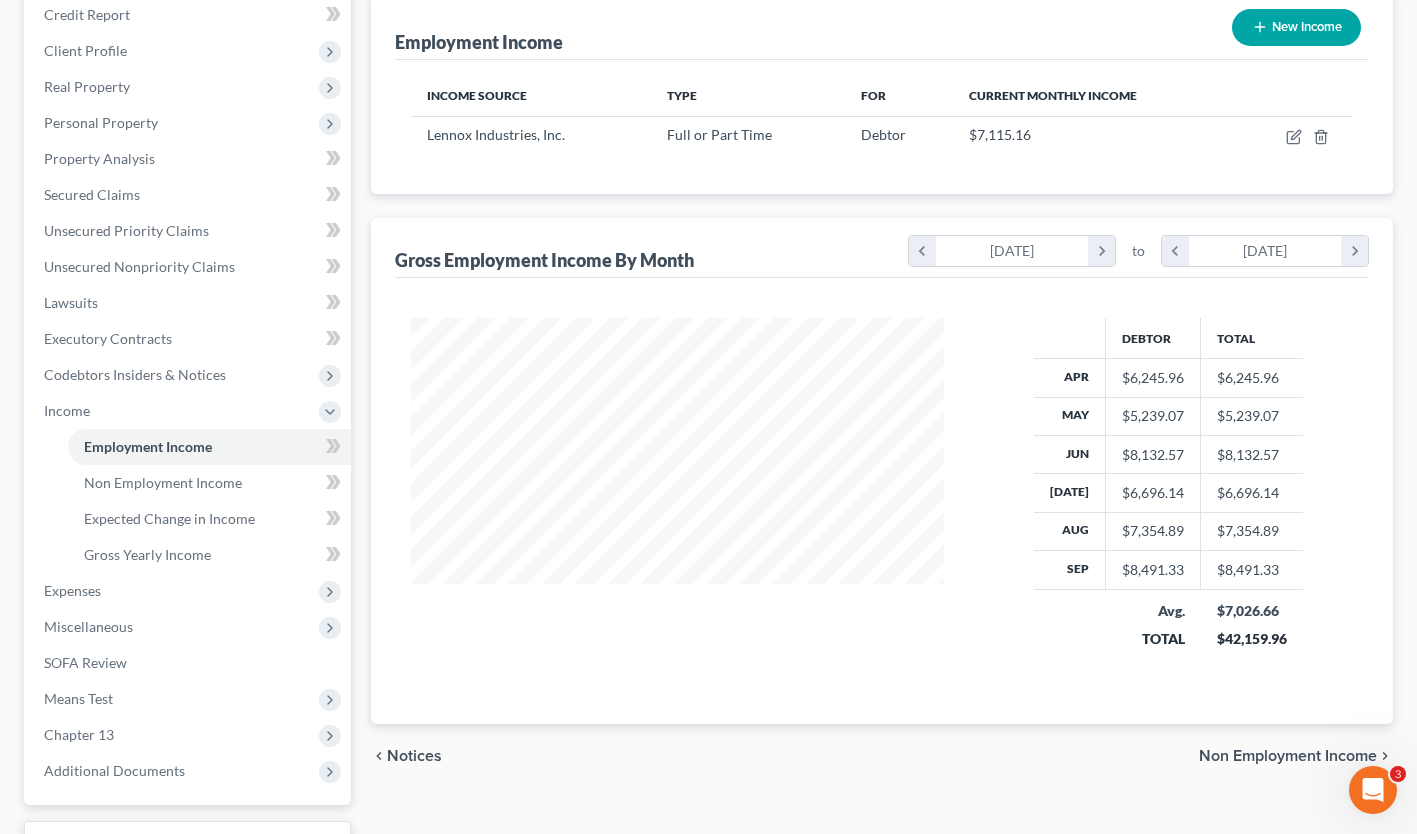 click on "Expenses" at bounding box center [189, 591] 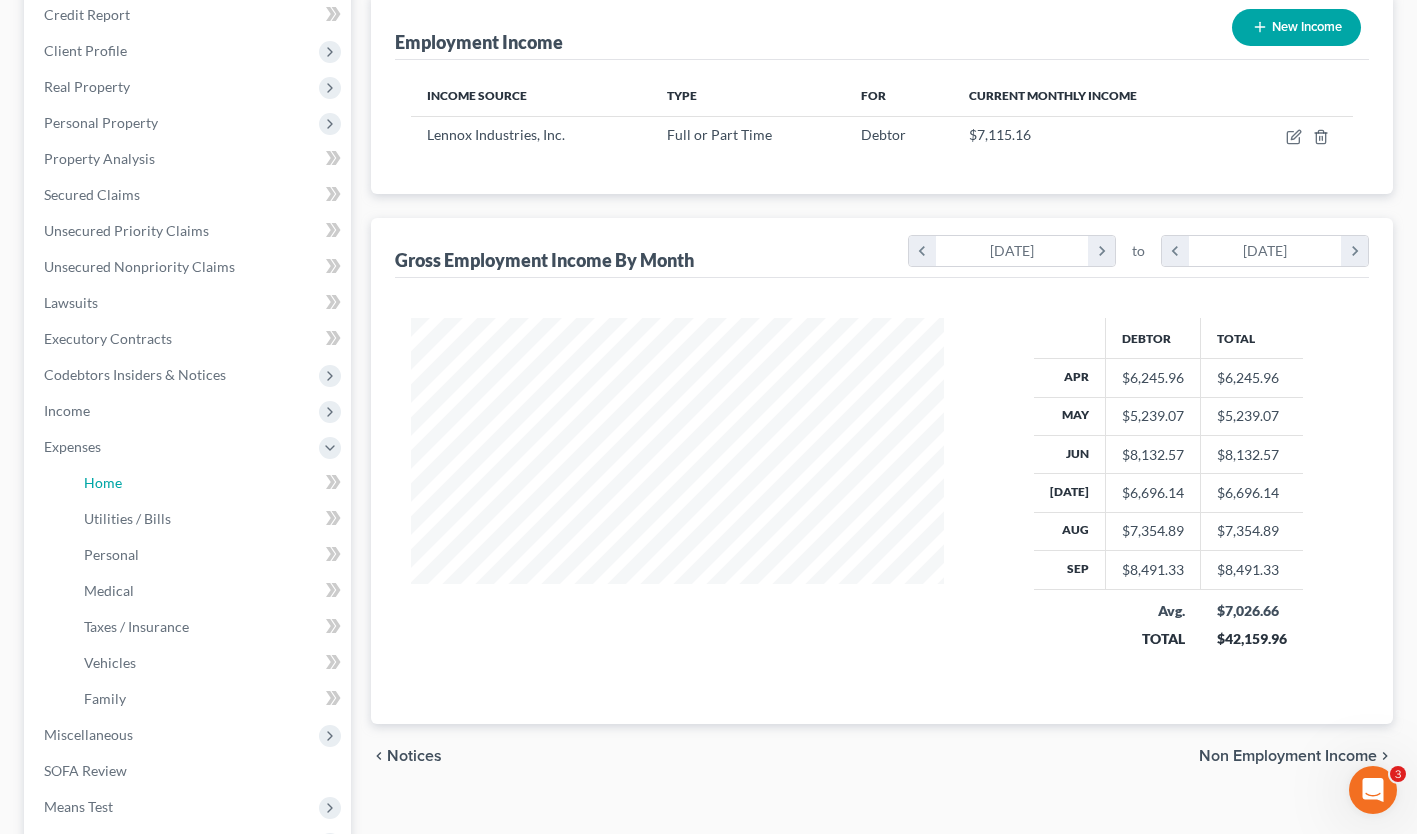 click on "Home" at bounding box center (209, 483) 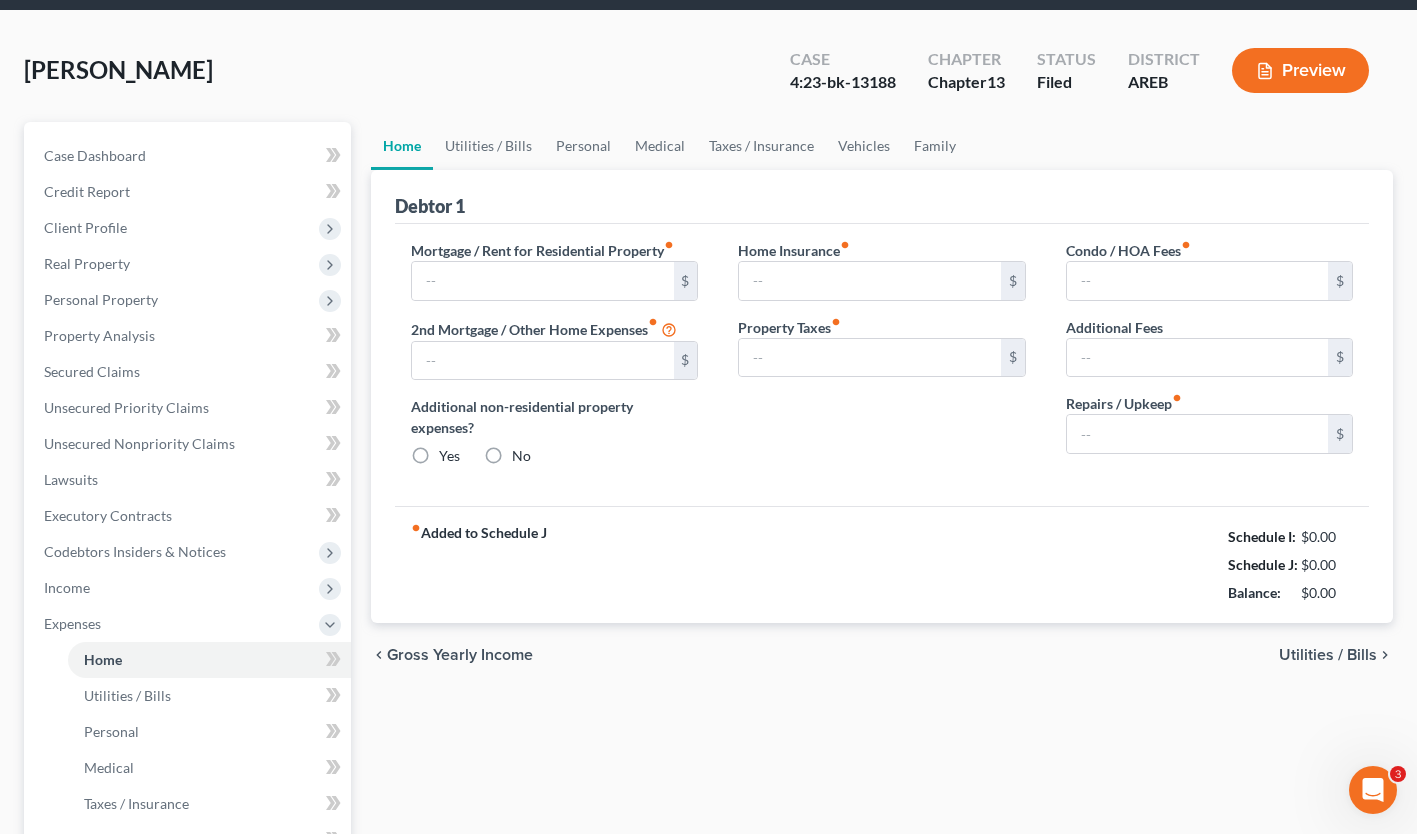 type on "975.00" 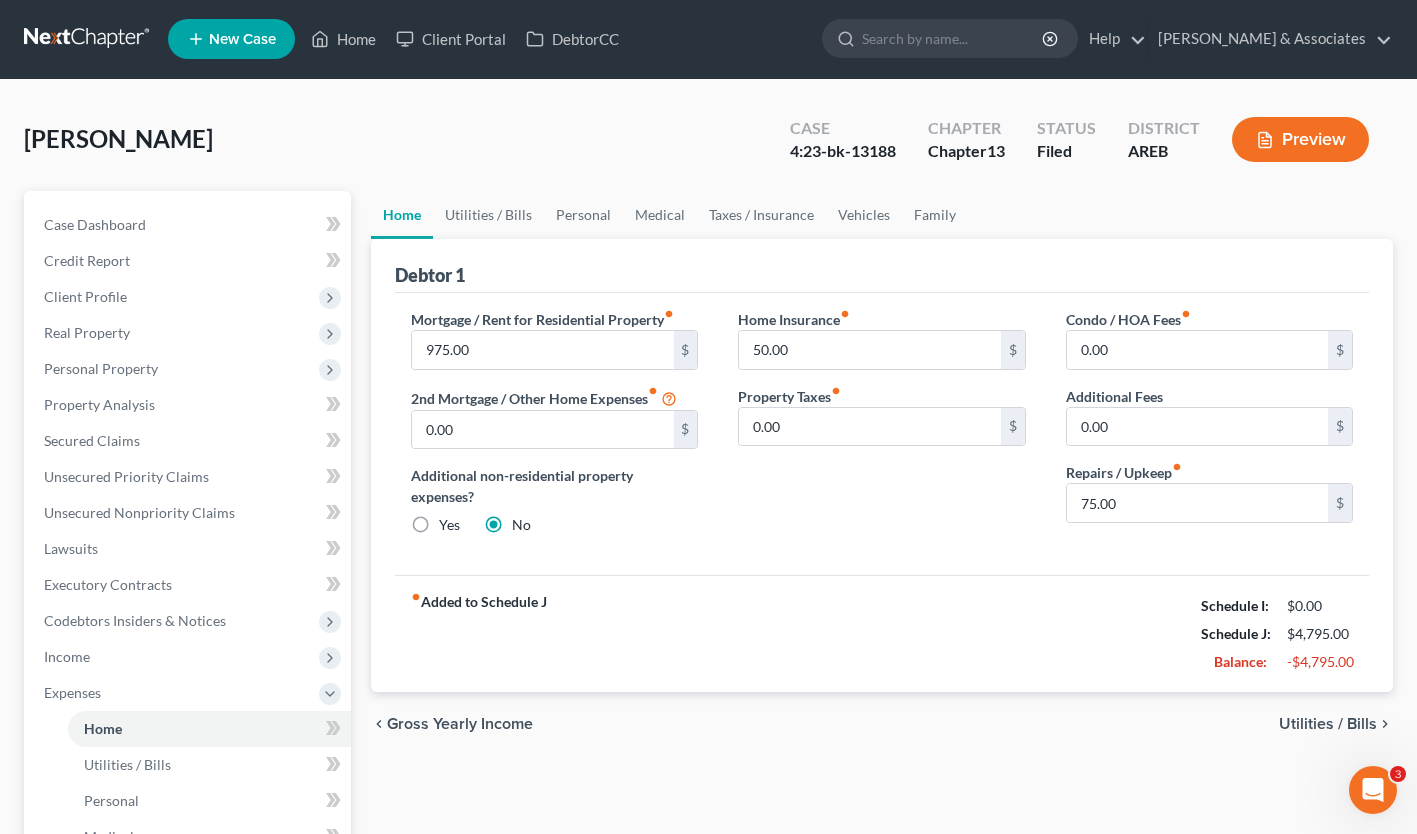 scroll, scrollTop: 0, scrollLeft: 0, axis: both 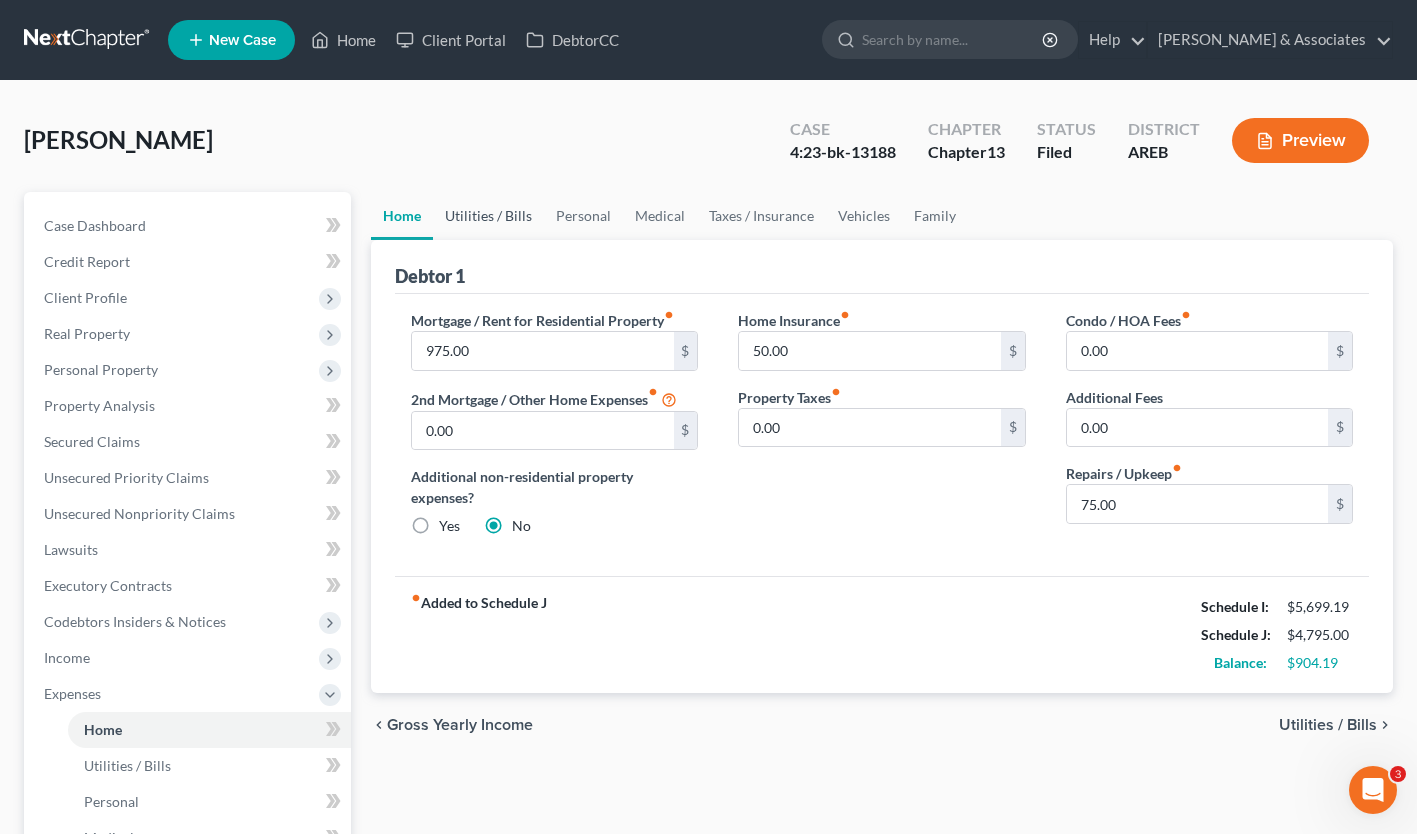 click on "Utilities / Bills" at bounding box center (488, 216) 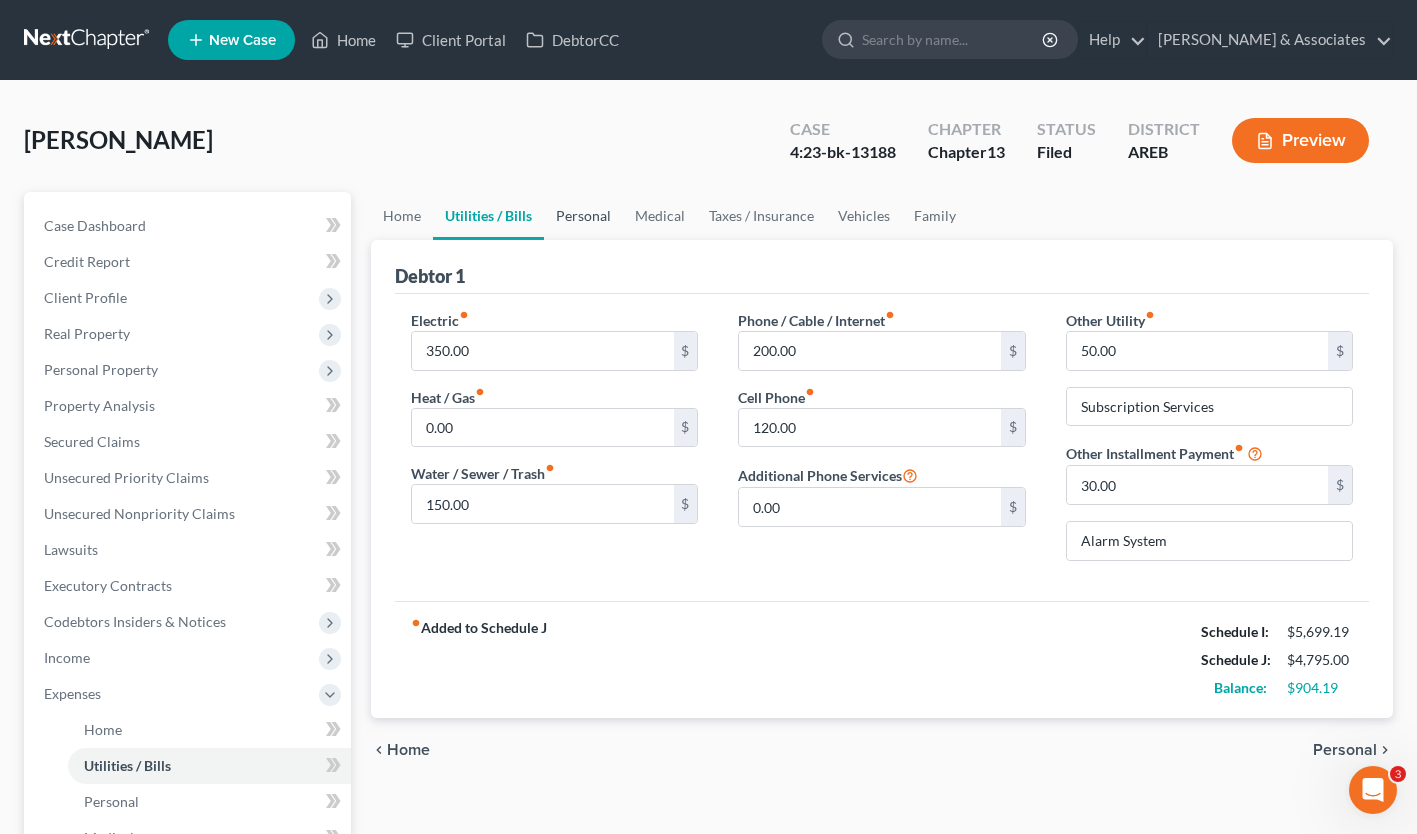 click on "Personal" at bounding box center (583, 216) 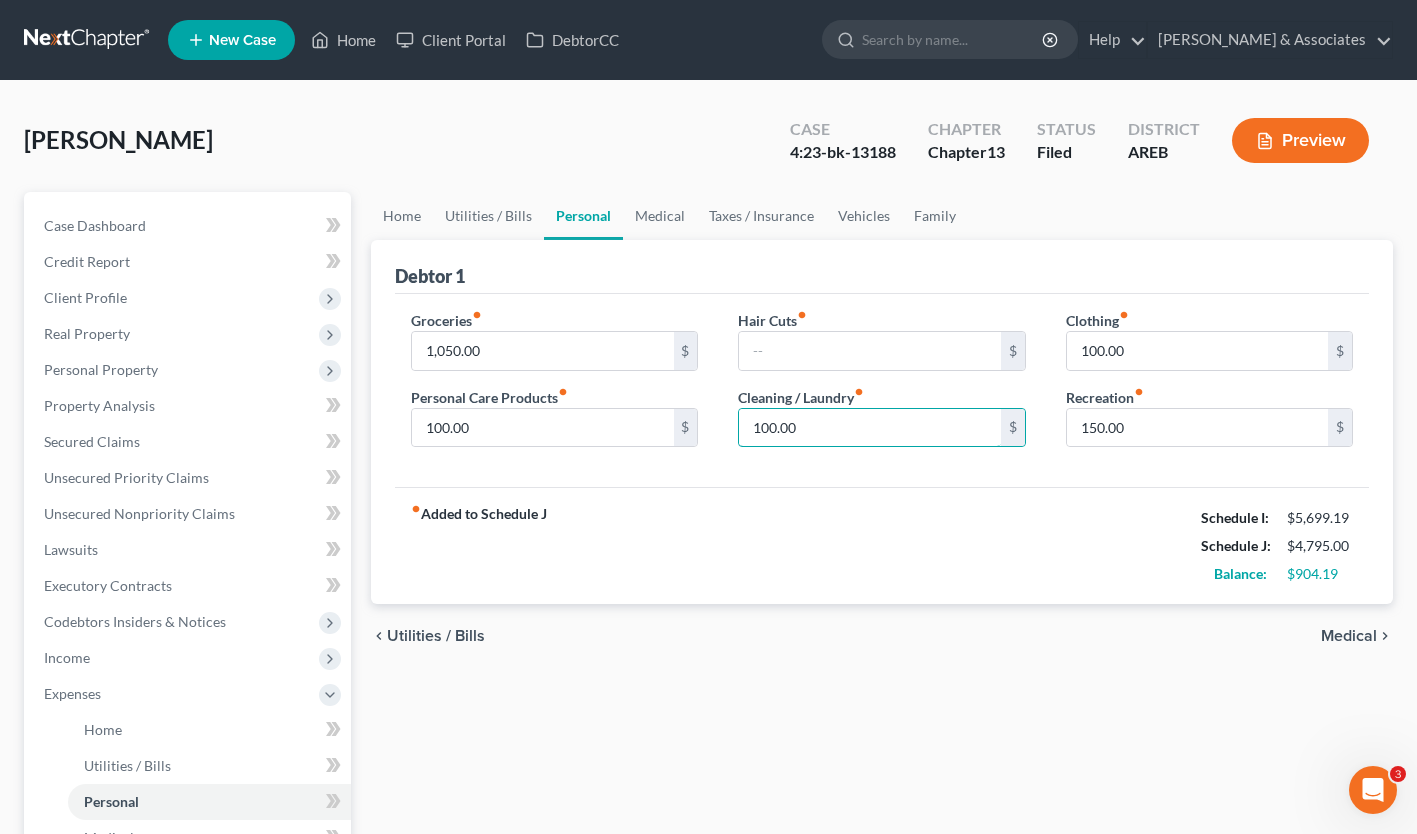 click on "100.00" at bounding box center (869, 428) 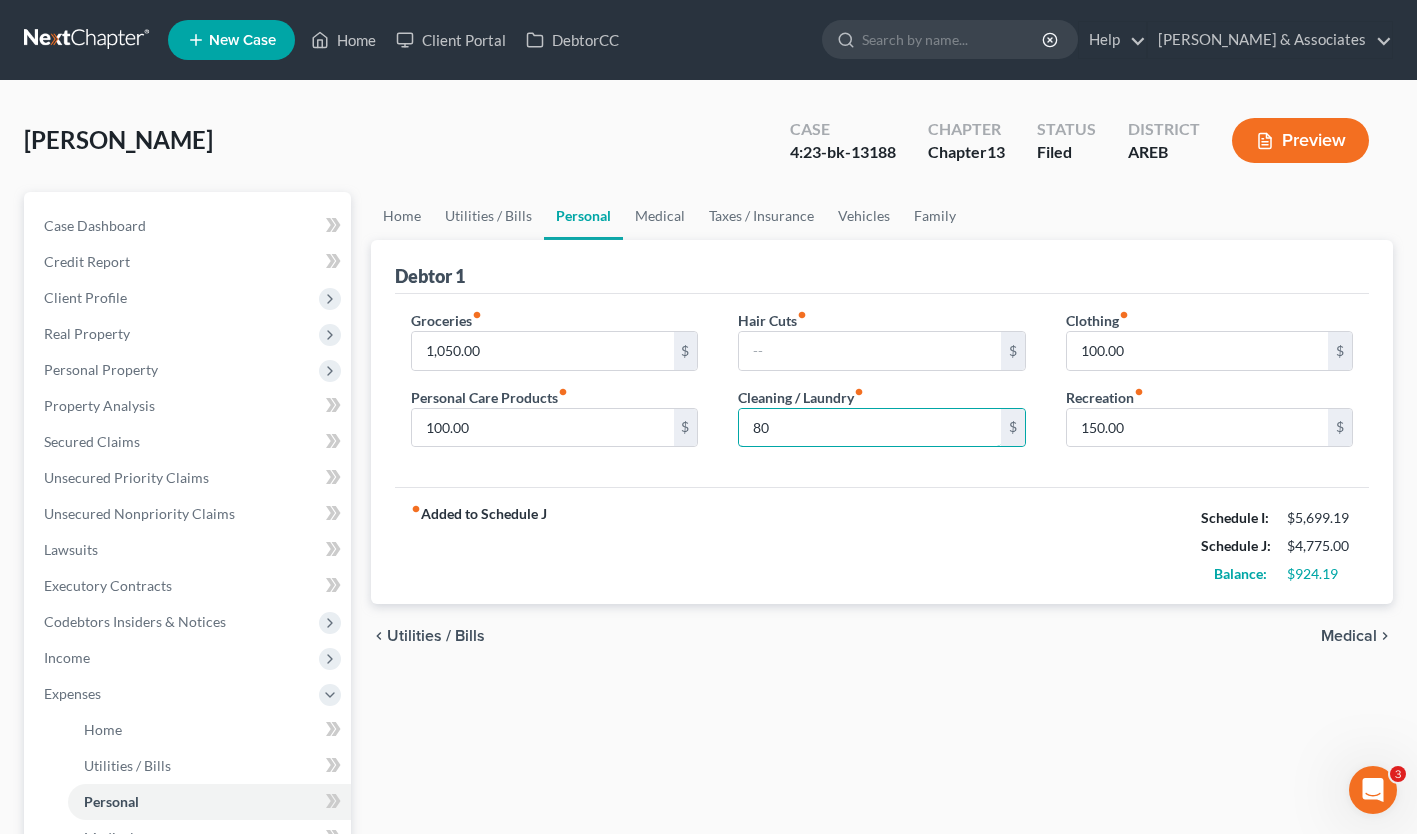 type on "80" 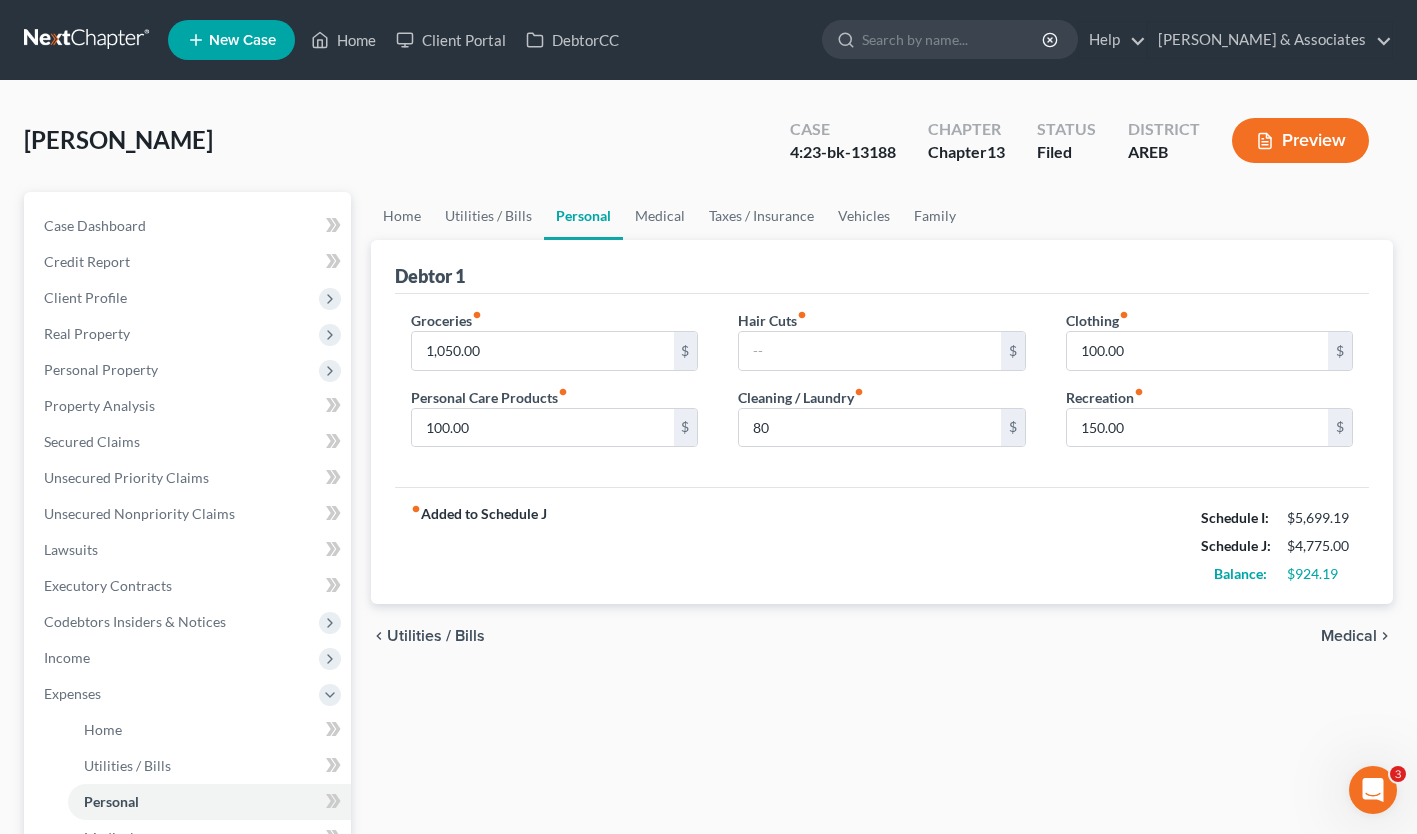 click on "fiber_manual_record  Added to Schedule J Schedule I: $5,699.19 Schedule J: $4,775.00 Balance: $924.19" at bounding box center [882, 545] 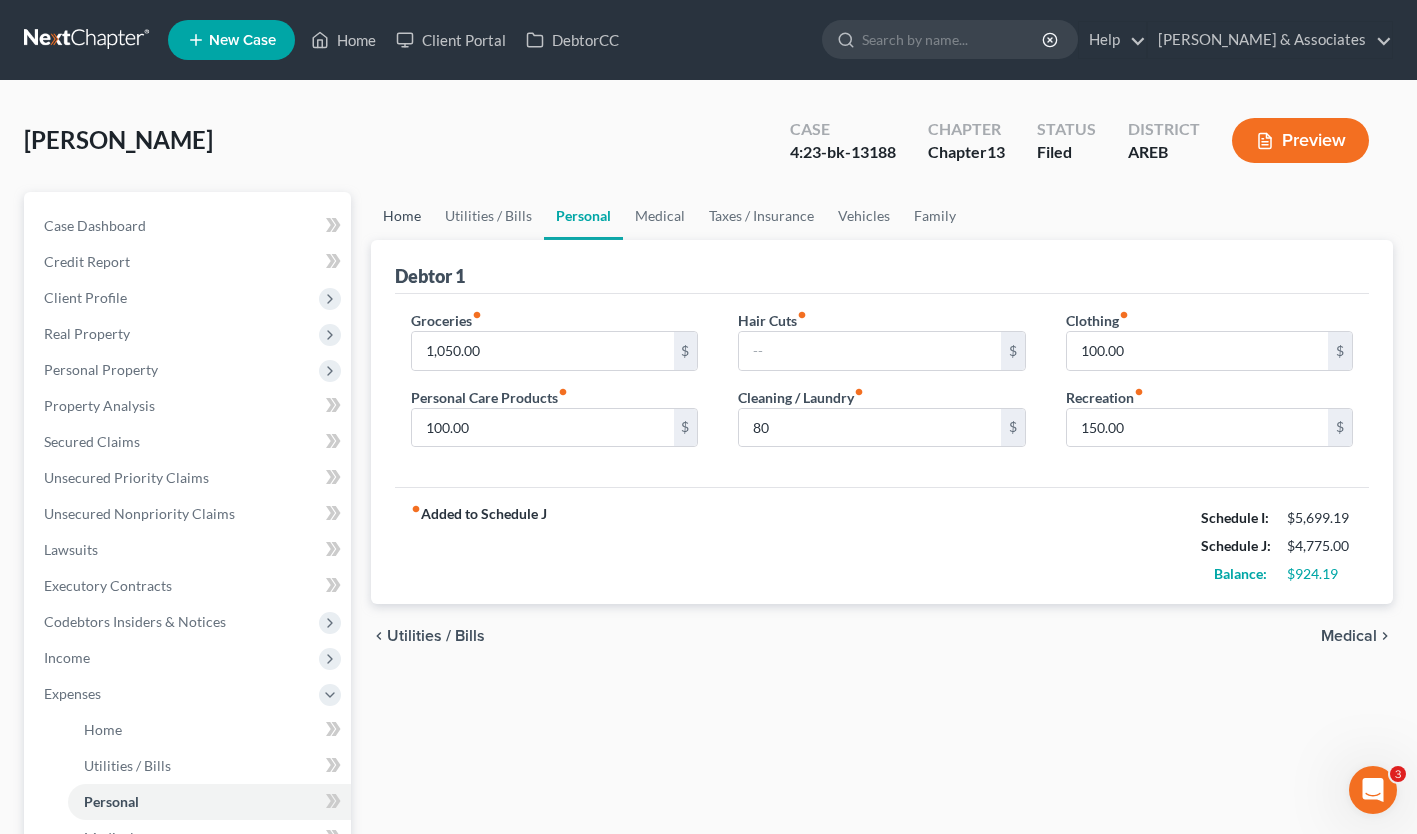 click on "Home" at bounding box center (402, 216) 